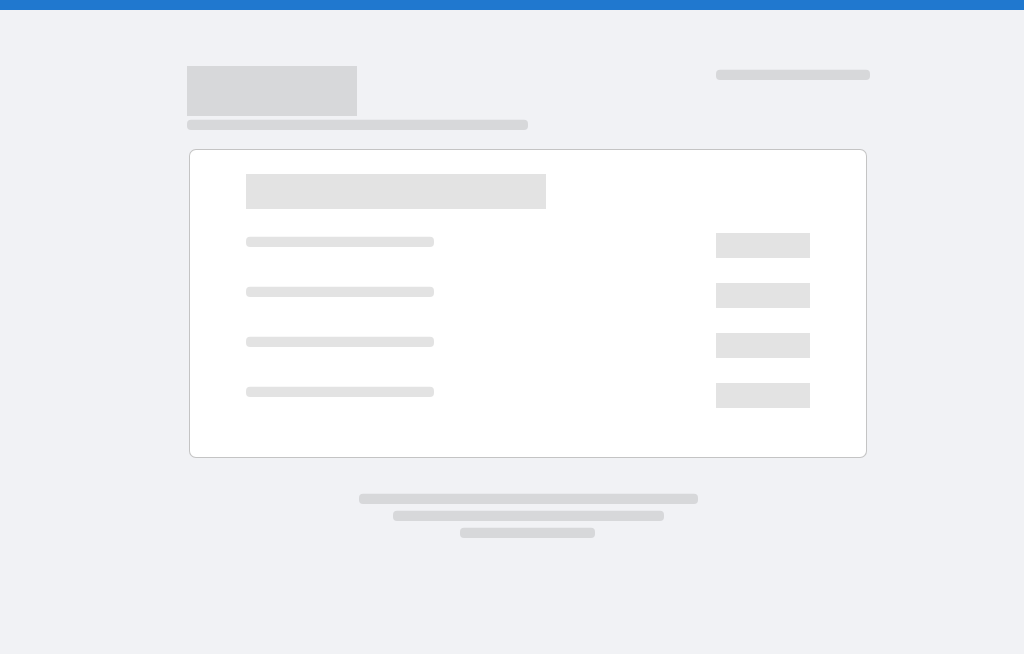 scroll, scrollTop: 0, scrollLeft: 0, axis: both 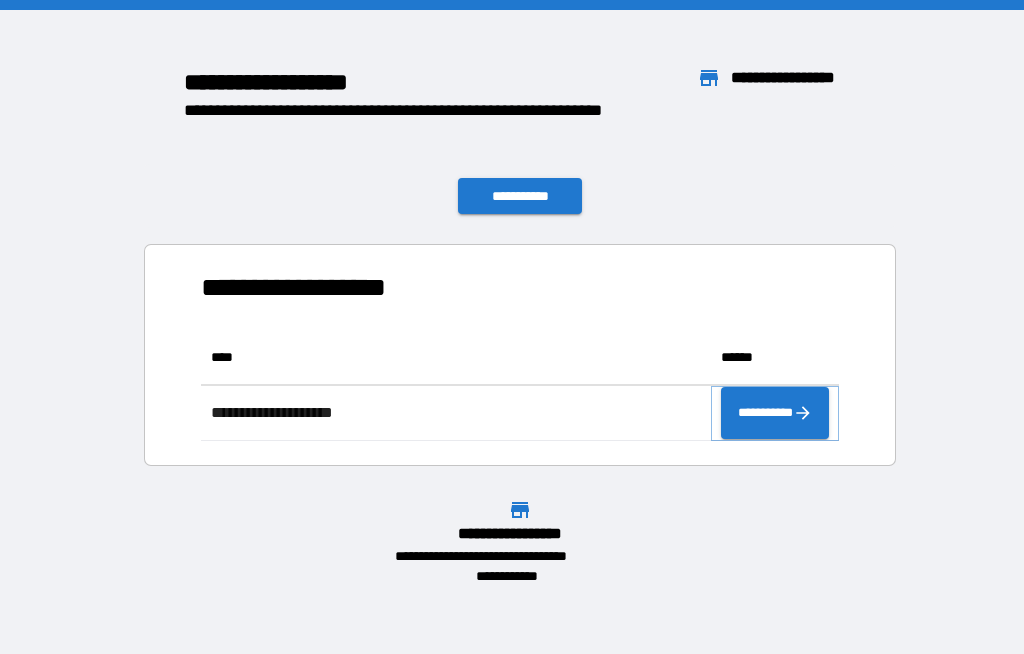 click on "**********" at bounding box center (775, 413) 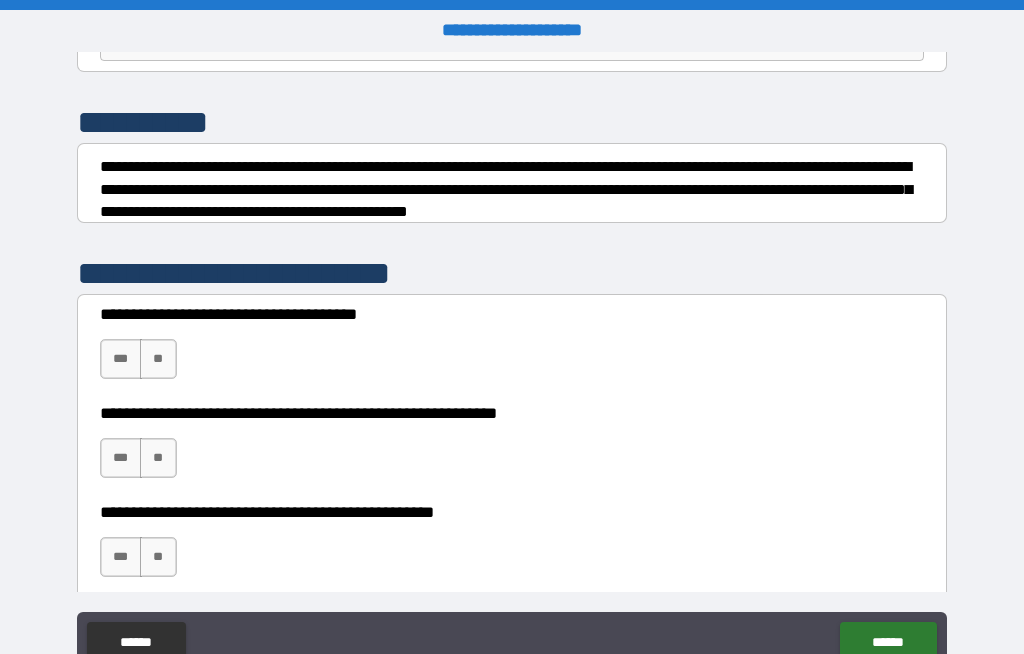 scroll, scrollTop: 227, scrollLeft: 0, axis: vertical 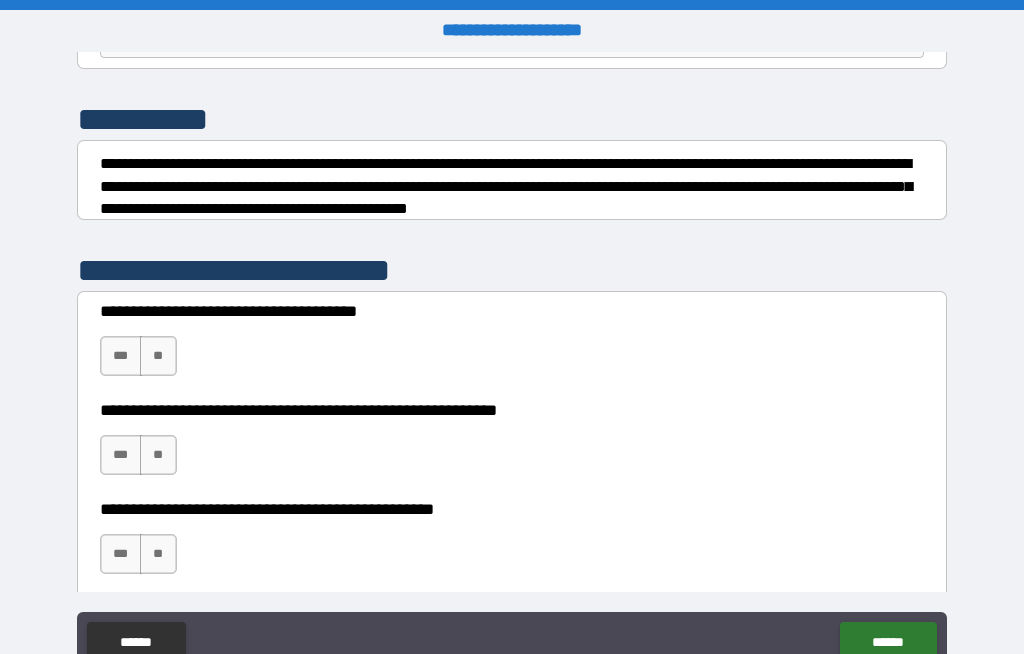 click on "***" at bounding box center (121, 356) 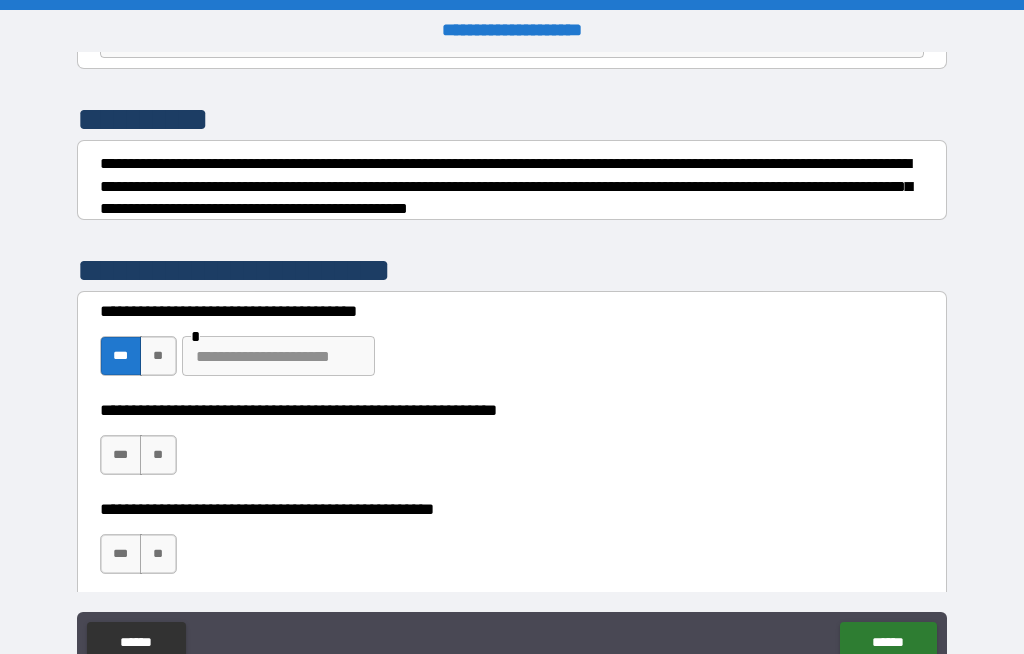 click on "**" at bounding box center [158, 455] 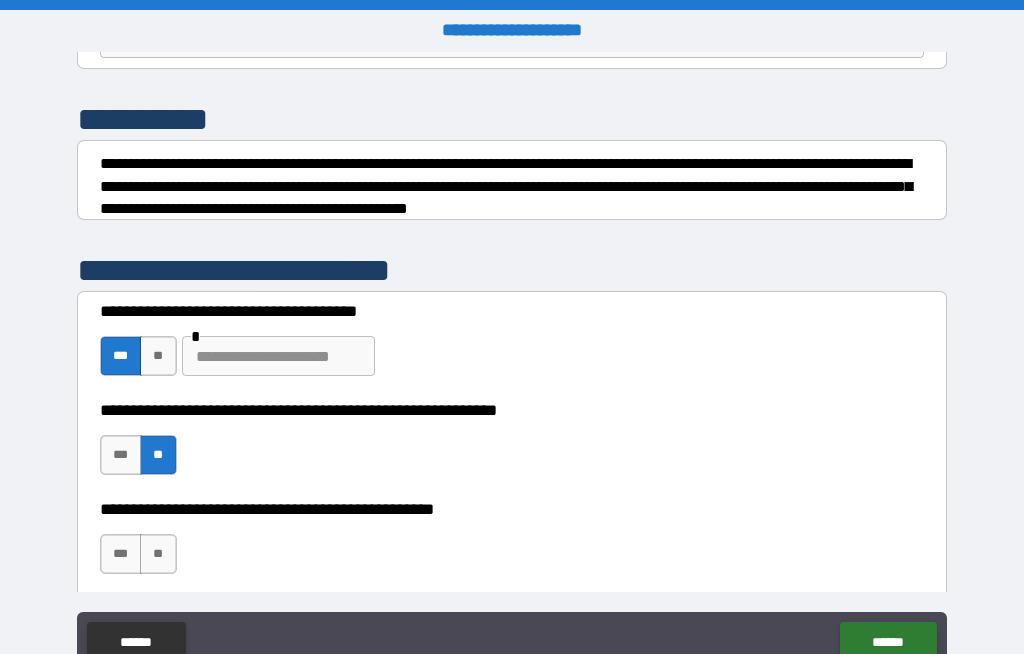 click on "**" at bounding box center (158, 554) 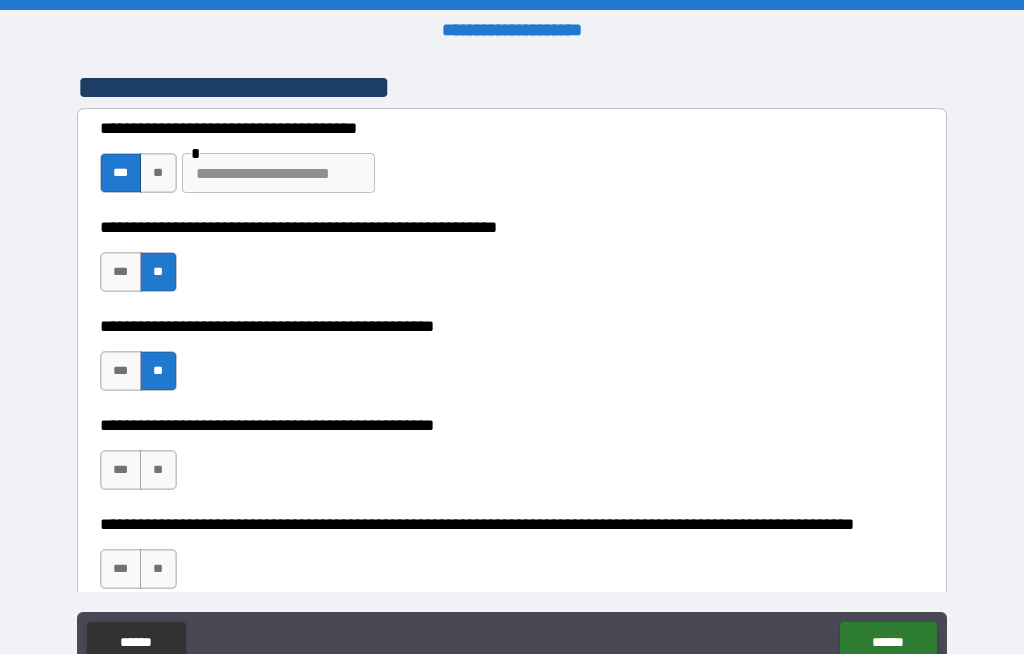 scroll, scrollTop: 429, scrollLeft: 0, axis: vertical 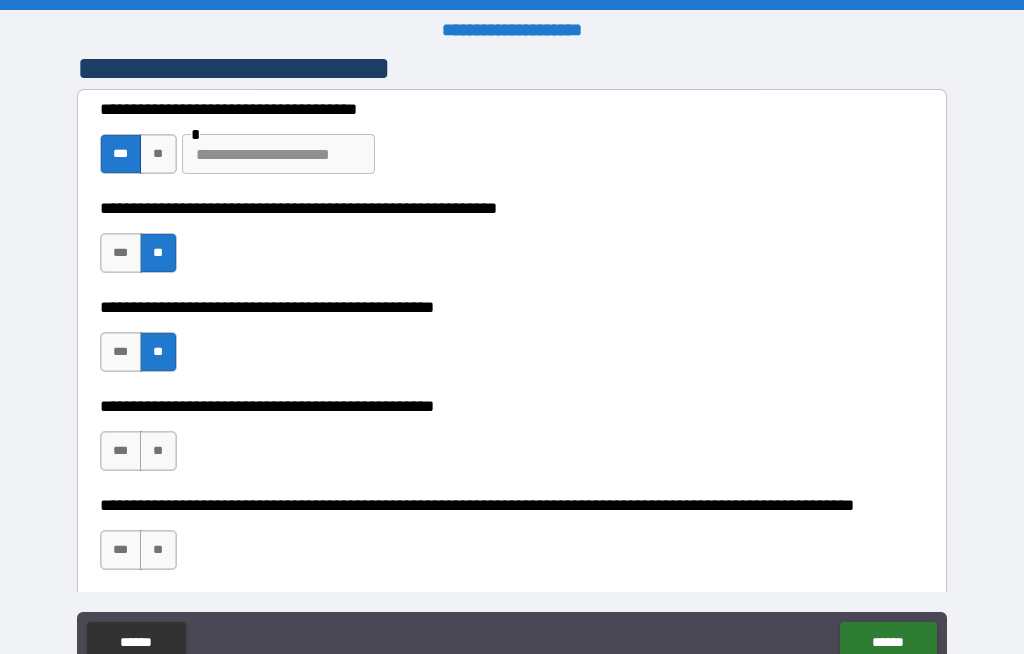 click on "***" at bounding box center [121, 451] 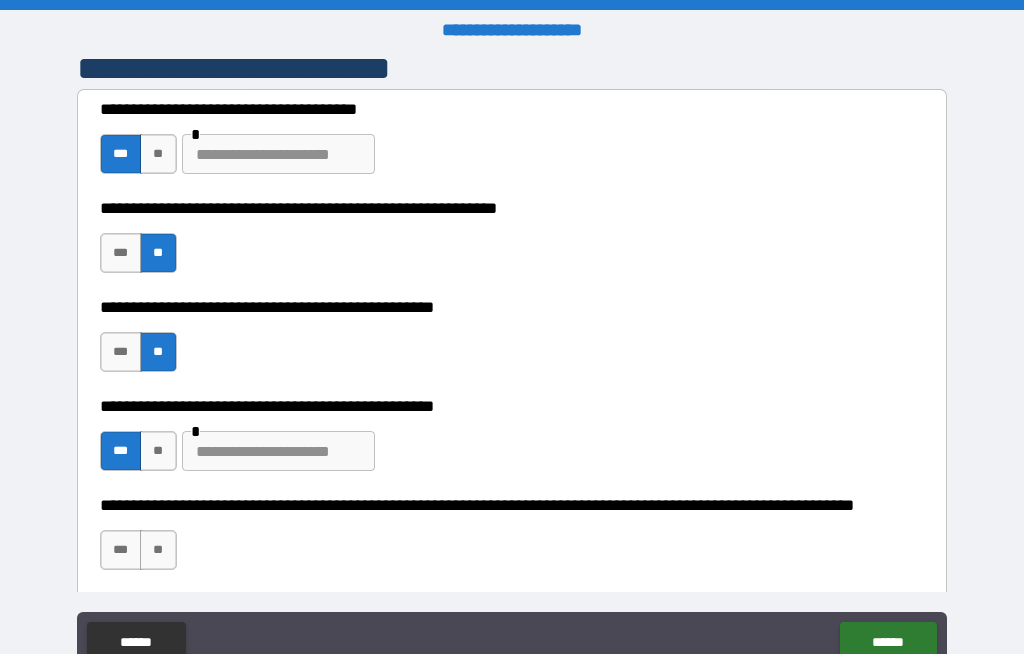 click on "**" at bounding box center [158, 550] 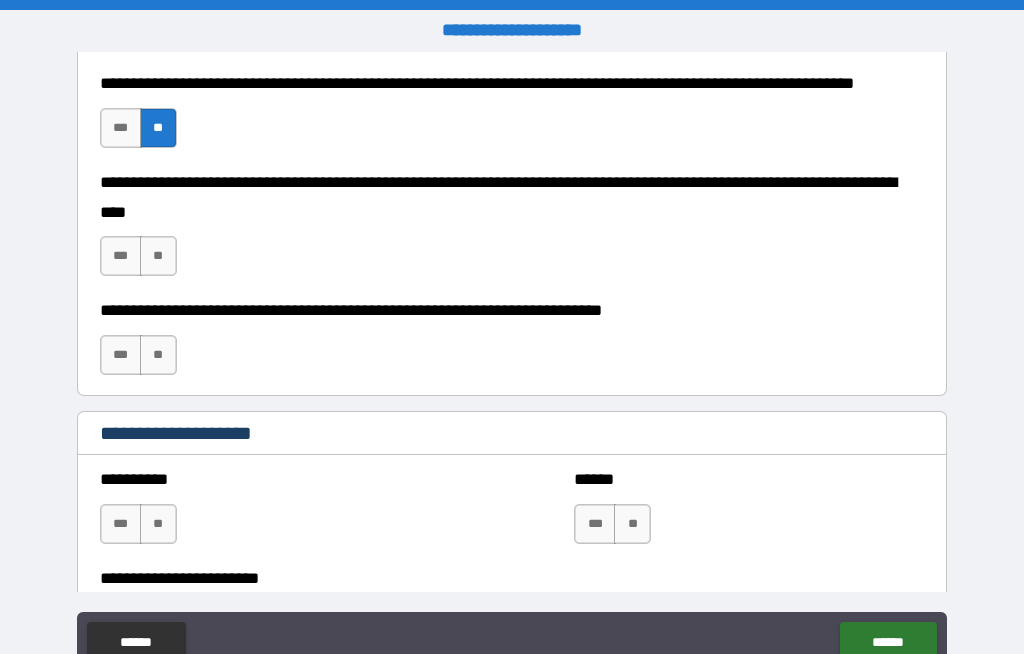scroll, scrollTop: 841, scrollLeft: 0, axis: vertical 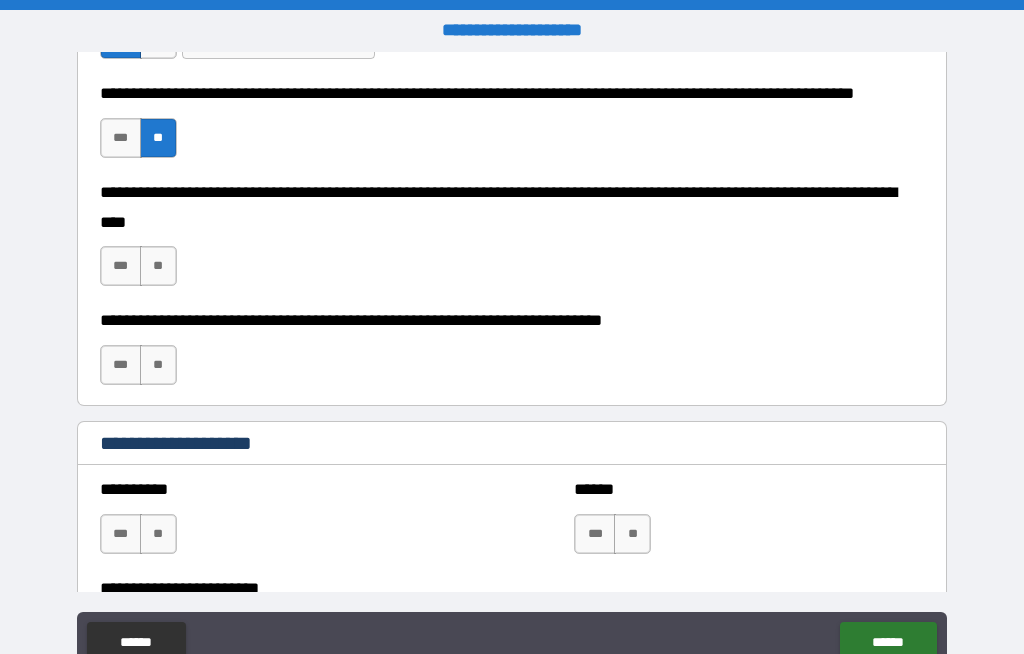 click on "**" at bounding box center (158, 266) 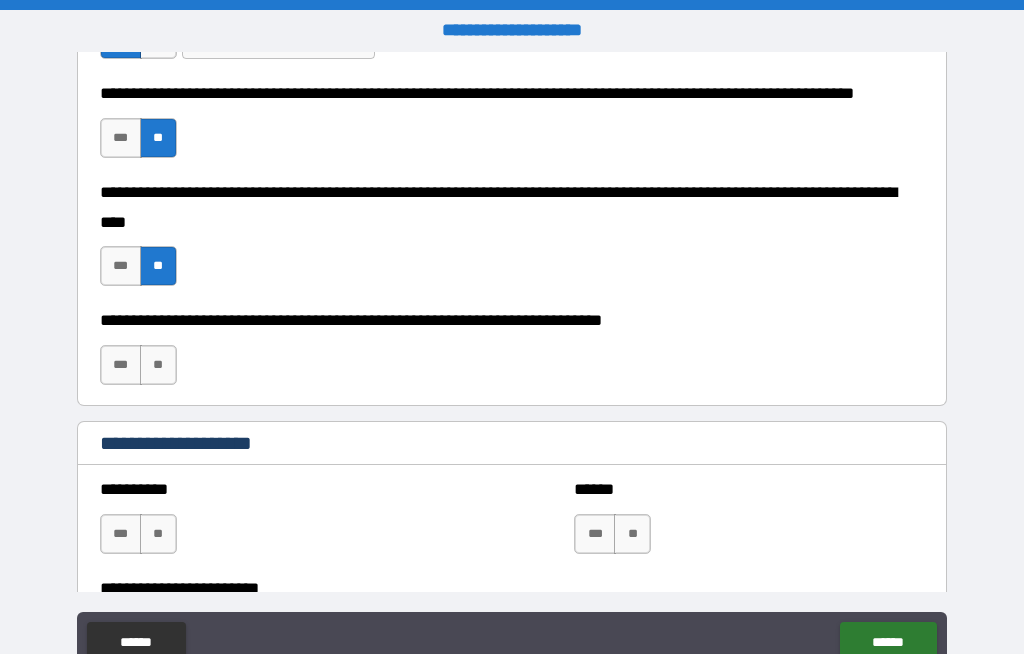 click on "**" at bounding box center [158, 365] 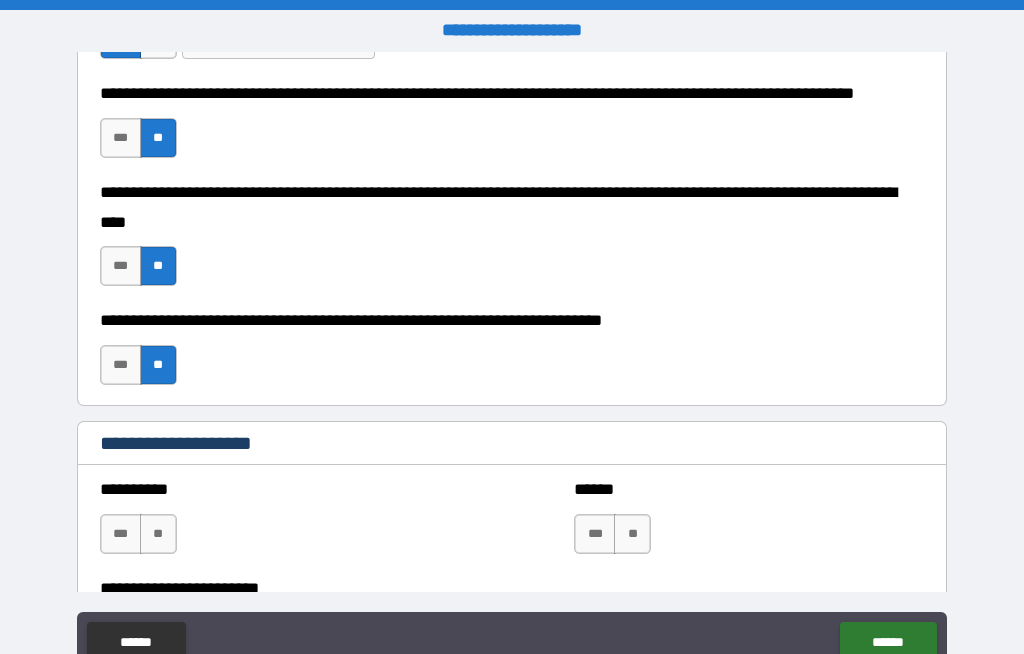 click on "**" at bounding box center [158, 534] 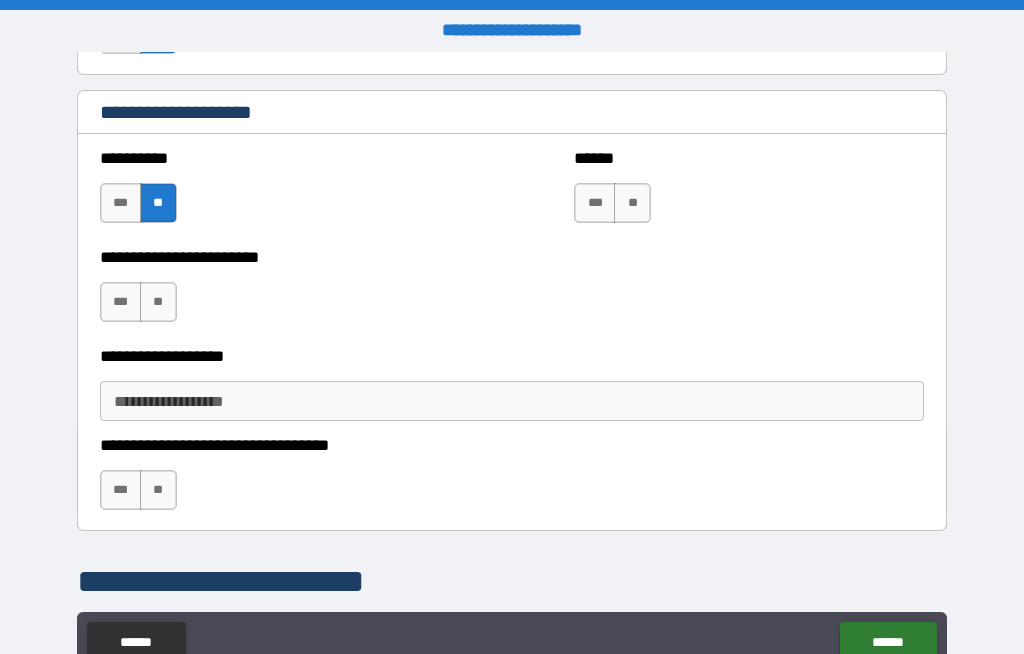 scroll, scrollTop: 1173, scrollLeft: 0, axis: vertical 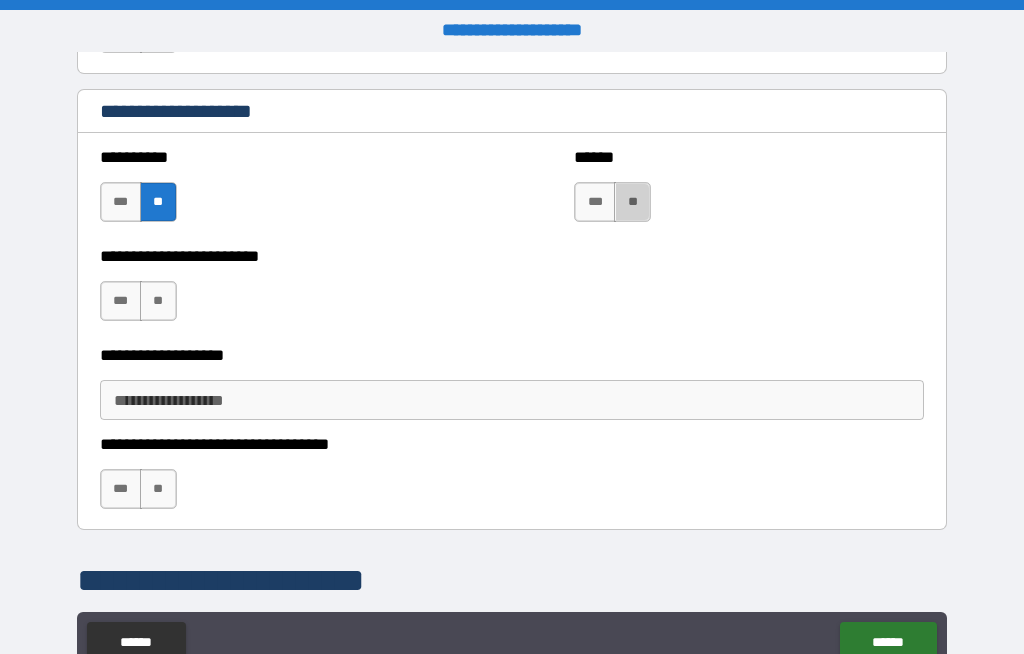 click on "**" at bounding box center [632, 202] 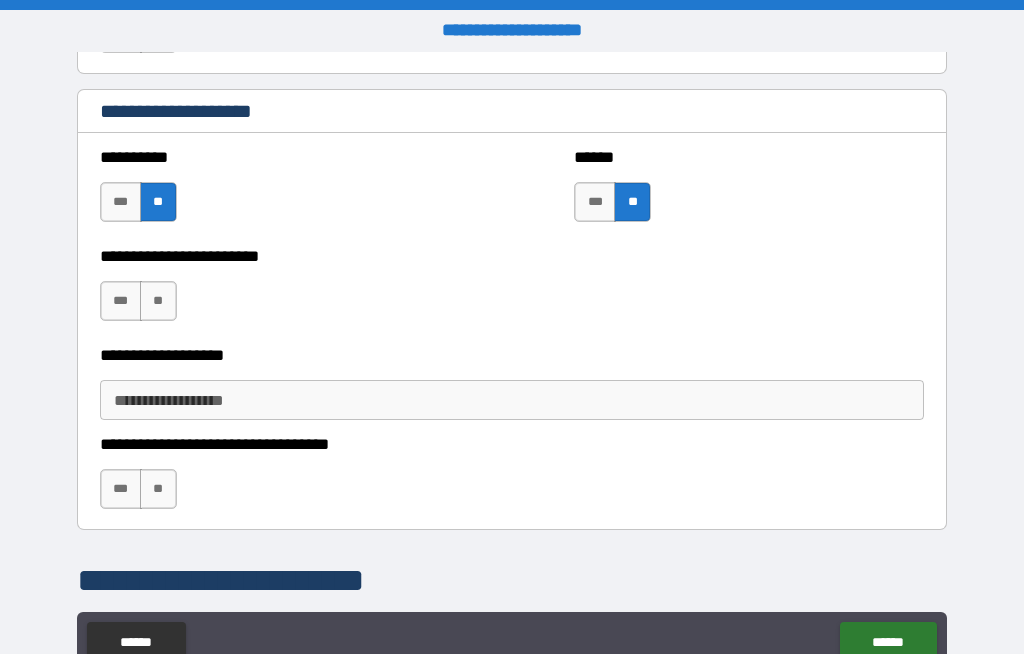 click on "**" at bounding box center [158, 301] 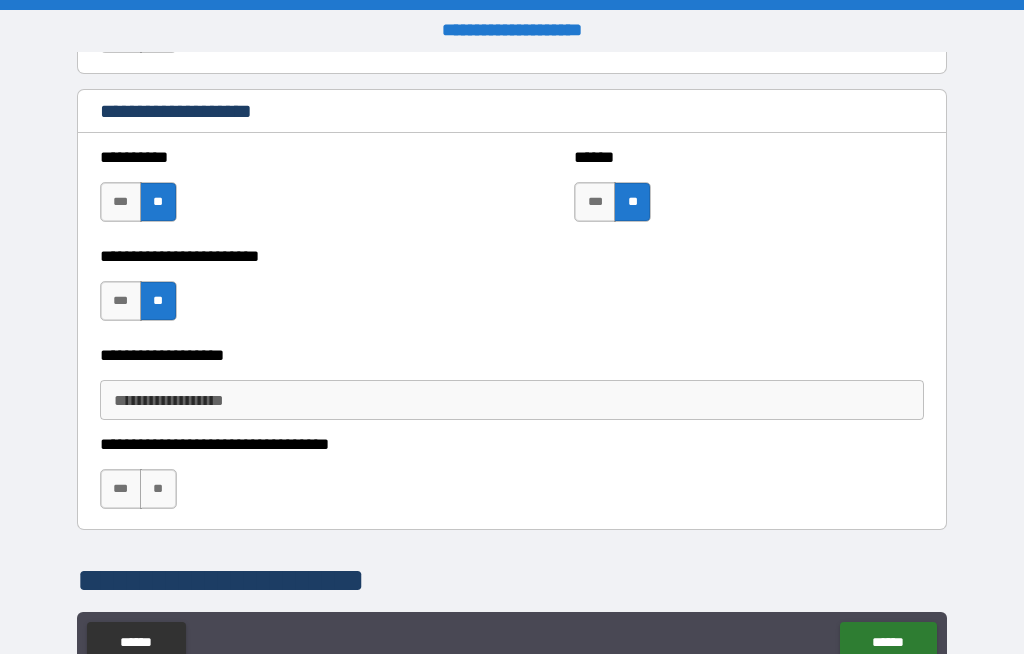 click on "**" at bounding box center (158, 489) 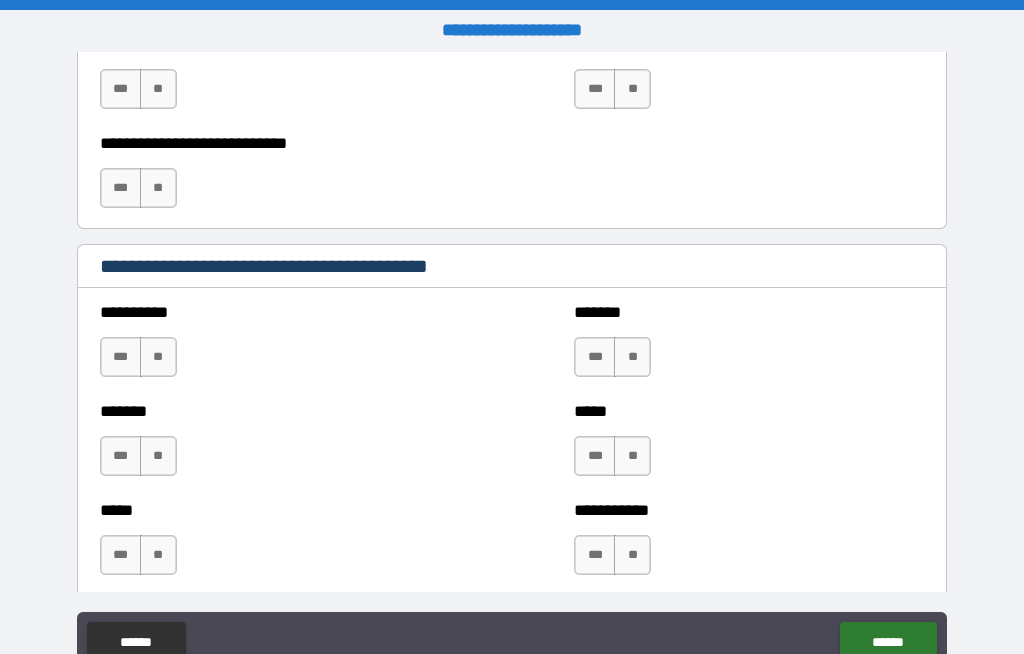 scroll, scrollTop: 1817, scrollLeft: 0, axis: vertical 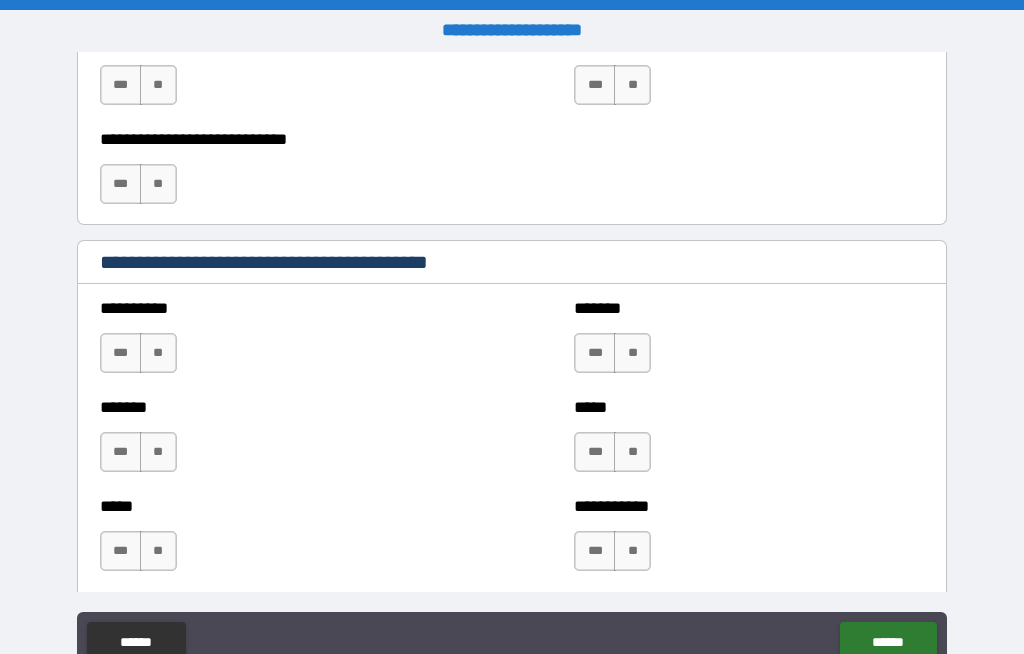 click on "**" at bounding box center [158, 353] 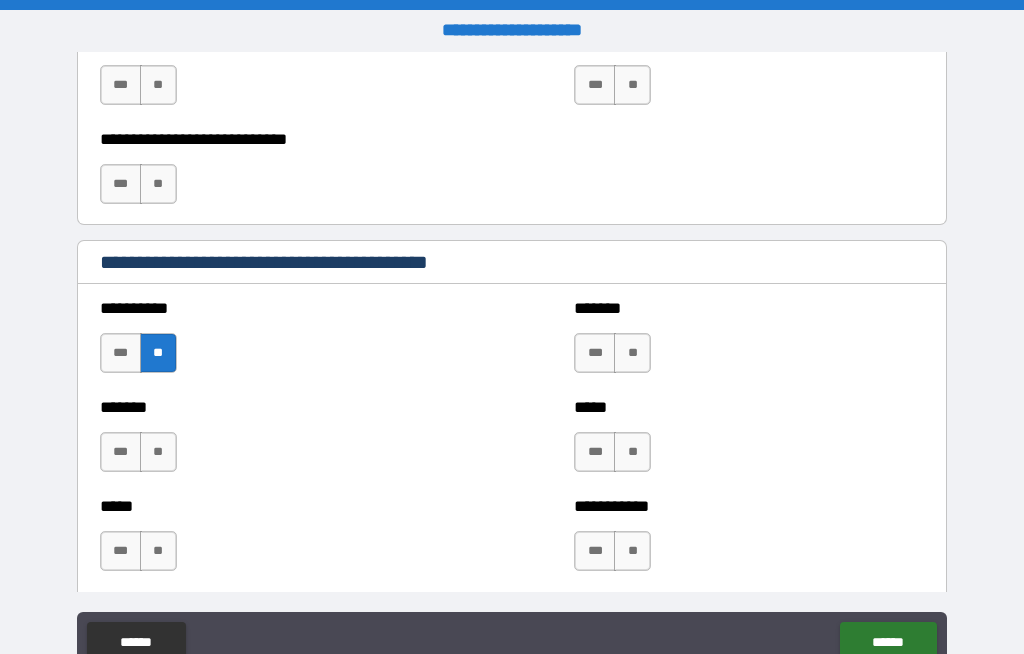 click on "**" at bounding box center [158, 452] 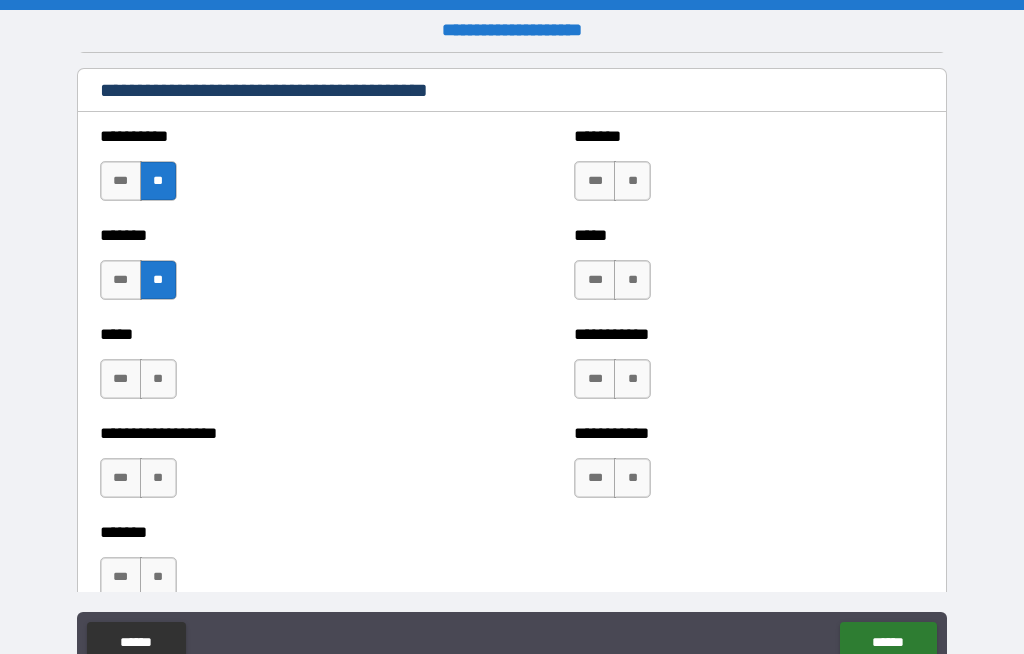 scroll, scrollTop: 1990, scrollLeft: 0, axis: vertical 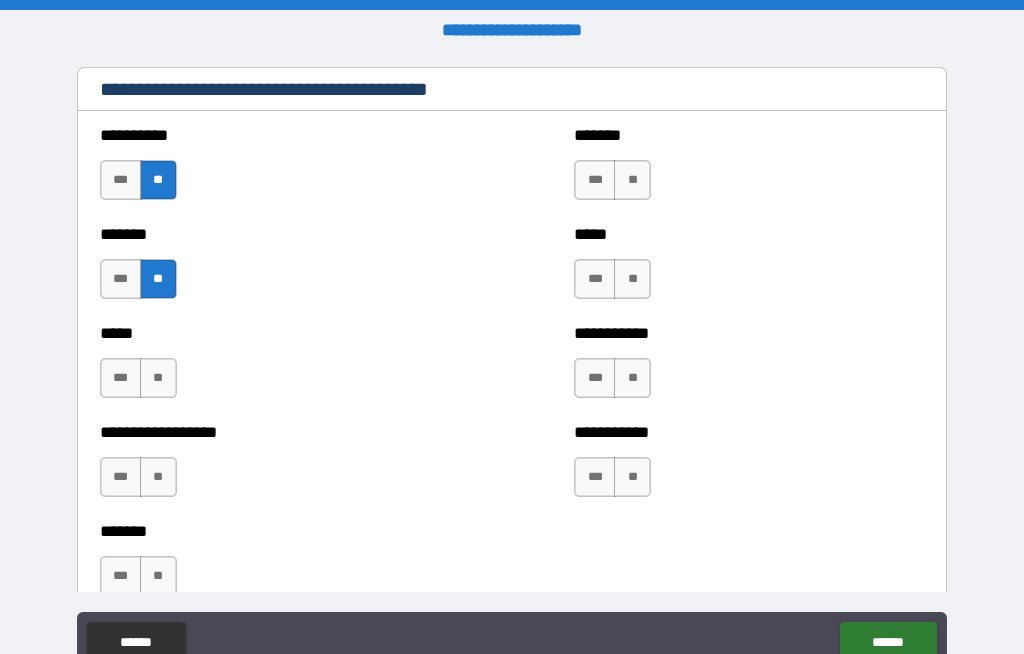 click on "**" at bounding box center (158, 378) 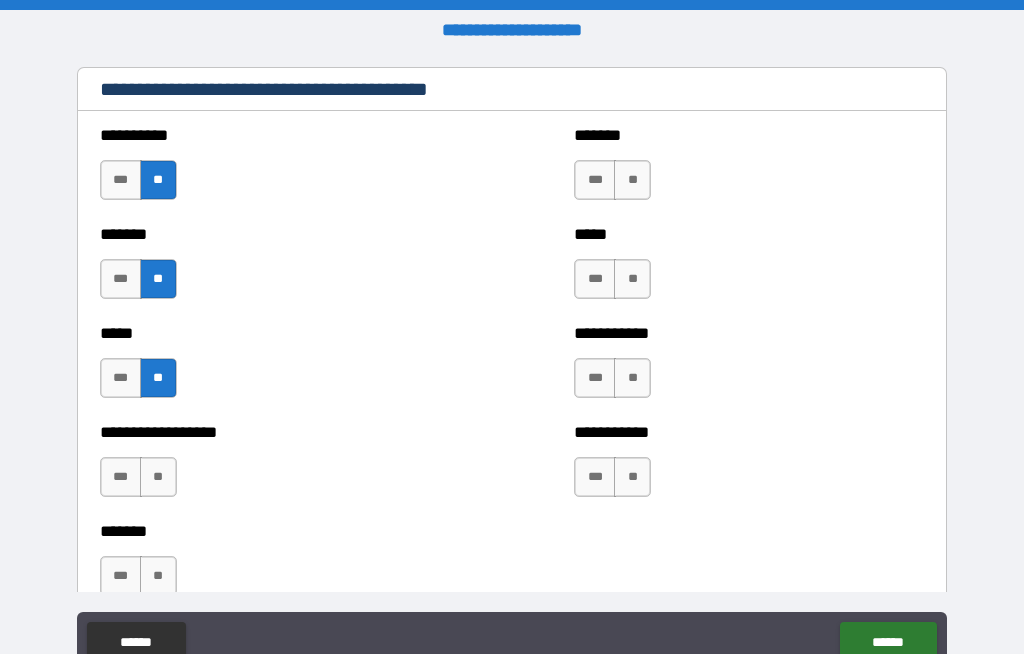 click on "**" at bounding box center (158, 477) 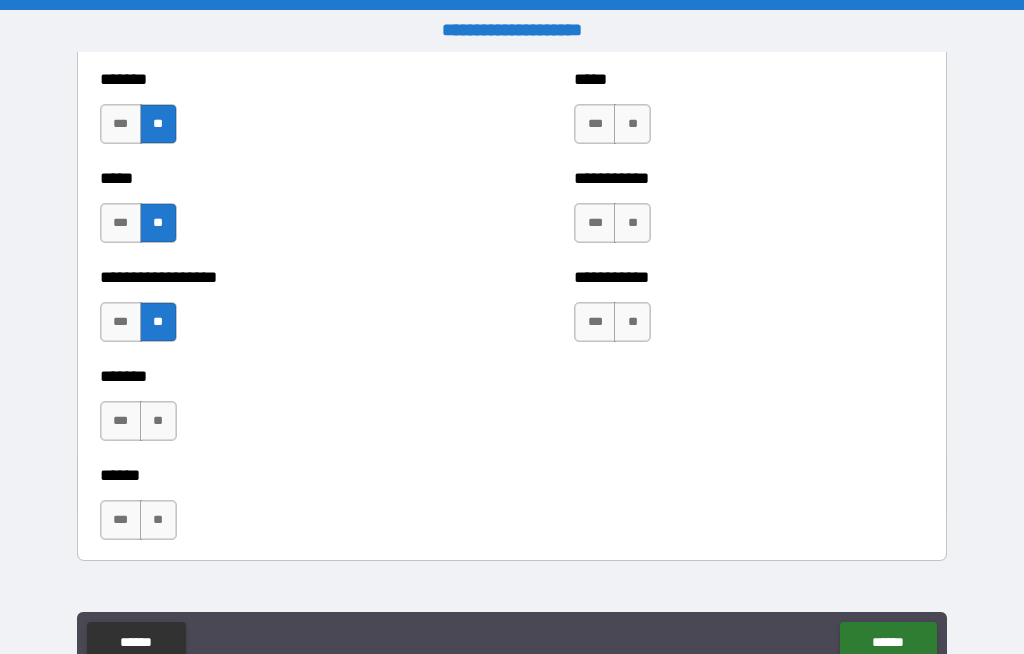 scroll, scrollTop: 2153, scrollLeft: 0, axis: vertical 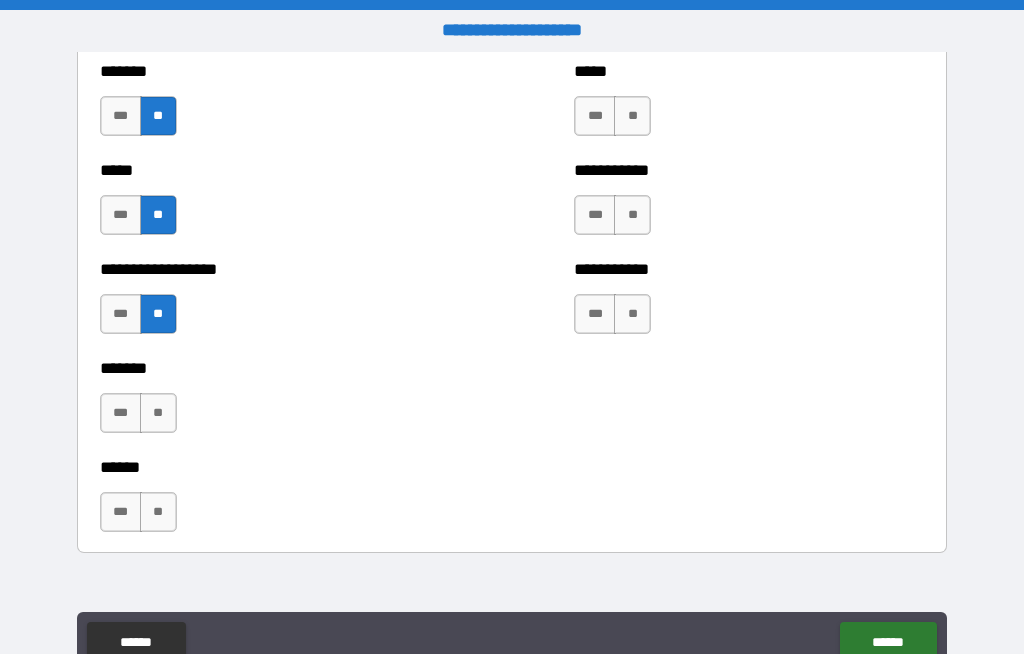 click on "**" at bounding box center [158, 413] 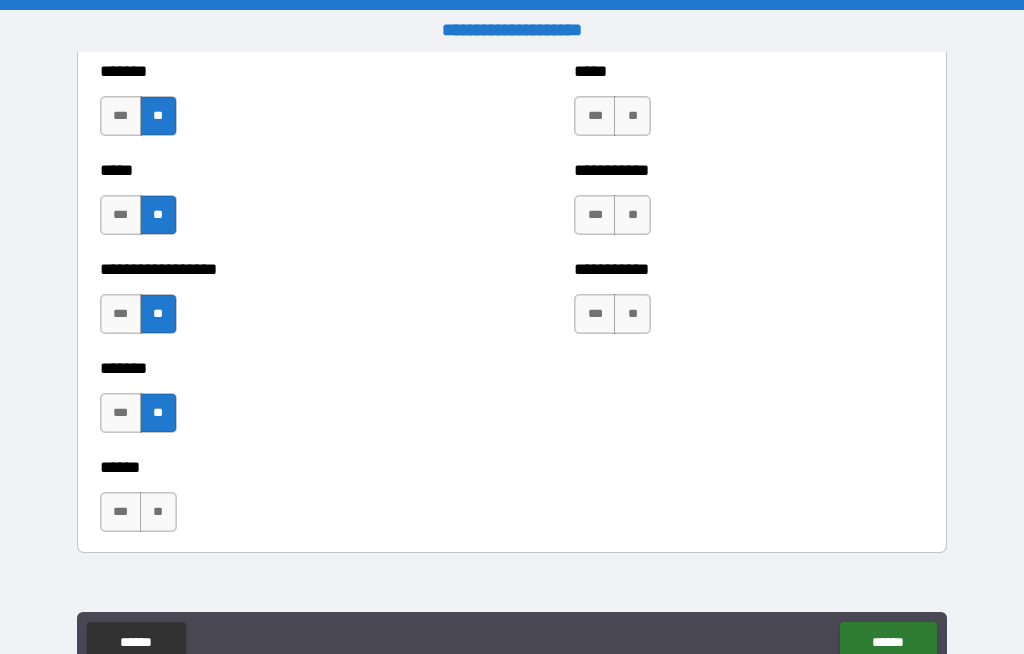 click on "**" at bounding box center (158, 512) 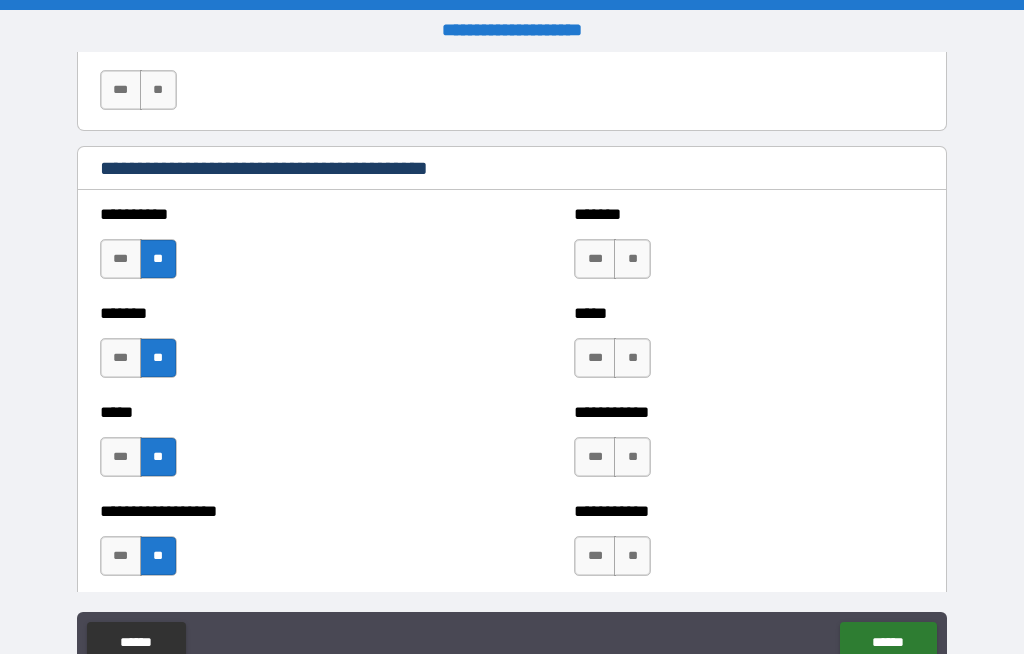 scroll, scrollTop: 1912, scrollLeft: 0, axis: vertical 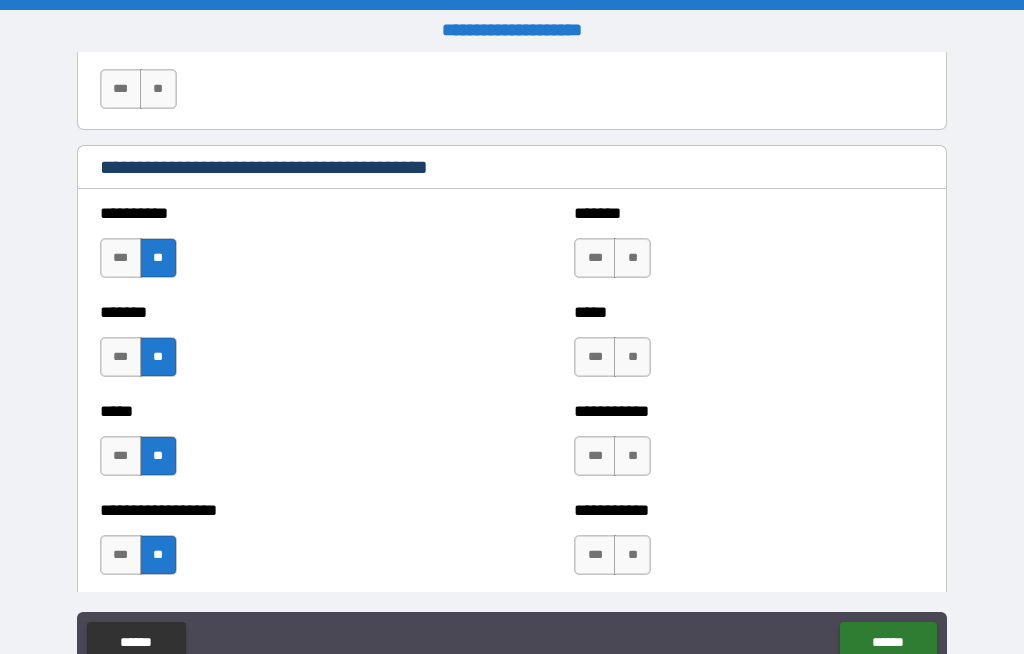 click on "**" at bounding box center [632, 258] 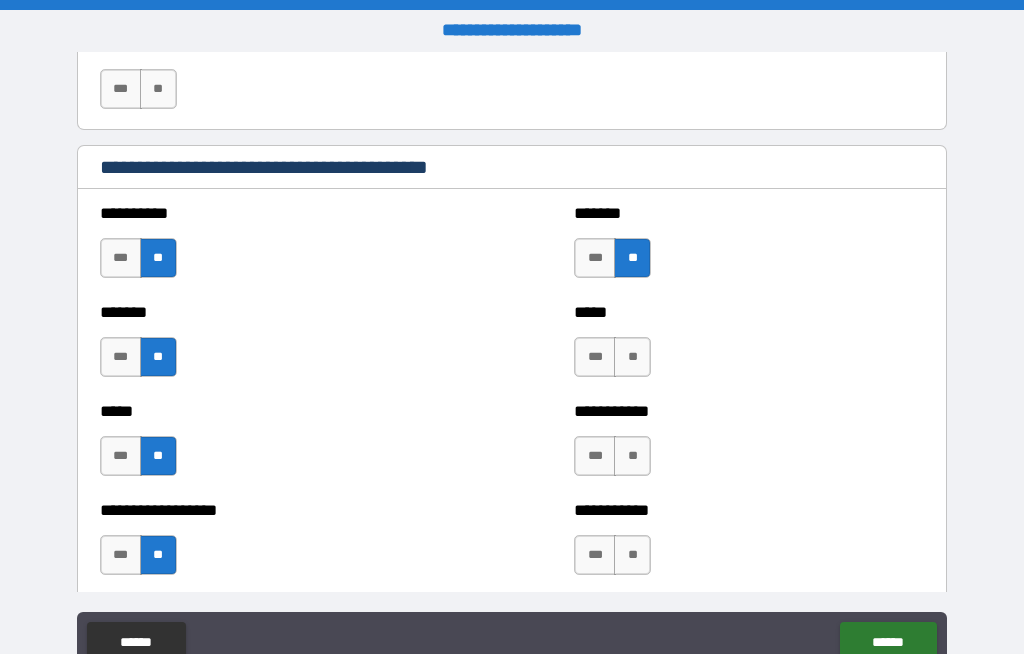 click on "**" at bounding box center [632, 357] 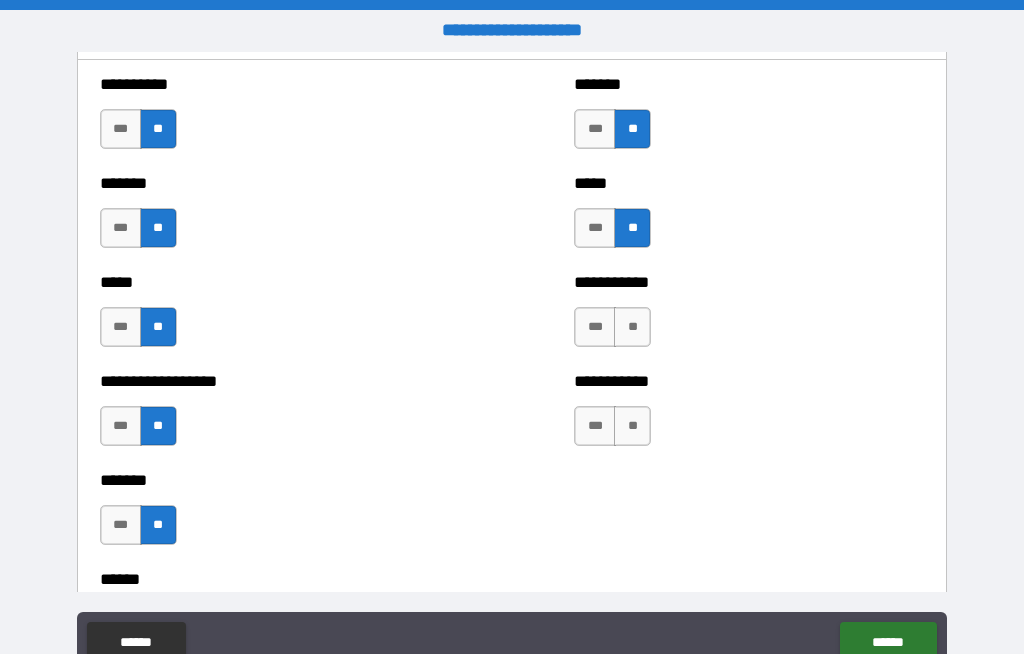 scroll, scrollTop: 2042, scrollLeft: 0, axis: vertical 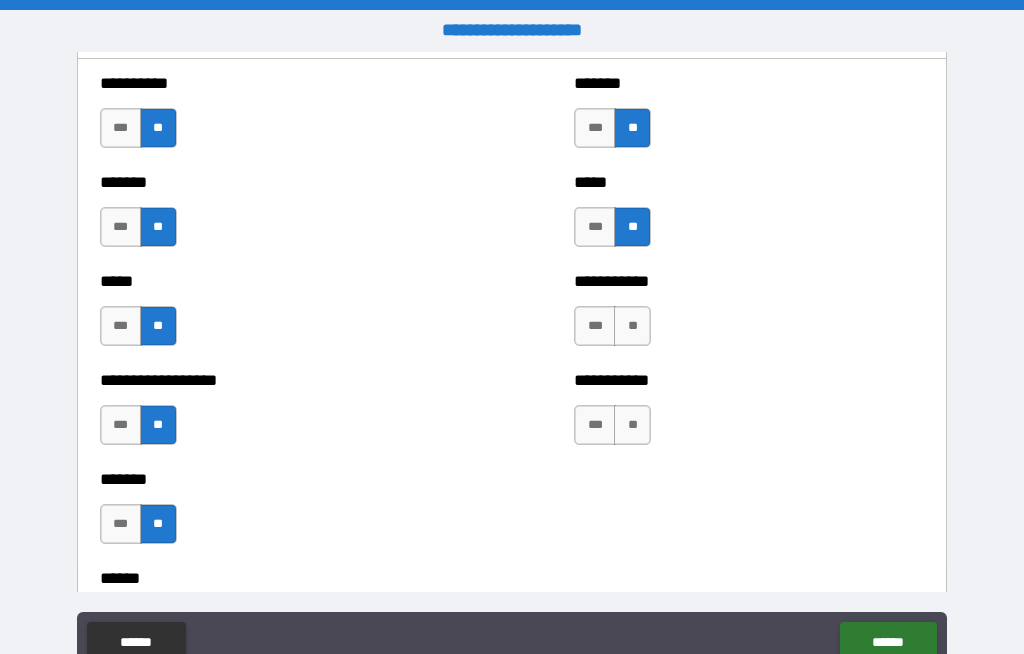 click on "**" at bounding box center (632, 326) 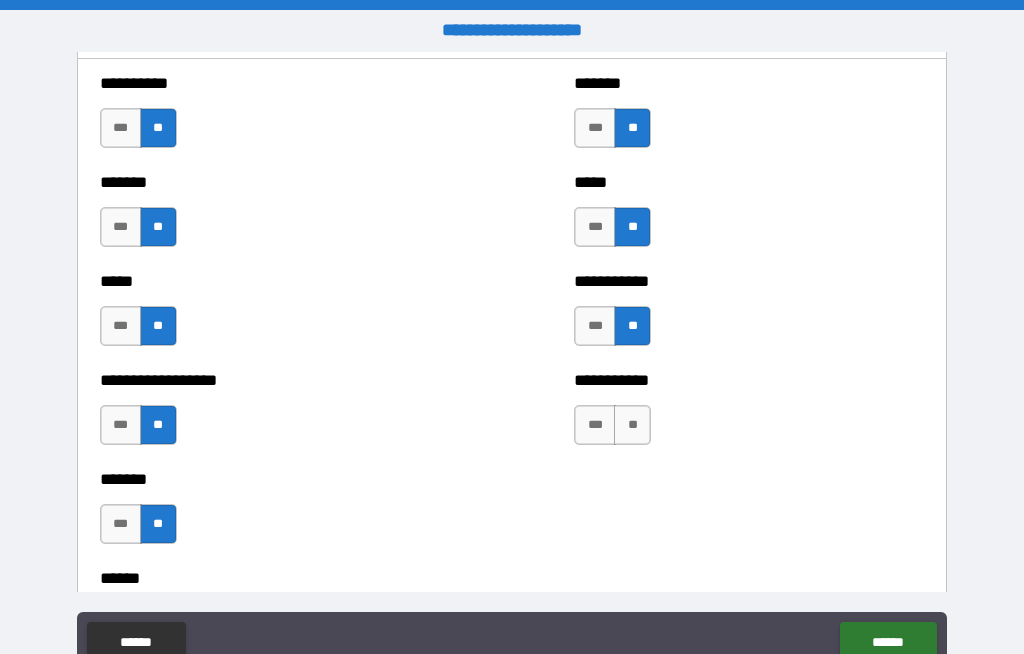 click on "**" at bounding box center (632, 425) 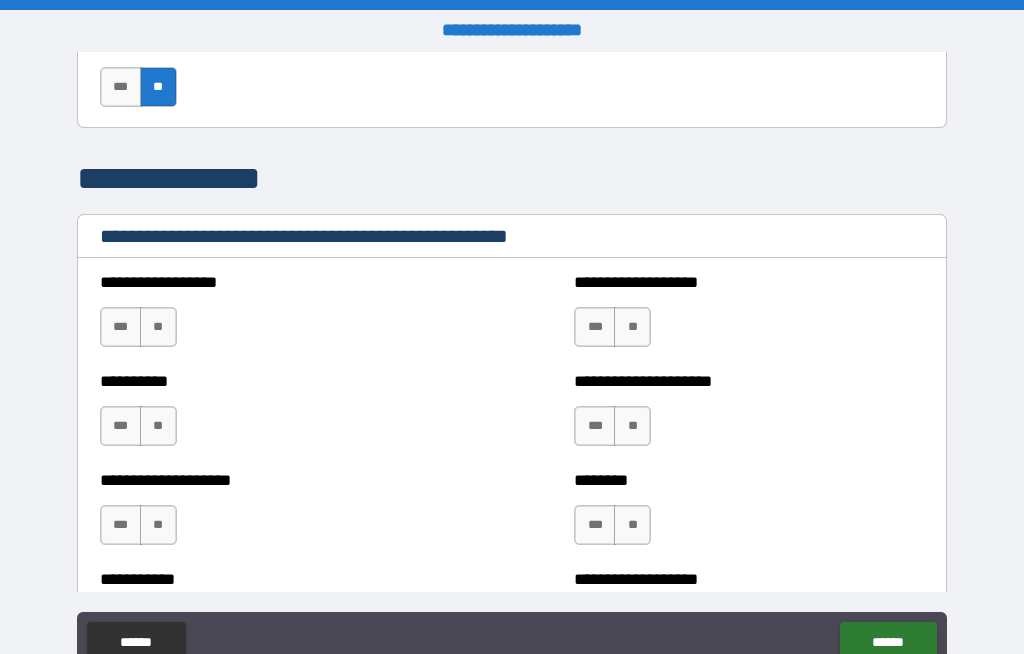 scroll, scrollTop: 2580, scrollLeft: 0, axis: vertical 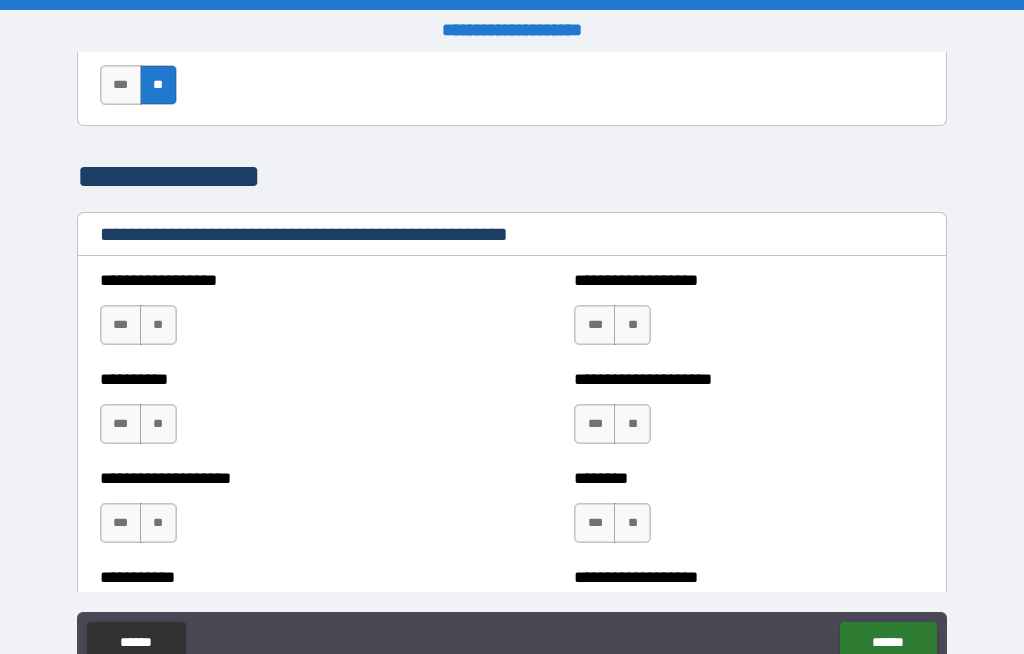click on "**" at bounding box center [158, 325] 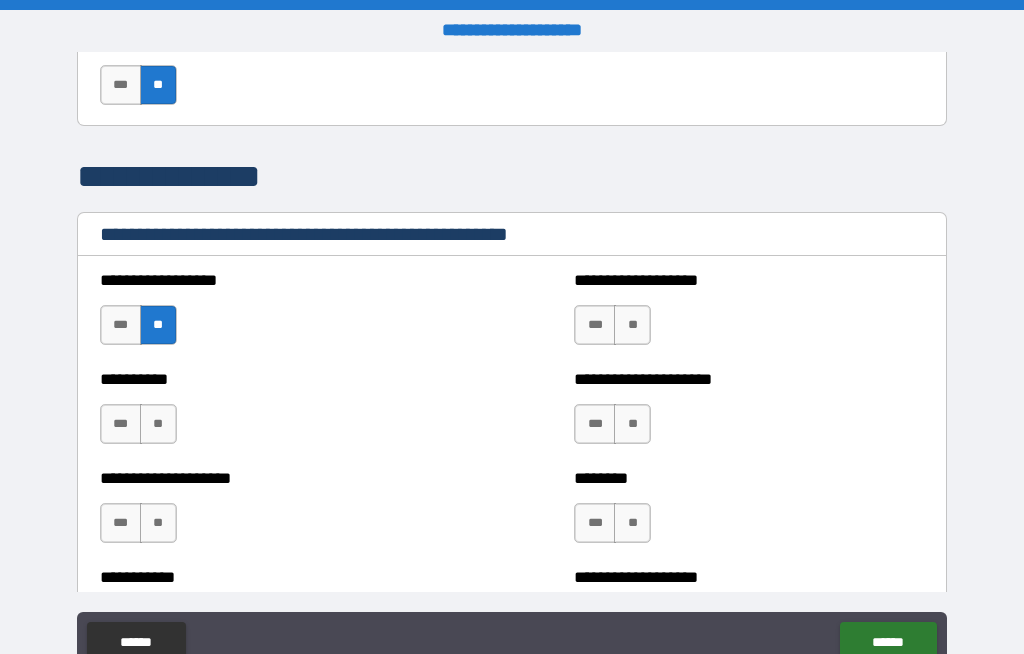 click on "**" at bounding box center (158, 424) 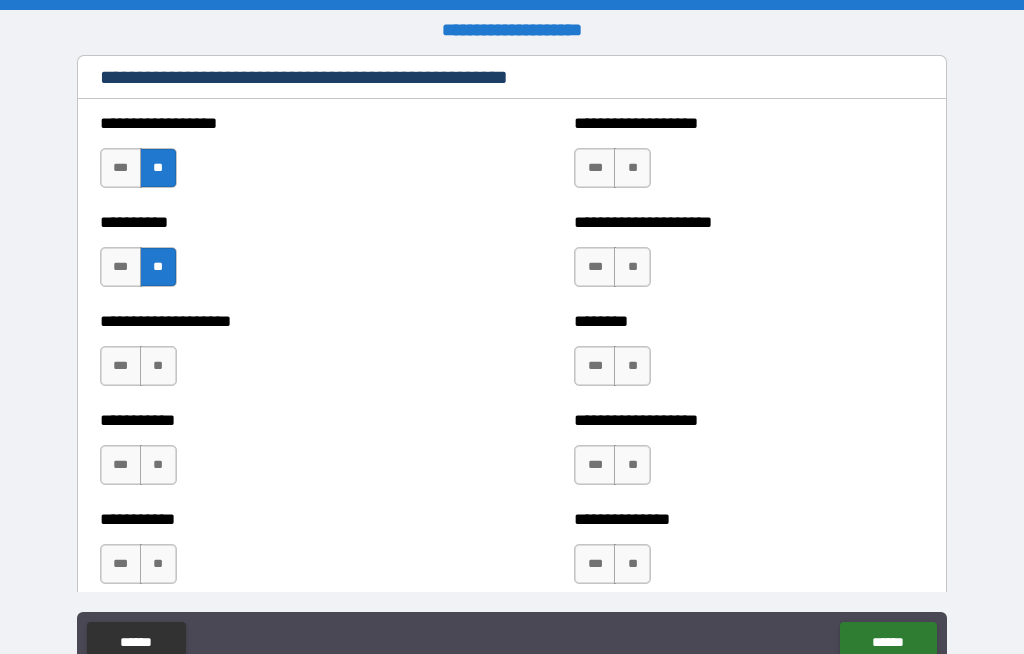 scroll, scrollTop: 2738, scrollLeft: 0, axis: vertical 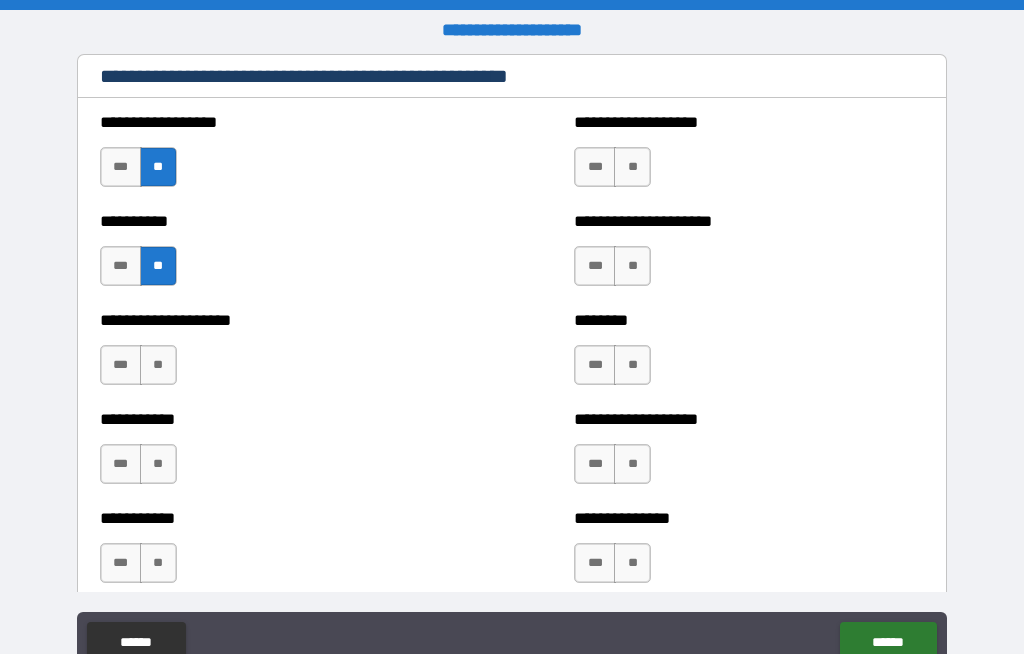 click on "**" at bounding box center [158, 365] 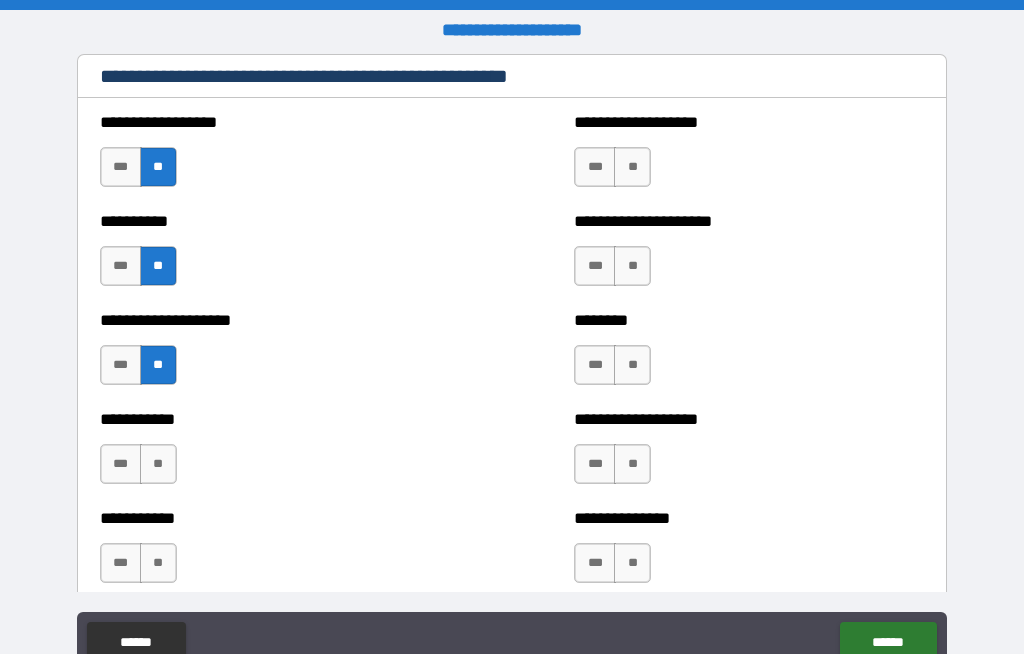 click on "**" at bounding box center [158, 464] 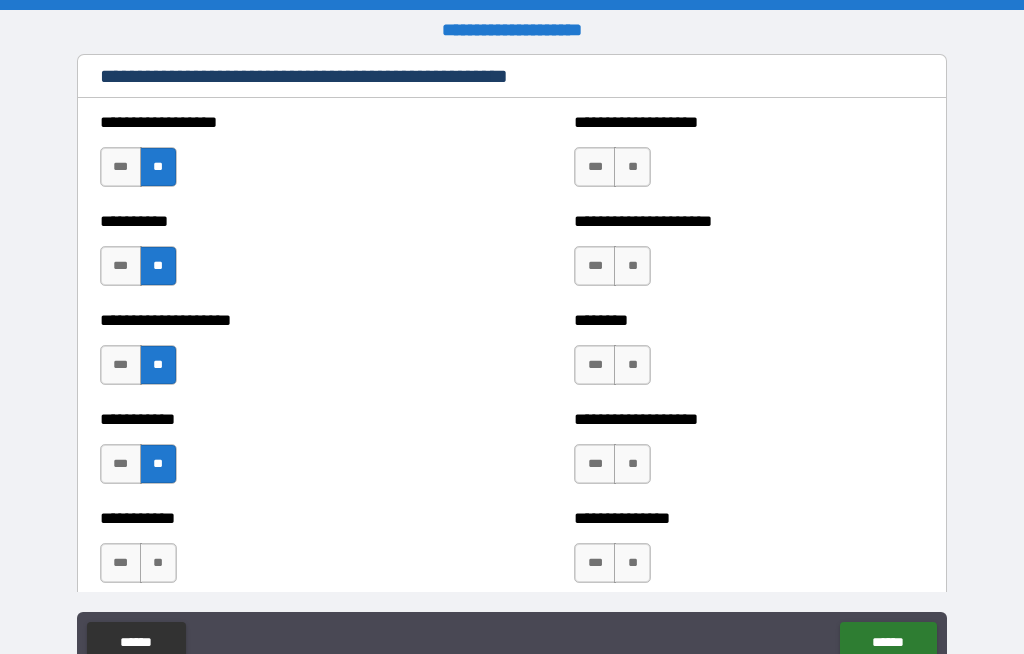 click on "**" at bounding box center [158, 563] 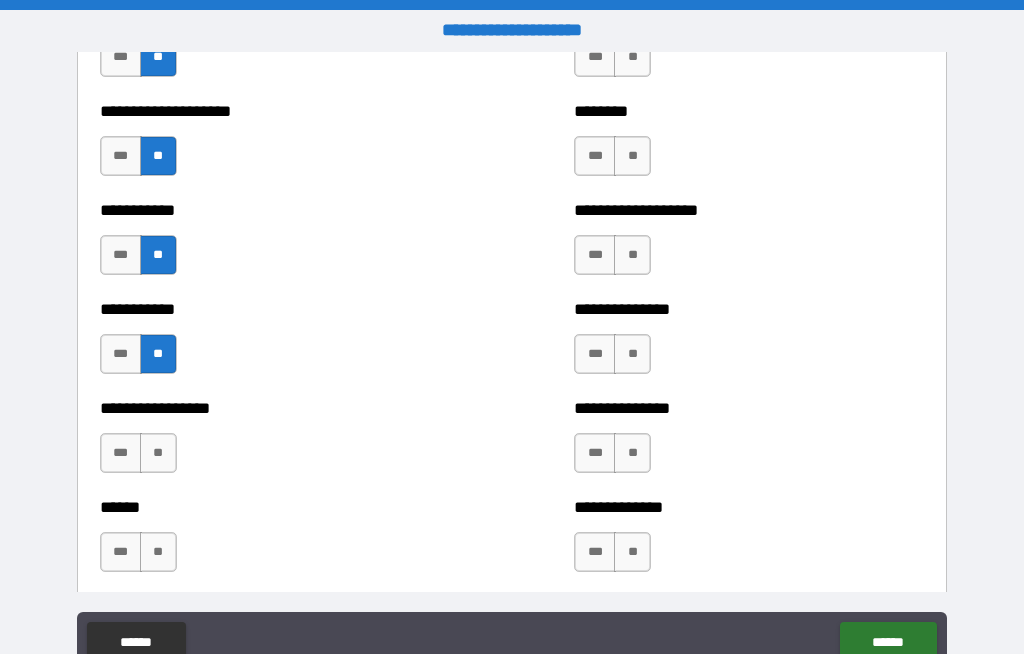 scroll, scrollTop: 2948, scrollLeft: 0, axis: vertical 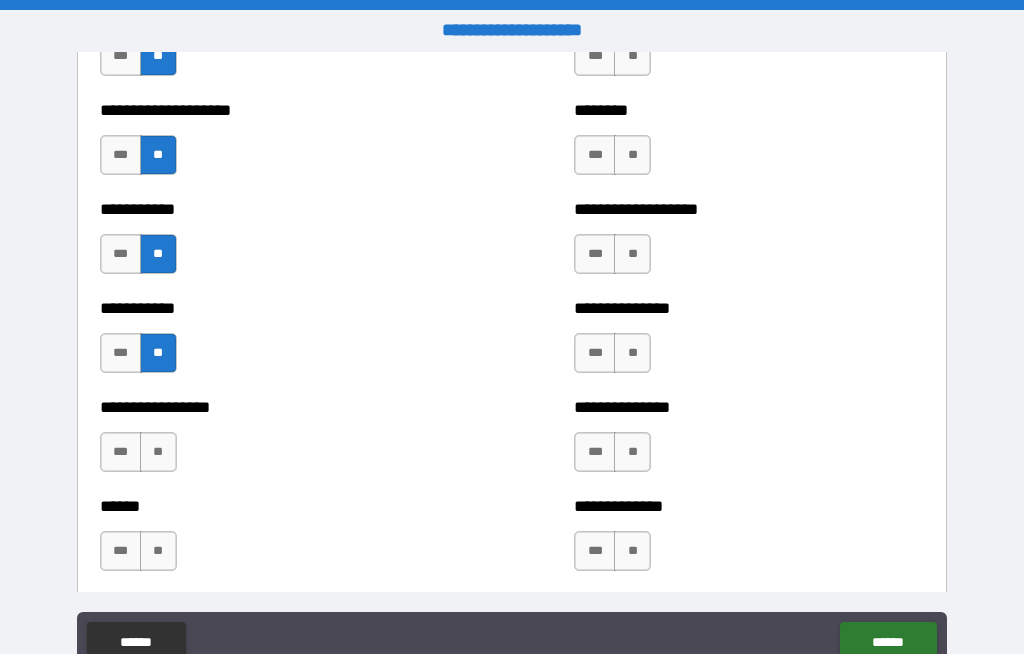 click on "**" at bounding box center [158, 452] 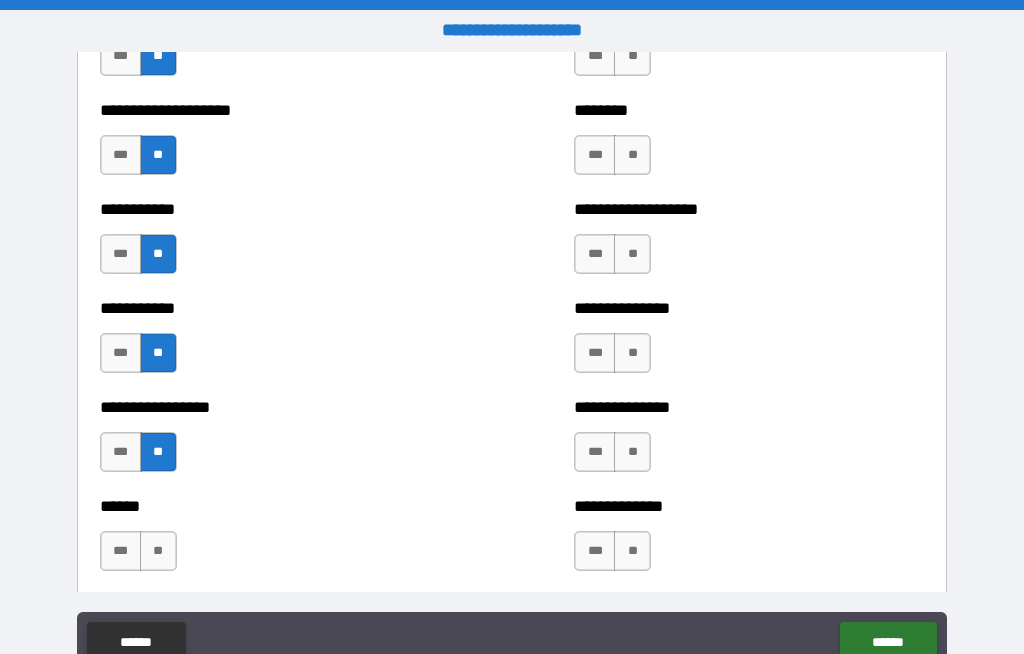 click on "**" at bounding box center (158, 551) 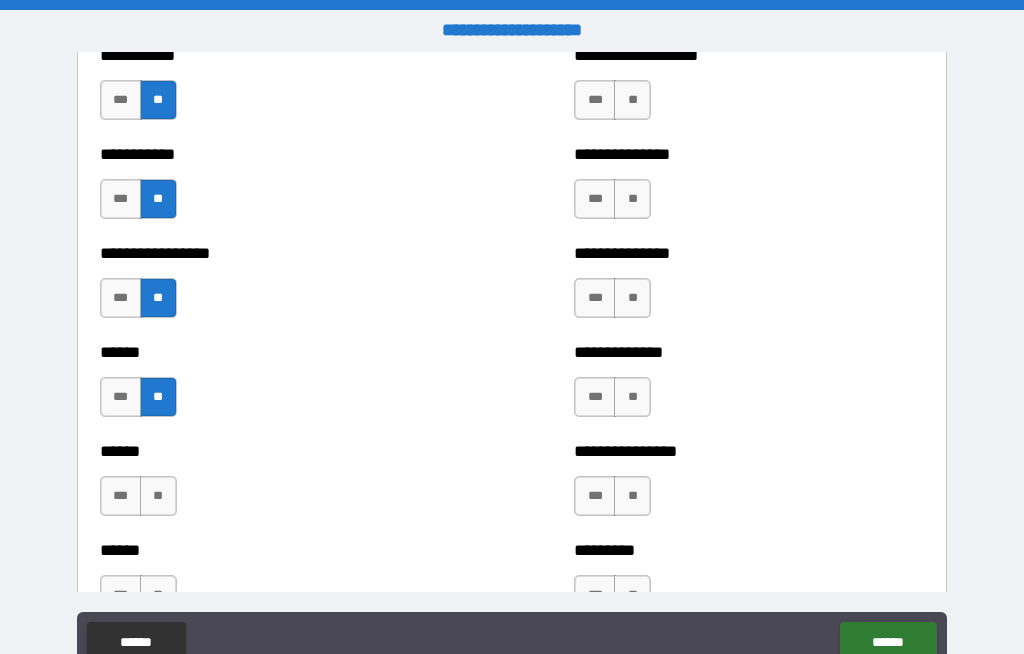 scroll, scrollTop: 3107, scrollLeft: 0, axis: vertical 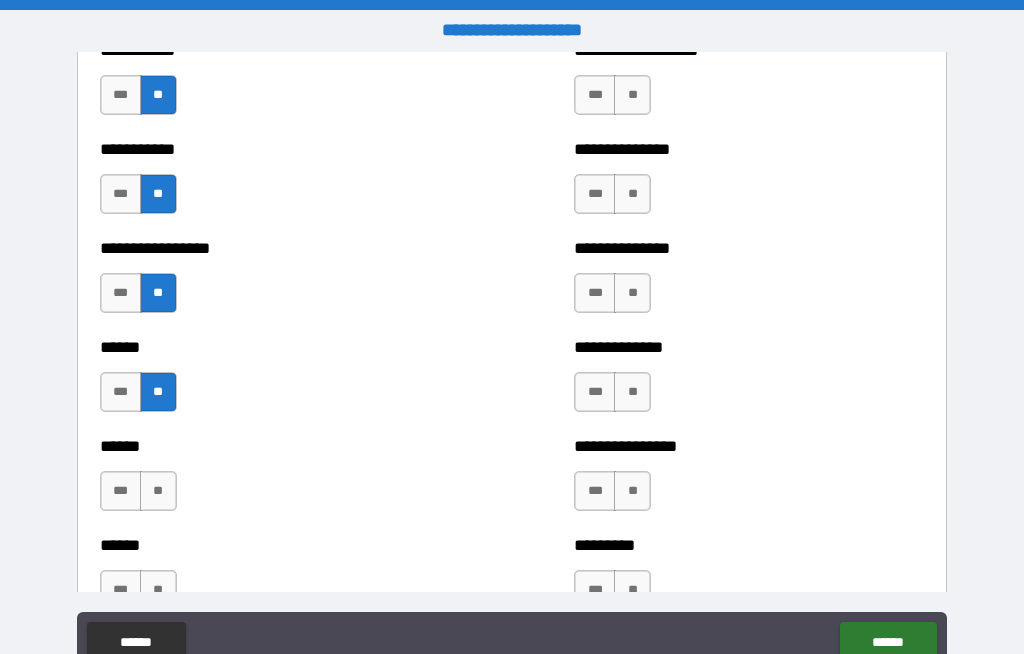 click on "**" at bounding box center (158, 491) 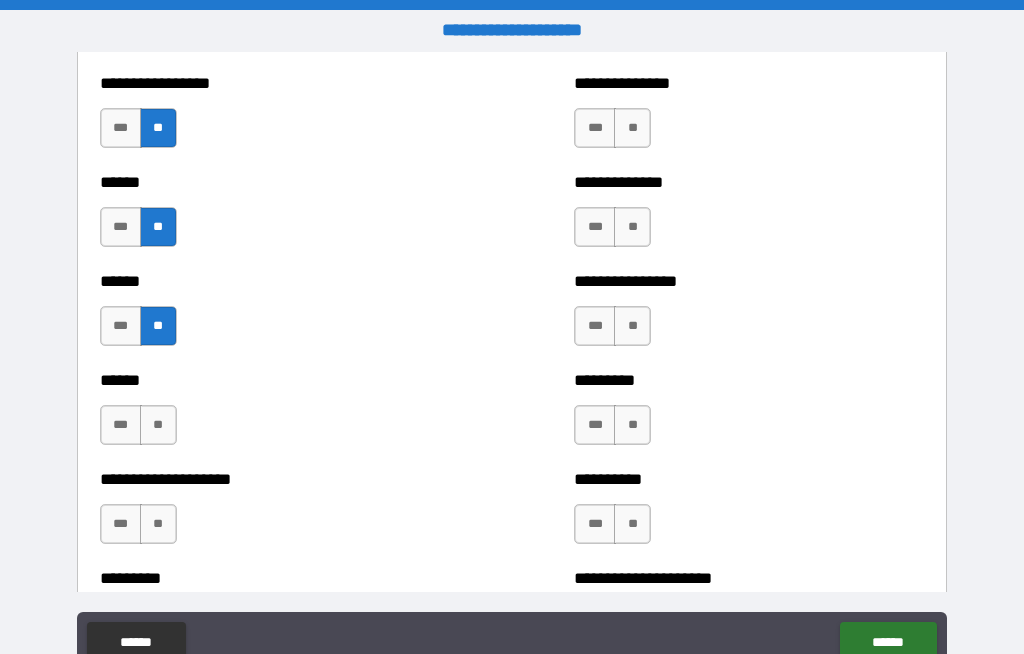 scroll, scrollTop: 3274, scrollLeft: 0, axis: vertical 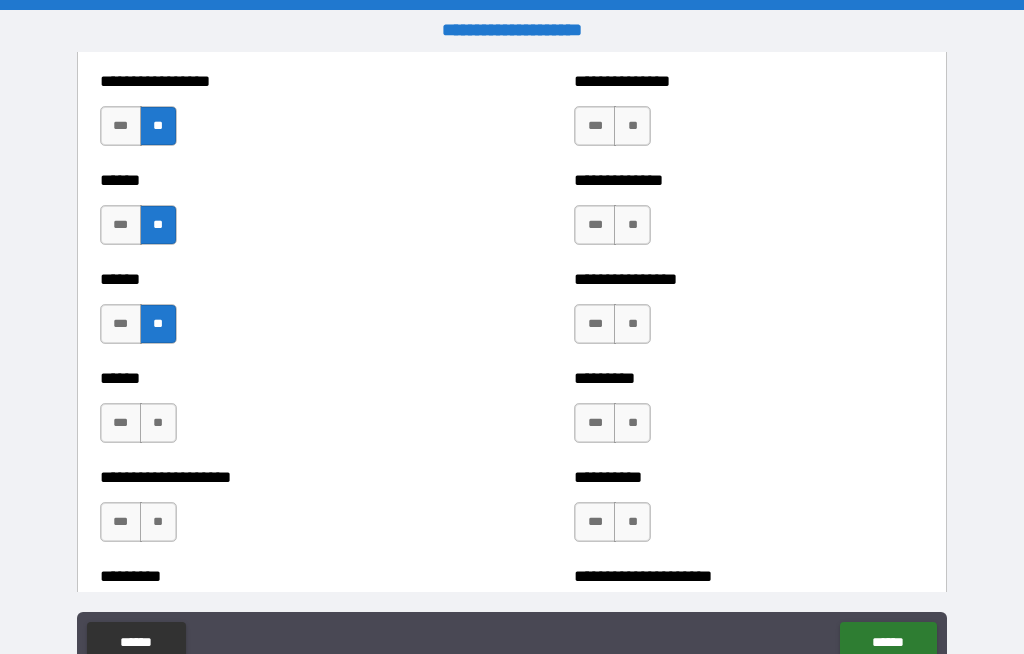 click on "**" at bounding box center [158, 423] 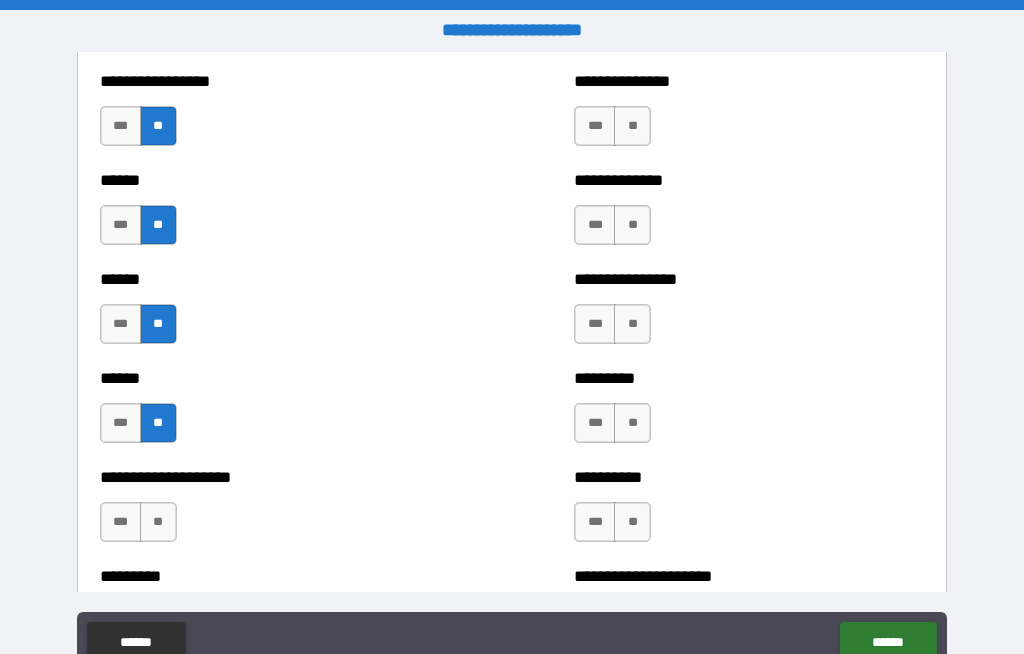 click on "**" at bounding box center (158, 522) 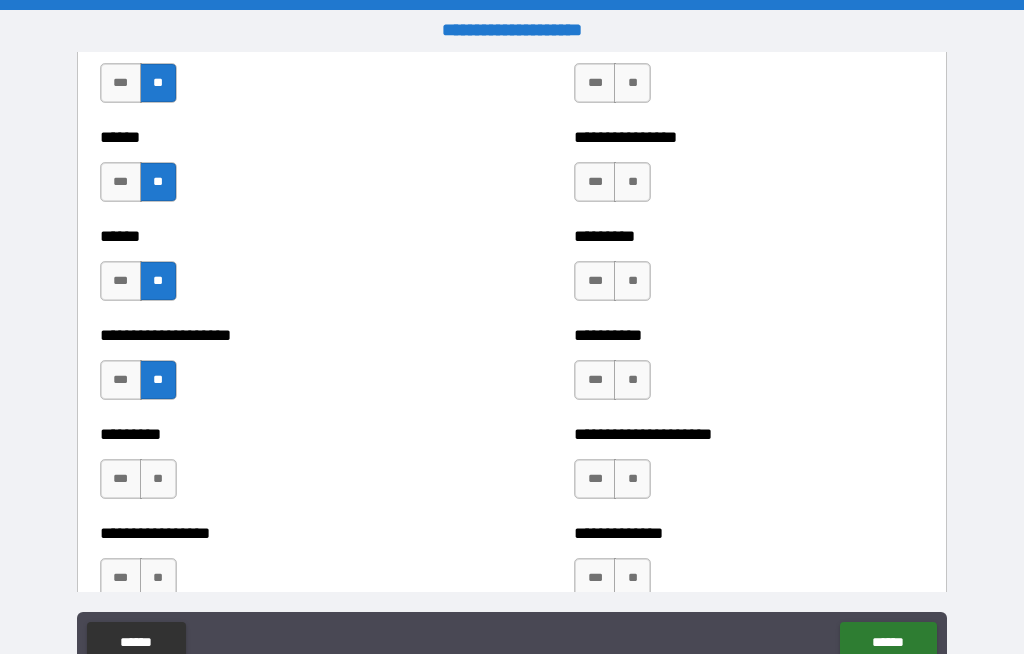 scroll, scrollTop: 3444, scrollLeft: 0, axis: vertical 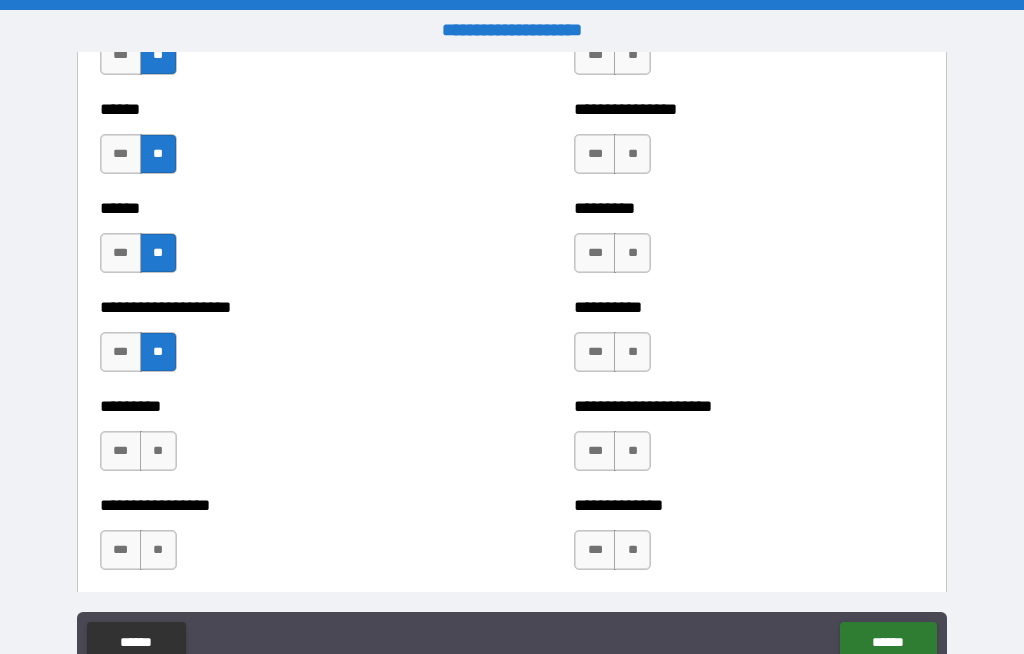 click on "**" at bounding box center [158, 451] 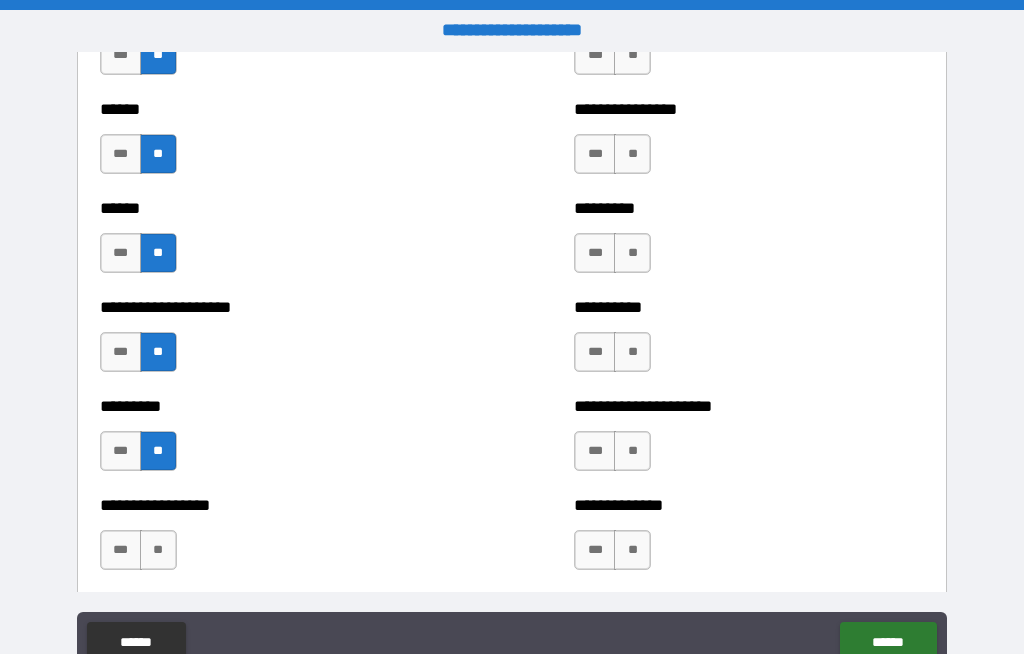 click on "**" at bounding box center [158, 550] 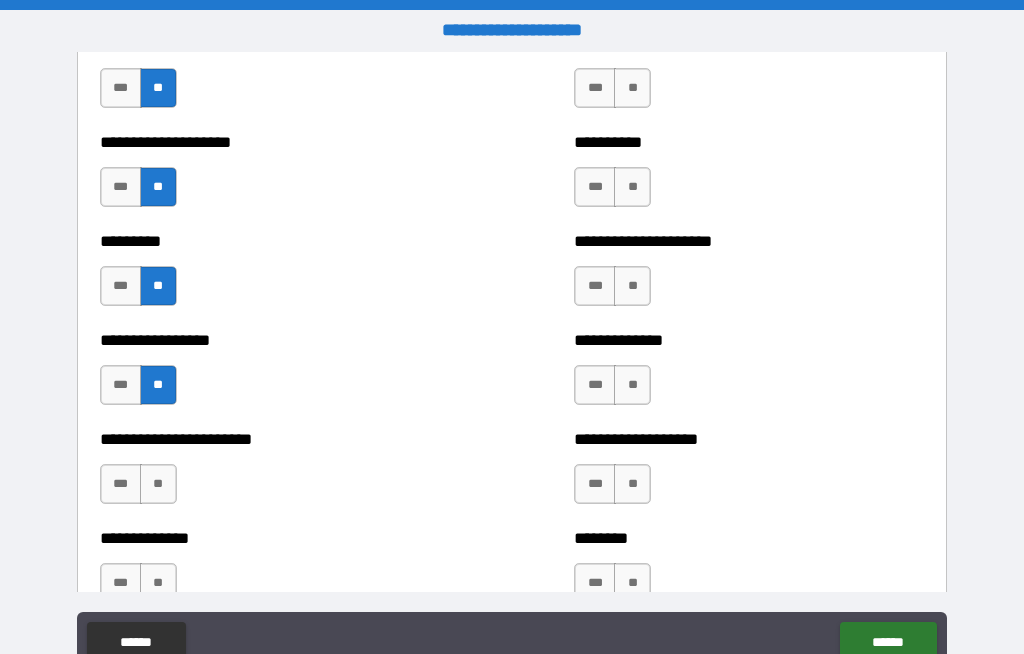 scroll, scrollTop: 3599, scrollLeft: 0, axis: vertical 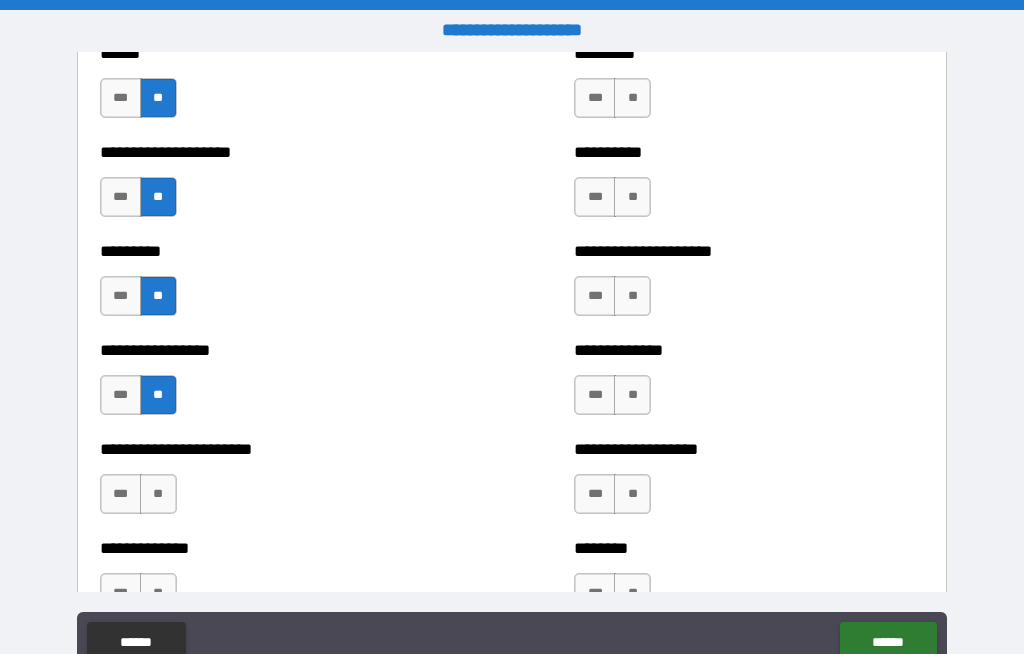 click on "**" at bounding box center (158, 494) 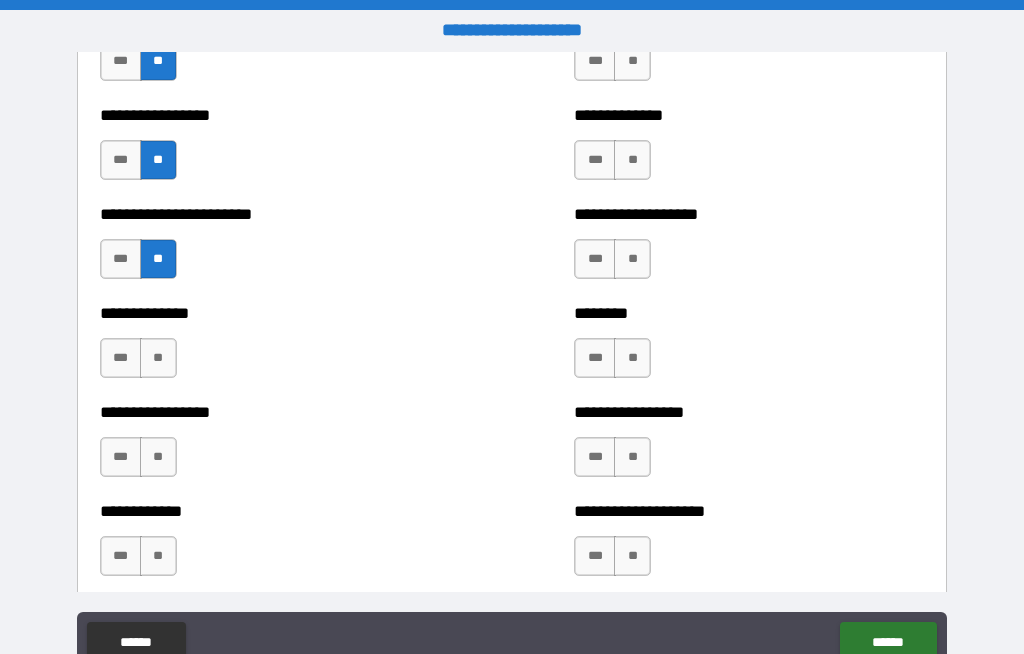scroll, scrollTop: 3836, scrollLeft: 0, axis: vertical 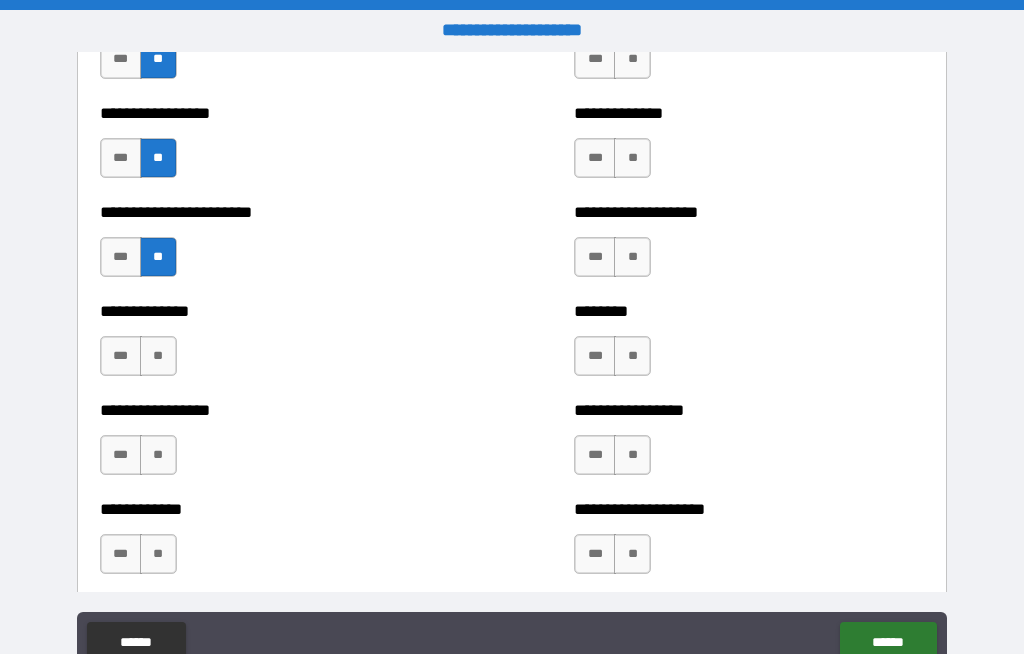 click on "**" at bounding box center [158, 356] 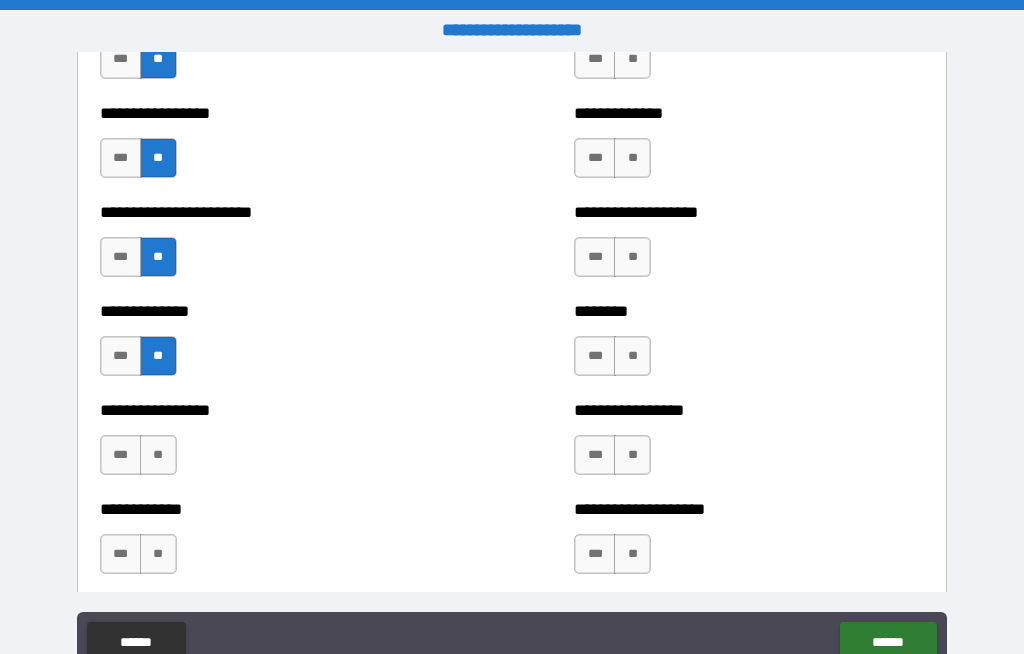 click on "**" at bounding box center [158, 455] 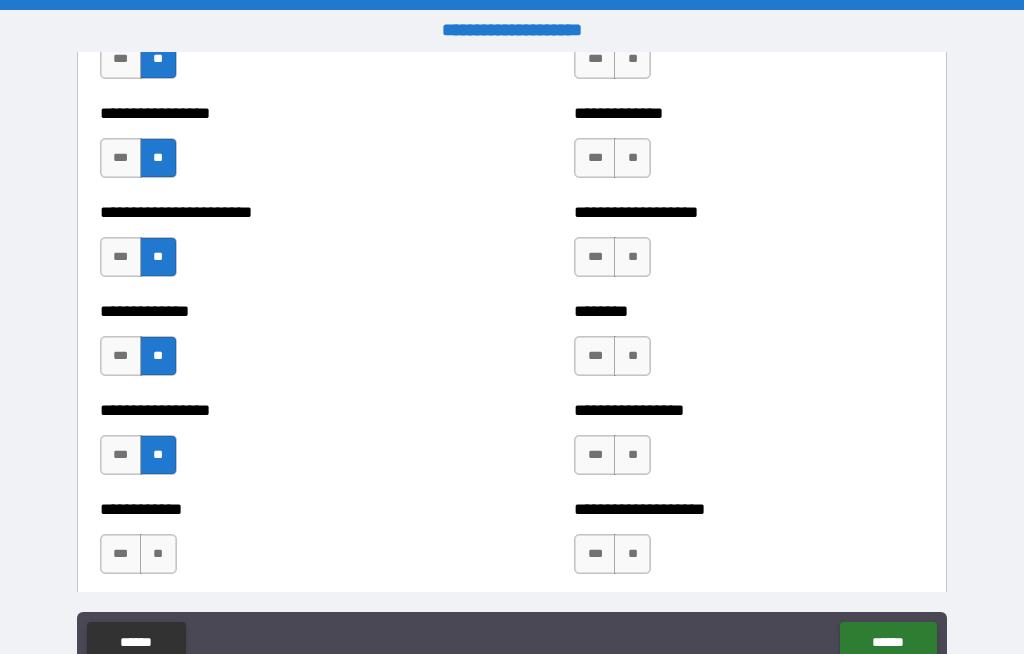 click on "**" at bounding box center [158, 554] 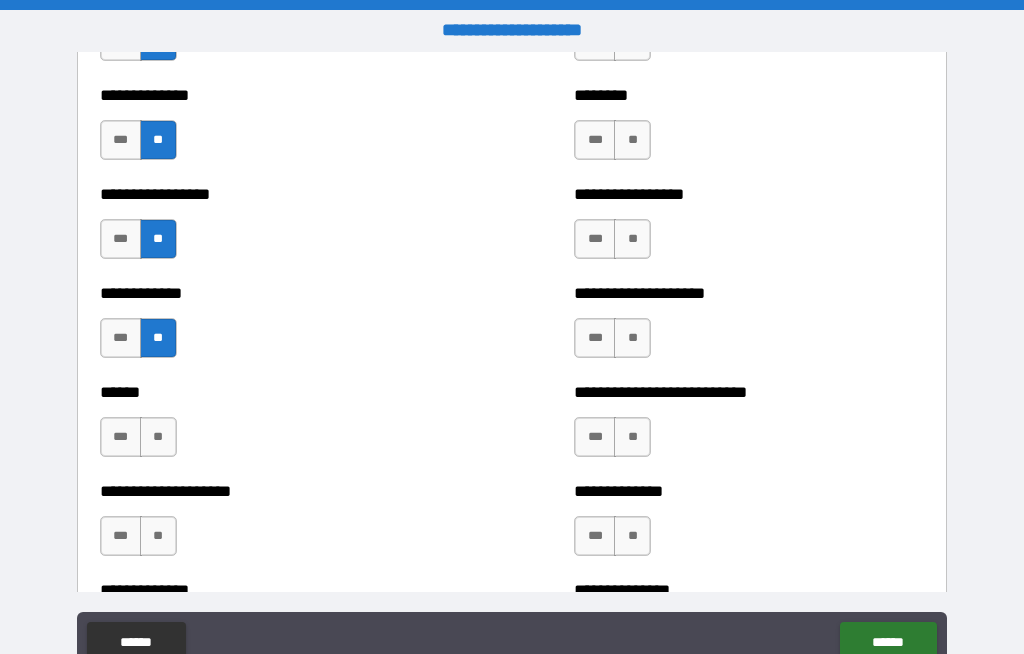 scroll, scrollTop: 4052, scrollLeft: 0, axis: vertical 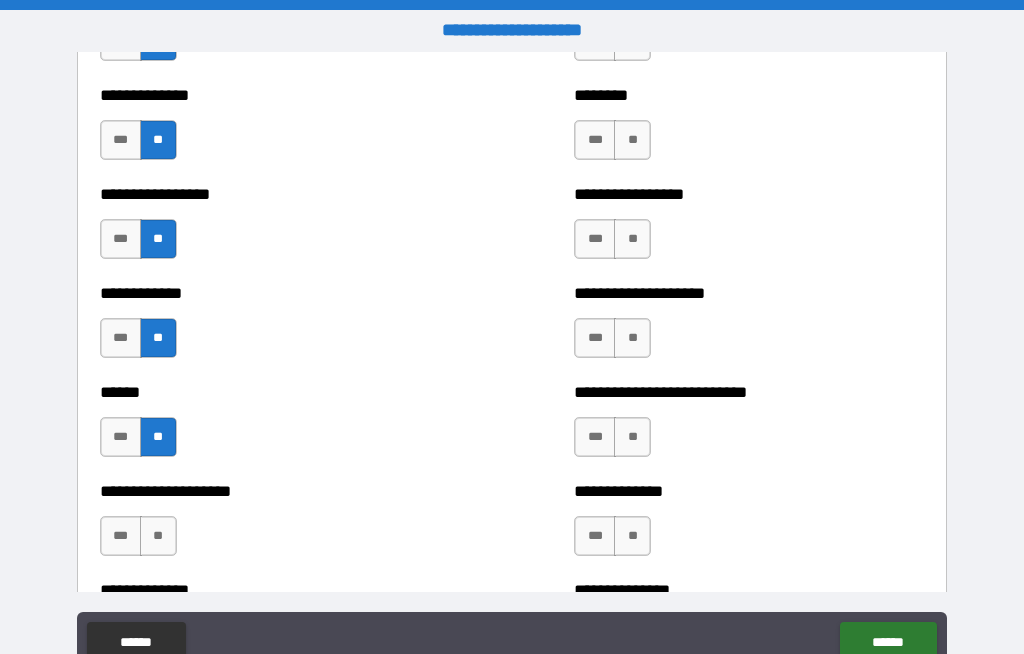 click on "**" at bounding box center [158, 536] 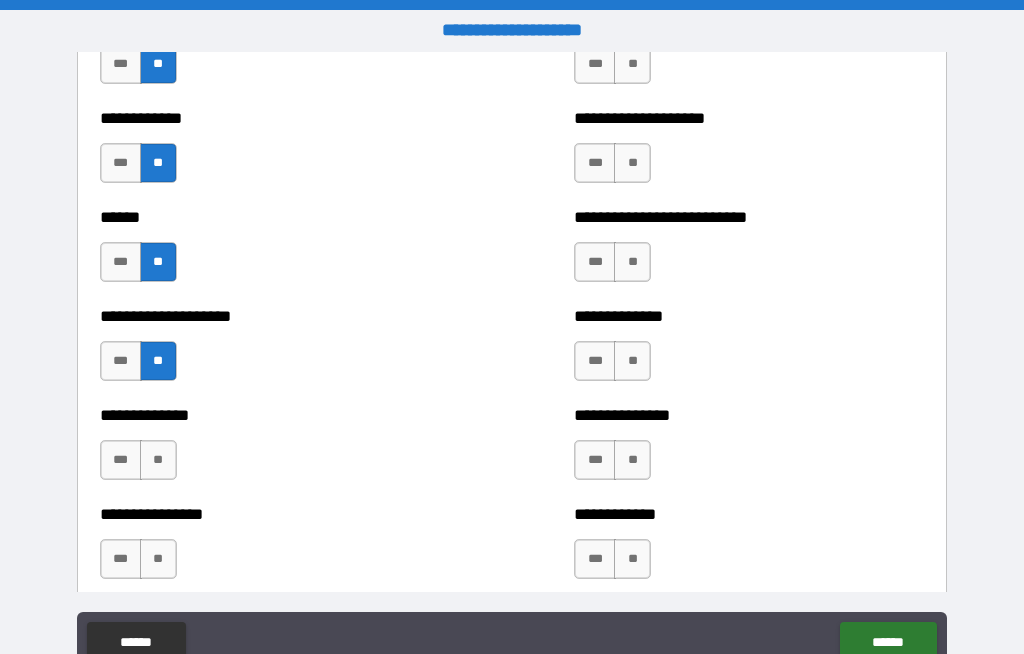 scroll, scrollTop: 4247, scrollLeft: 0, axis: vertical 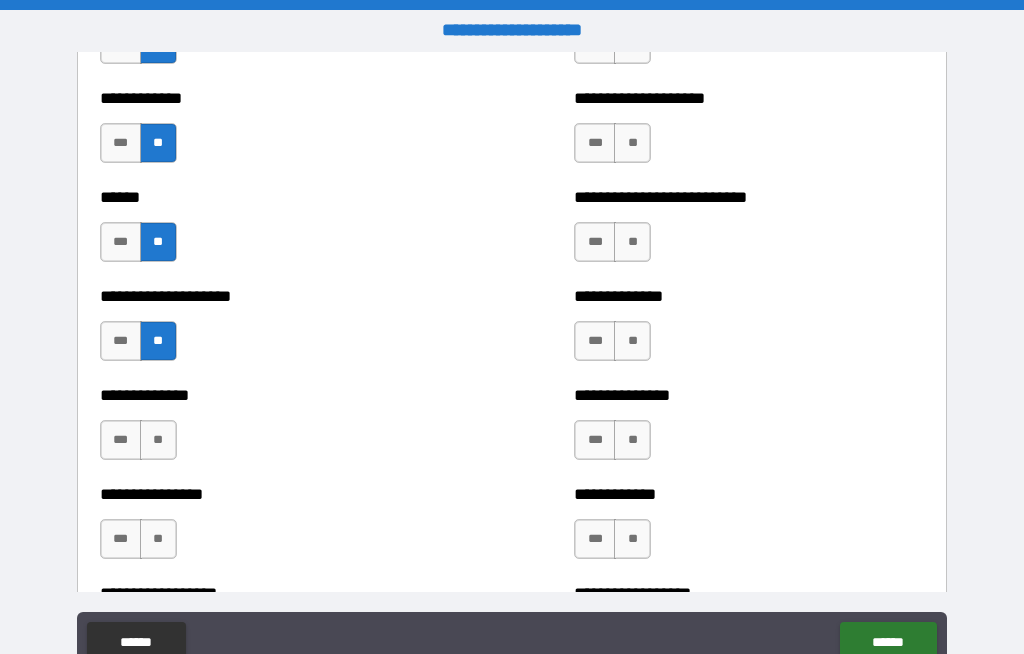 click on "**" at bounding box center [158, 440] 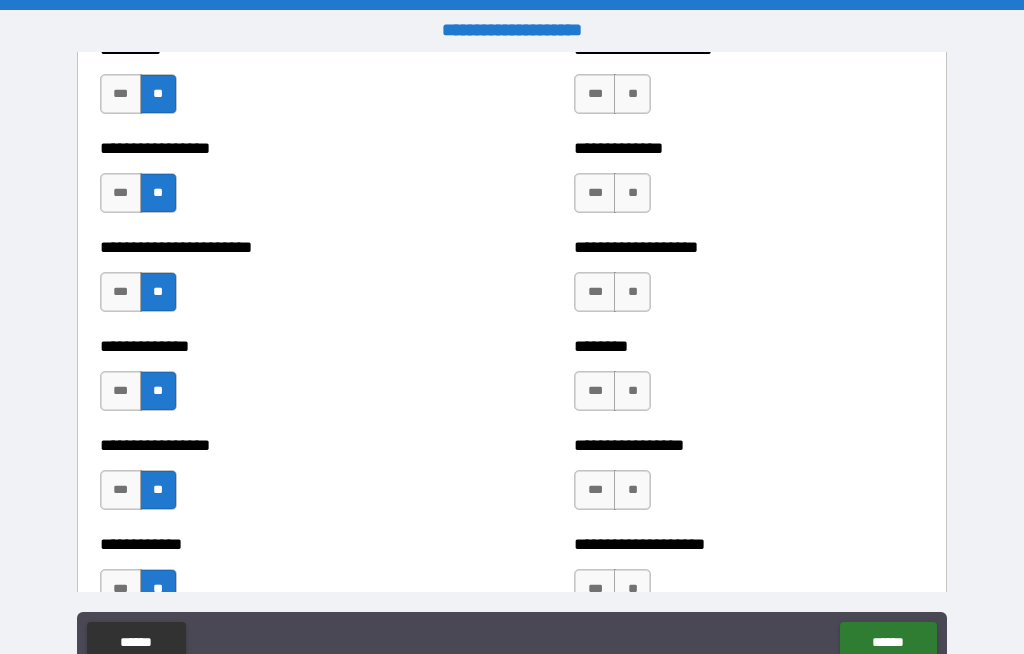 scroll, scrollTop: 3800, scrollLeft: 0, axis: vertical 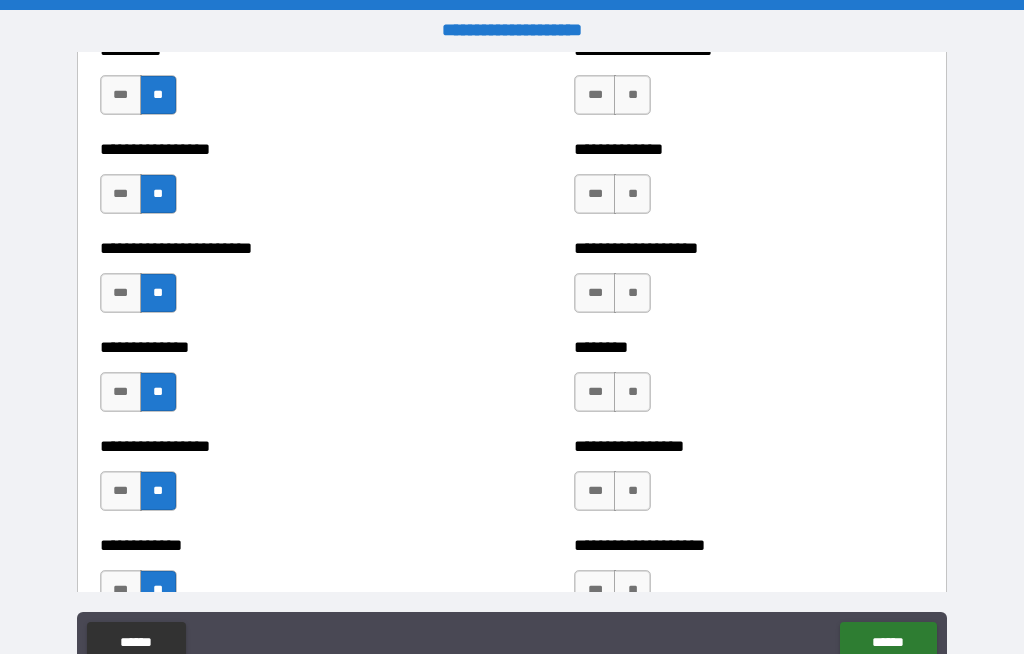 click on "***" at bounding box center (121, 194) 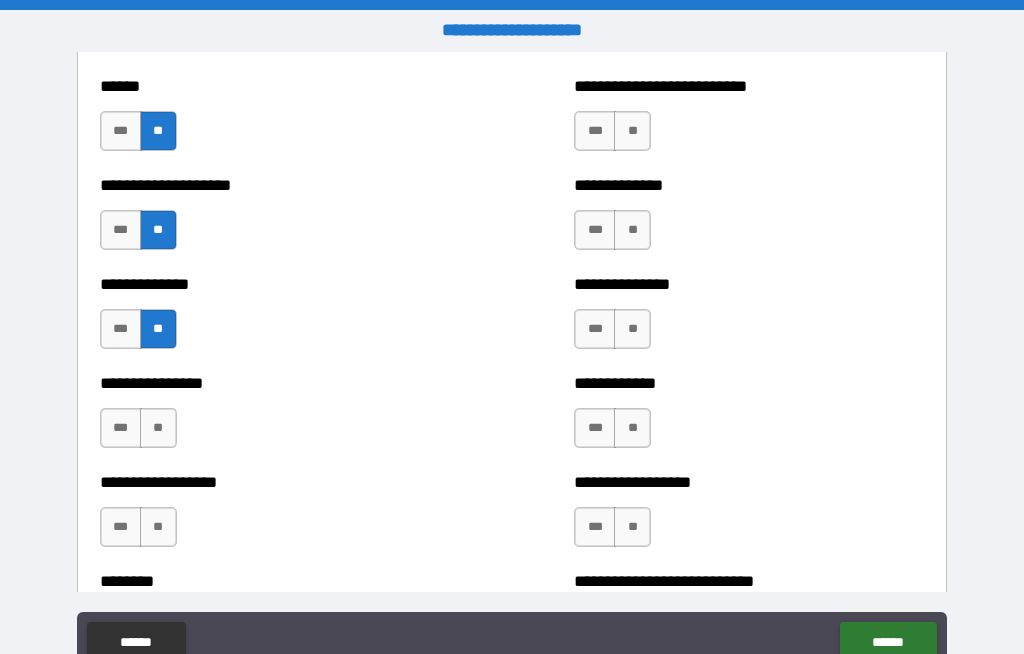 scroll, scrollTop: 4359, scrollLeft: 0, axis: vertical 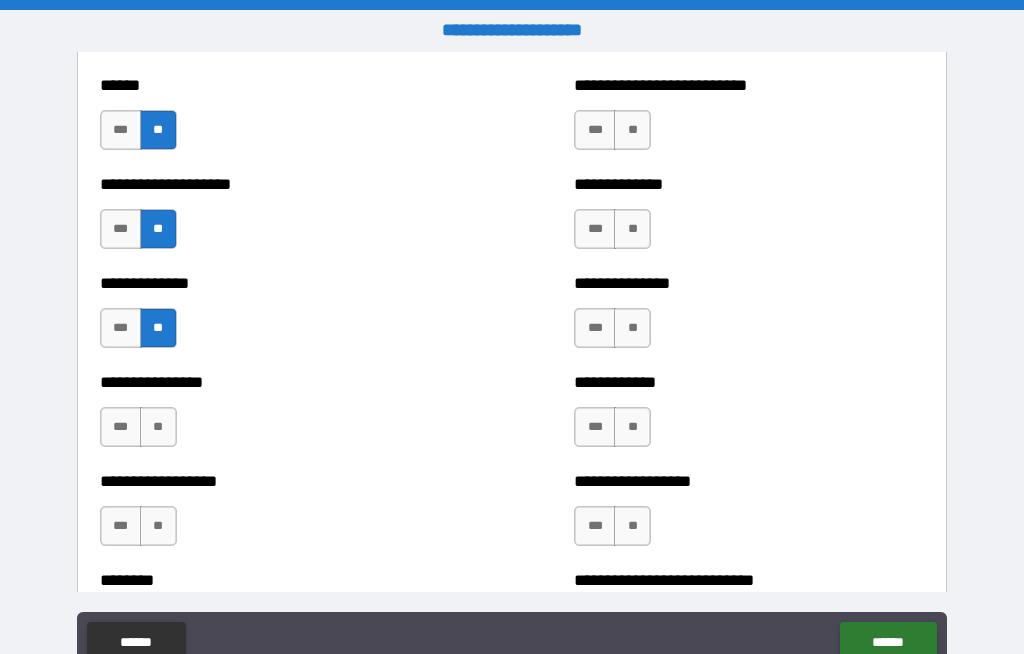 click on "**" at bounding box center [158, 427] 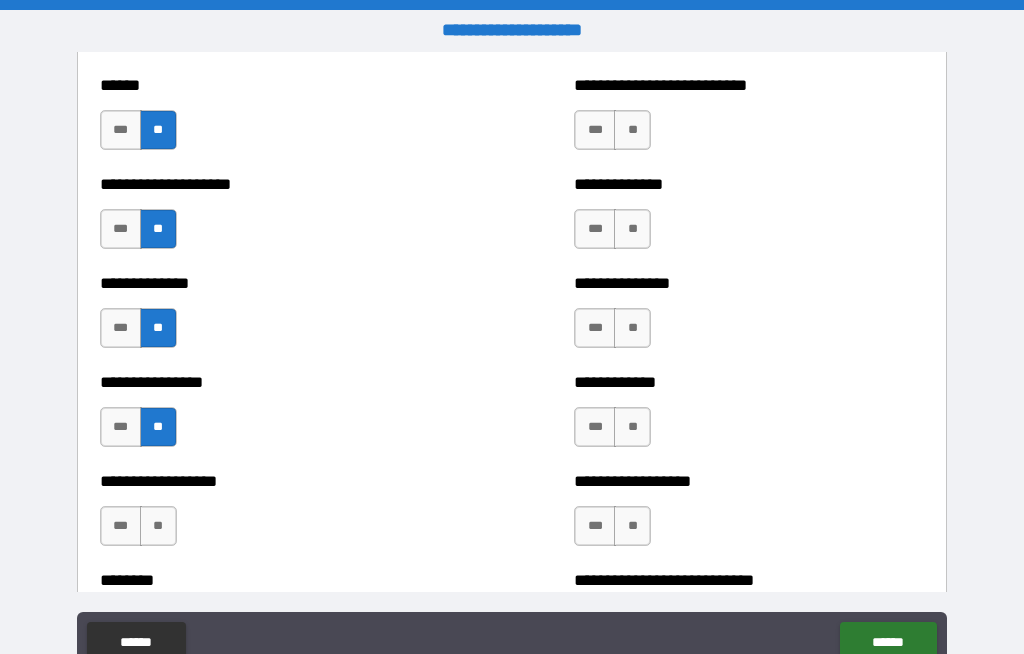 click on "**" at bounding box center [158, 526] 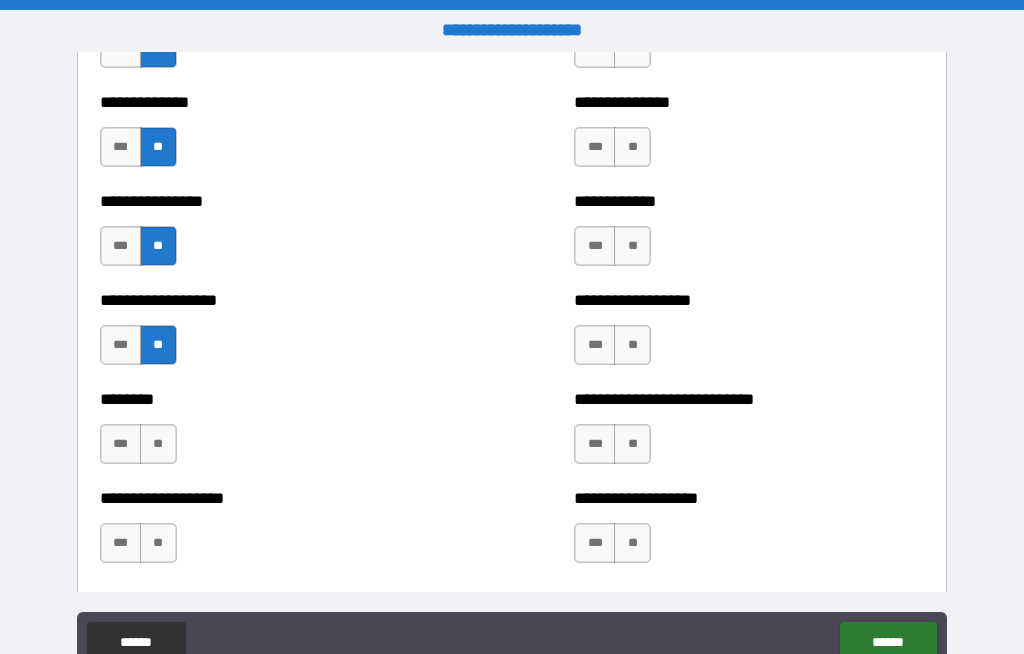 scroll, scrollTop: 4560, scrollLeft: 0, axis: vertical 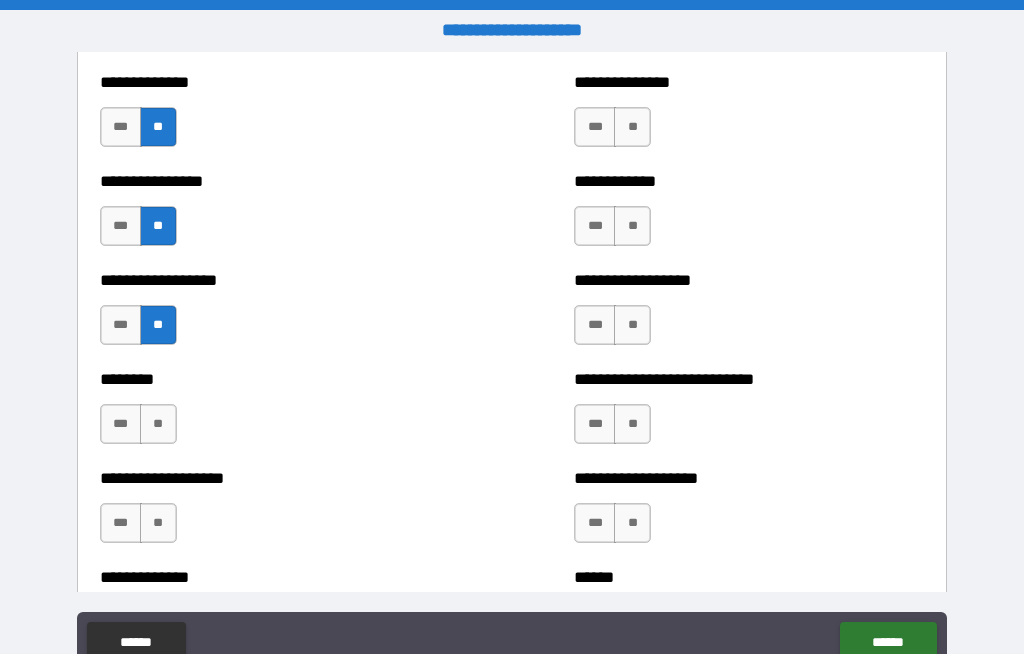 click on "**" at bounding box center (158, 424) 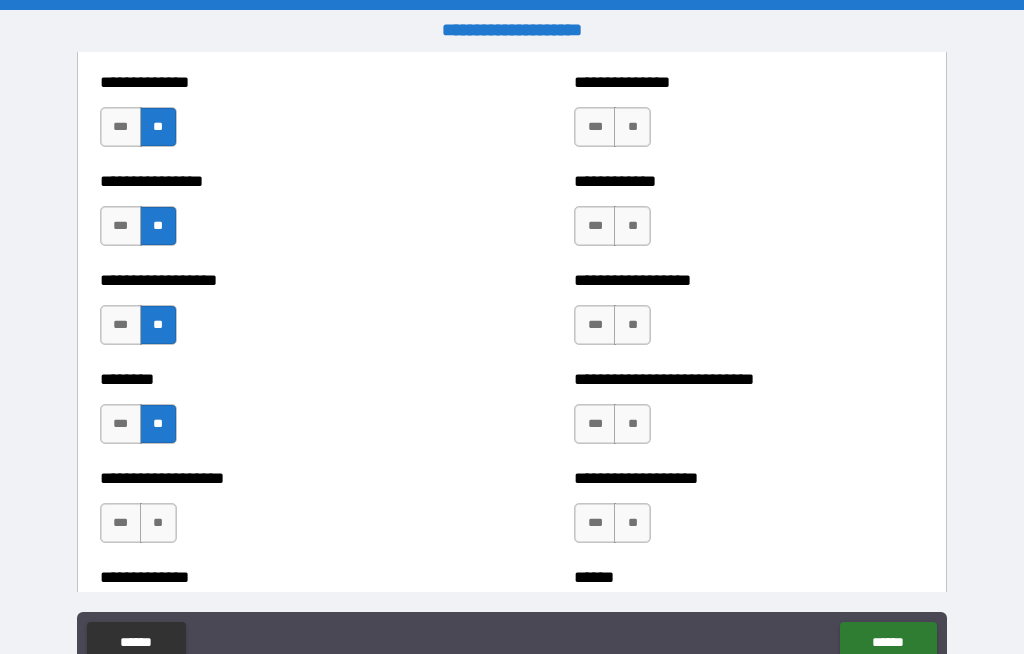 click on "**" at bounding box center (158, 523) 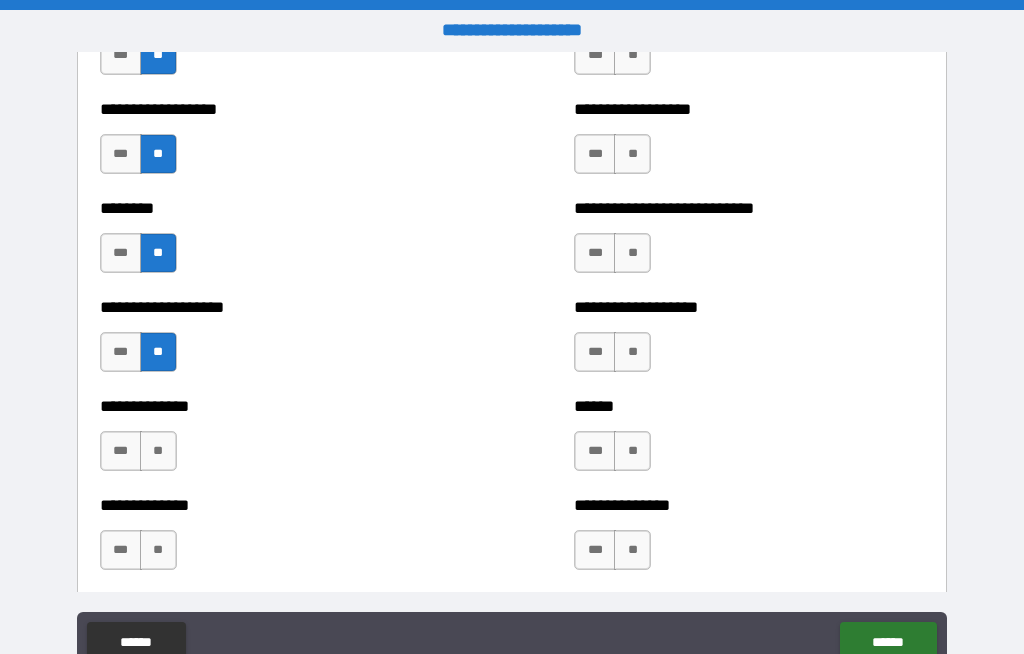 scroll, scrollTop: 4744, scrollLeft: 0, axis: vertical 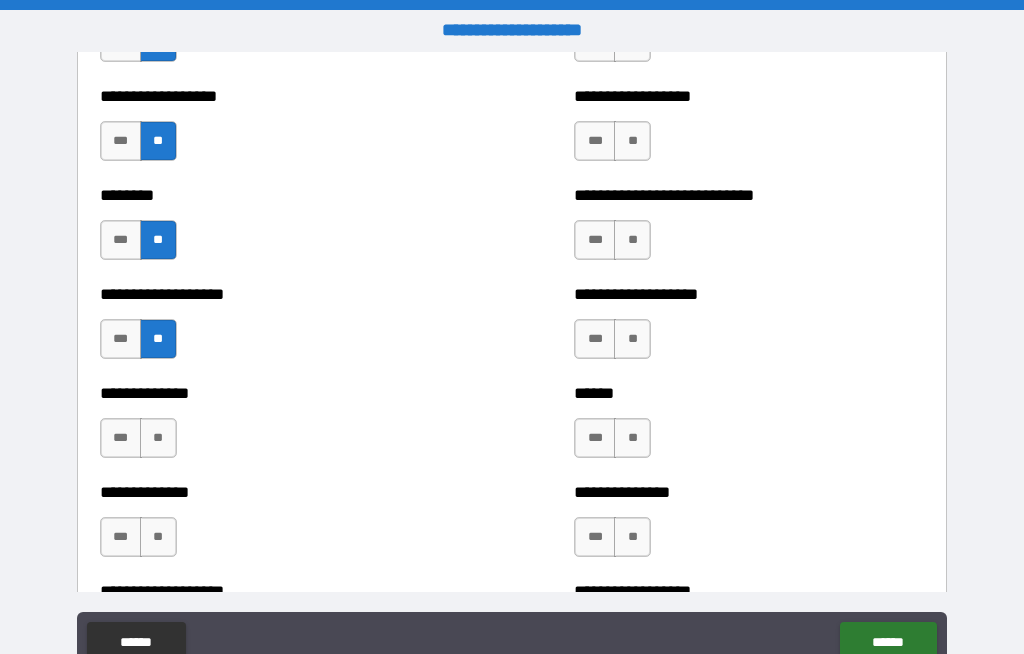 click on "**" at bounding box center [158, 438] 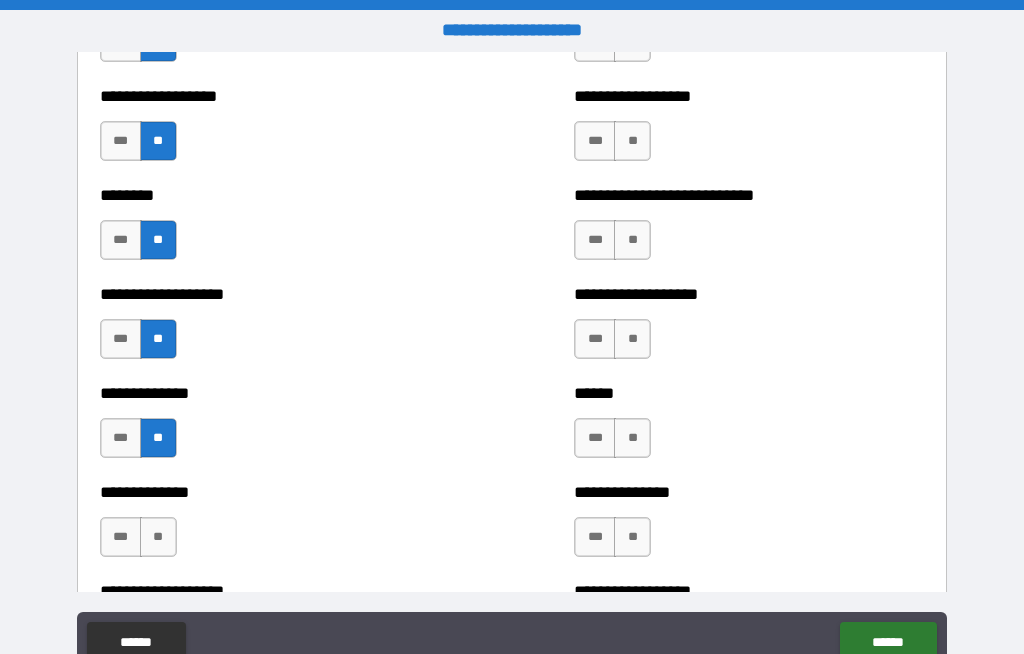 click on "**" at bounding box center (158, 537) 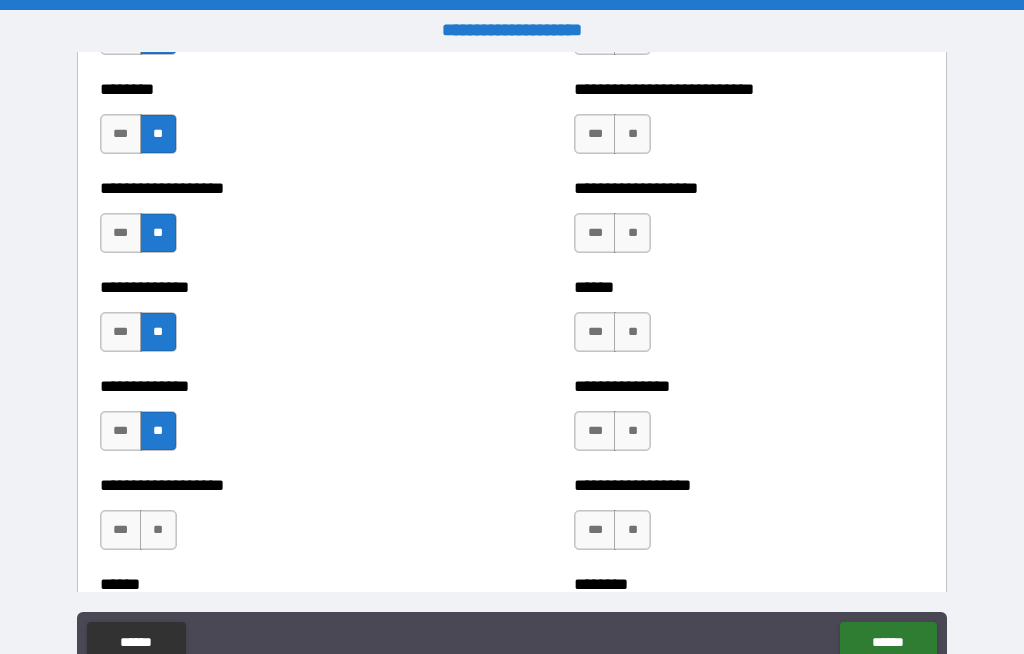 scroll, scrollTop: 4927, scrollLeft: 0, axis: vertical 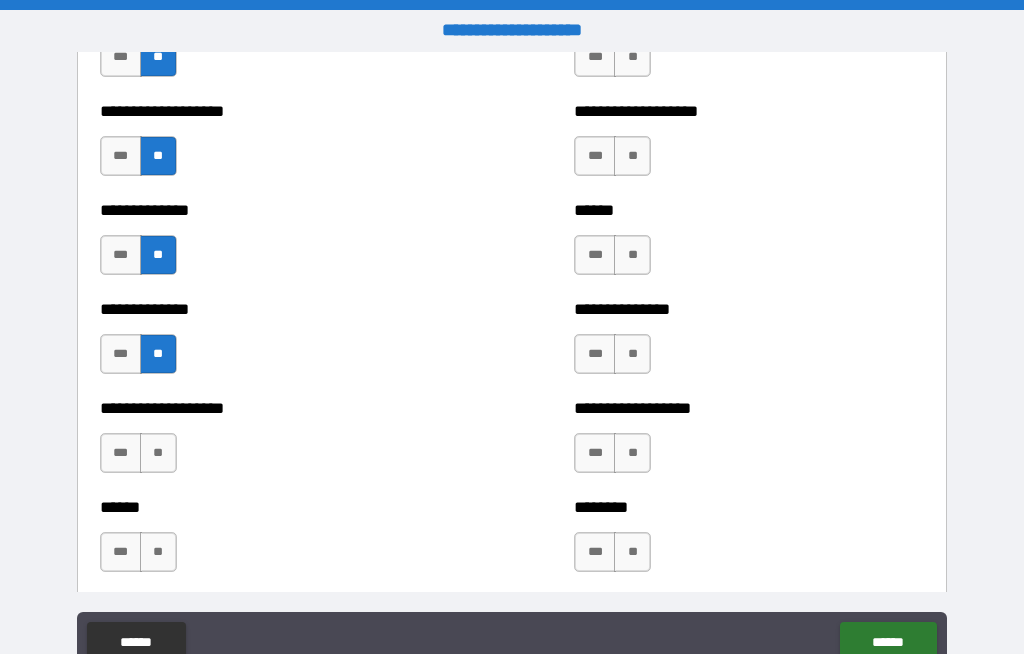 click on "**" at bounding box center (158, 453) 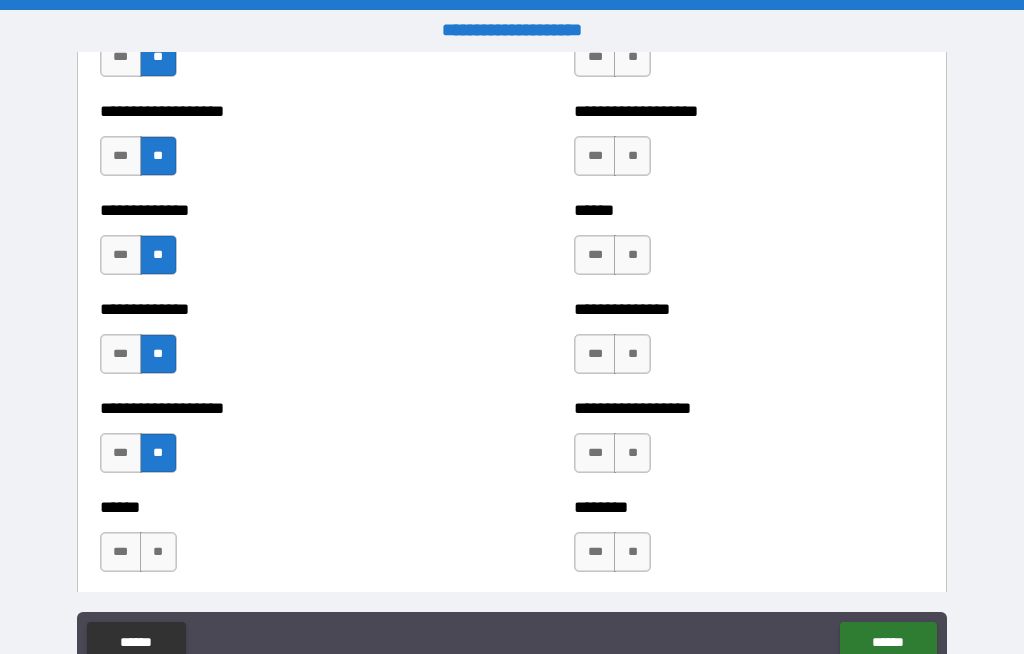 click on "**" at bounding box center [158, 552] 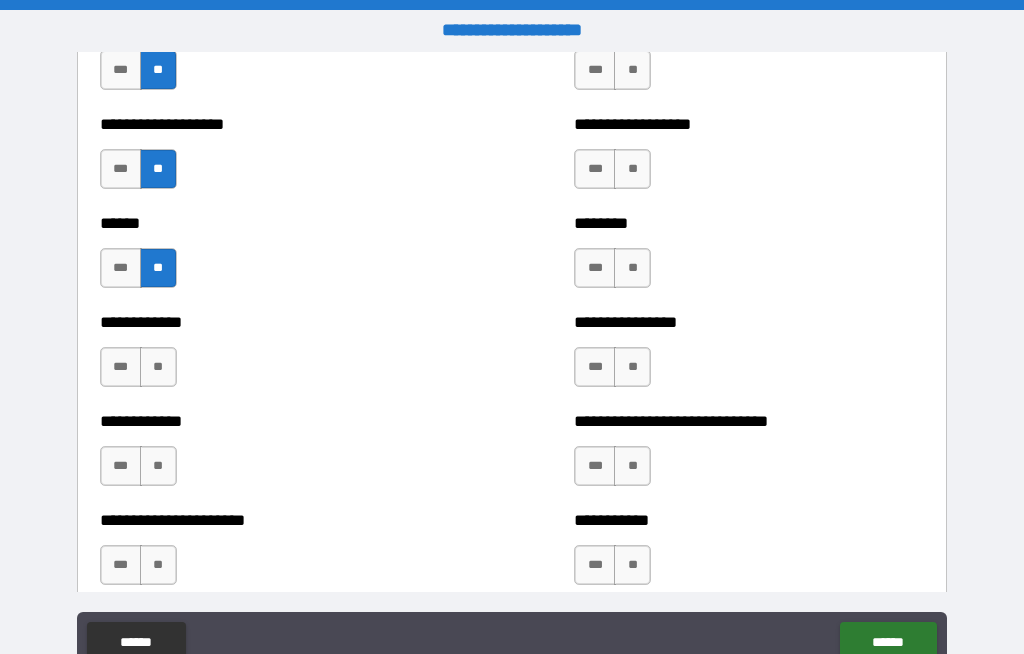 scroll, scrollTop: 5224, scrollLeft: 0, axis: vertical 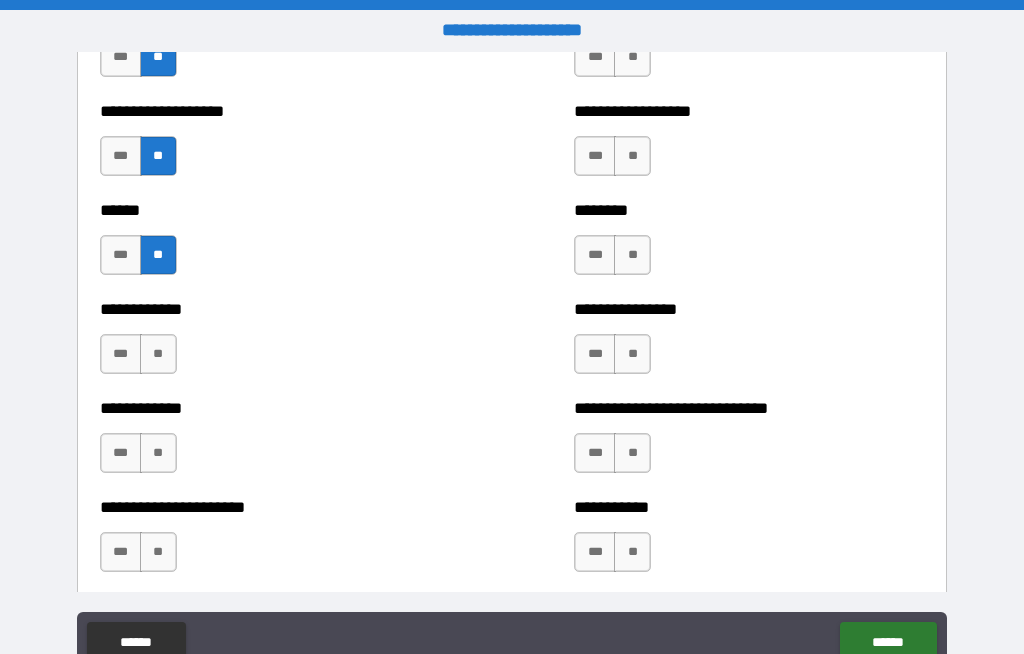 click on "**" at bounding box center (158, 354) 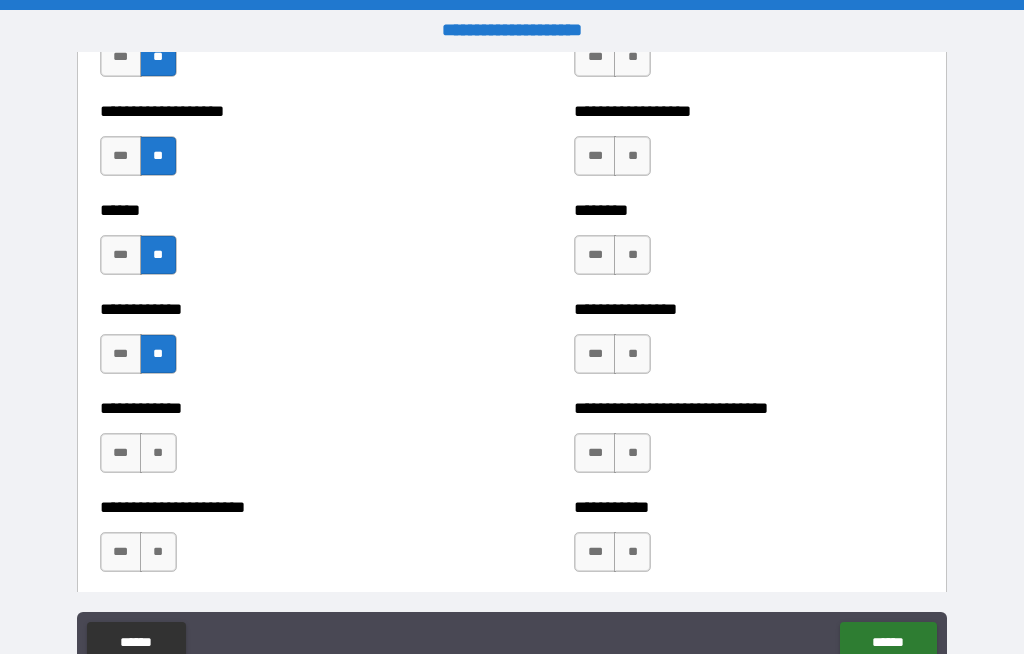 click on "**" at bounding box center [158, 453] 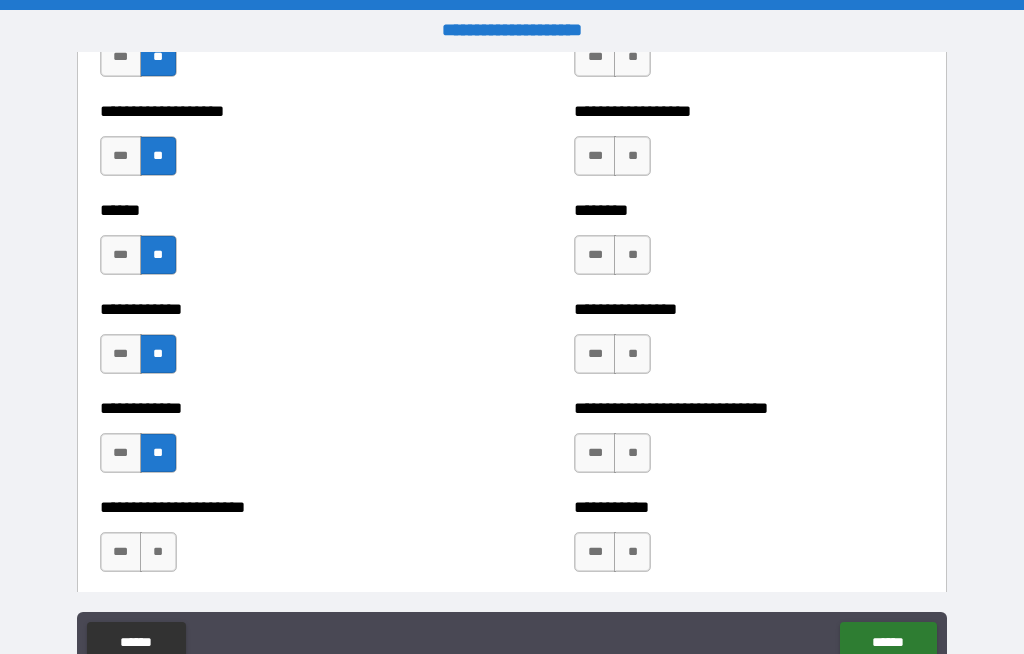 click on "**" at bounding box center [158, 552] 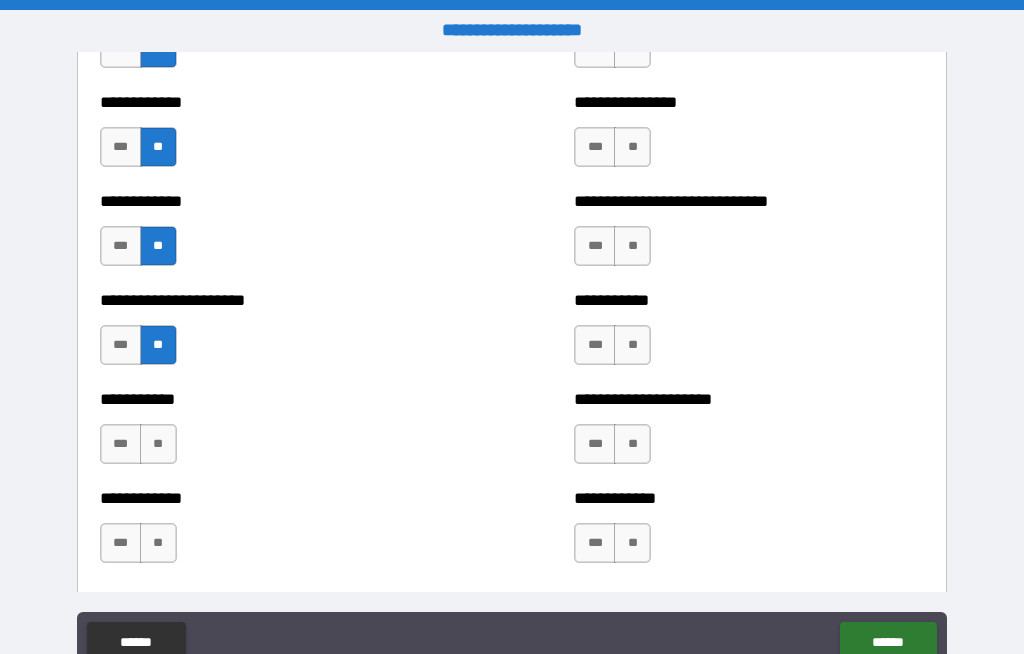 scroll, scrollTop: 5437, scrollLeft: 0, axis: vertical 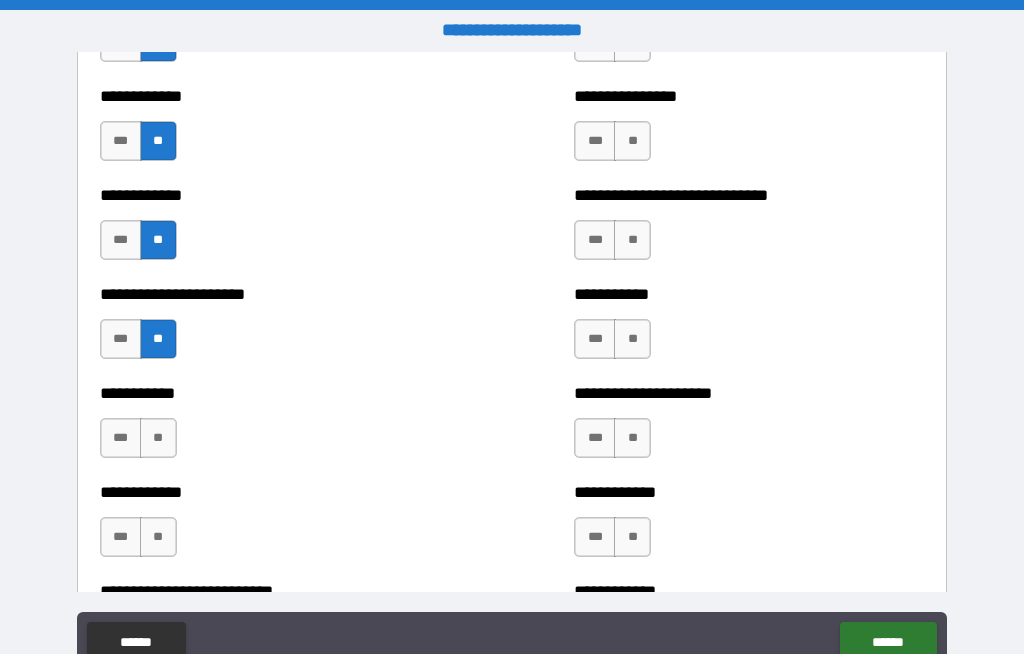 click on "**" at bounding box center [158, 438] 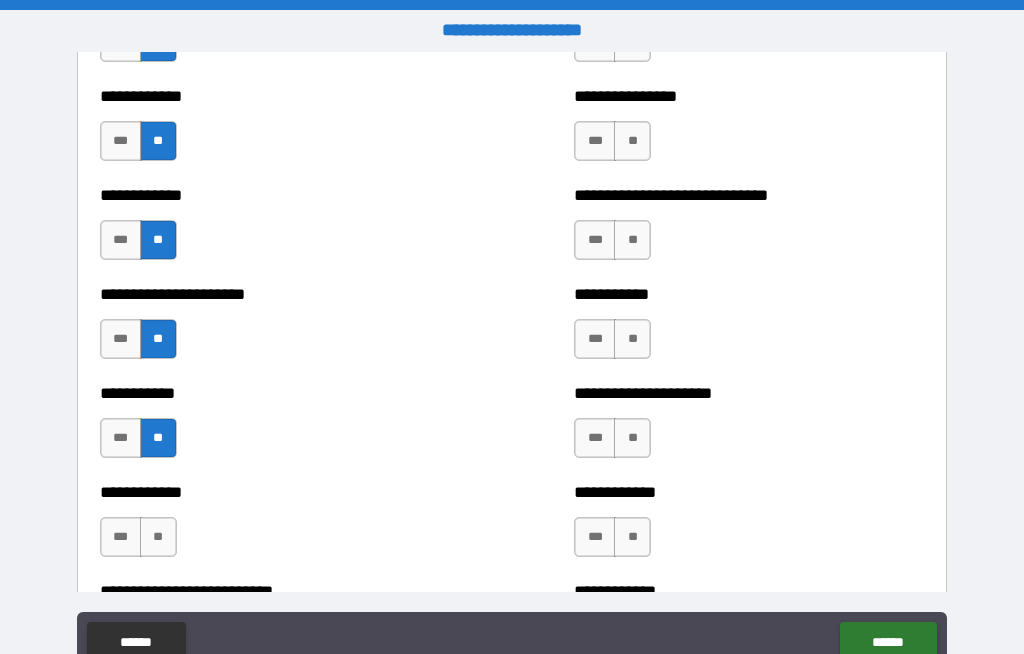 click on "**" at bounding box center [158, 537] 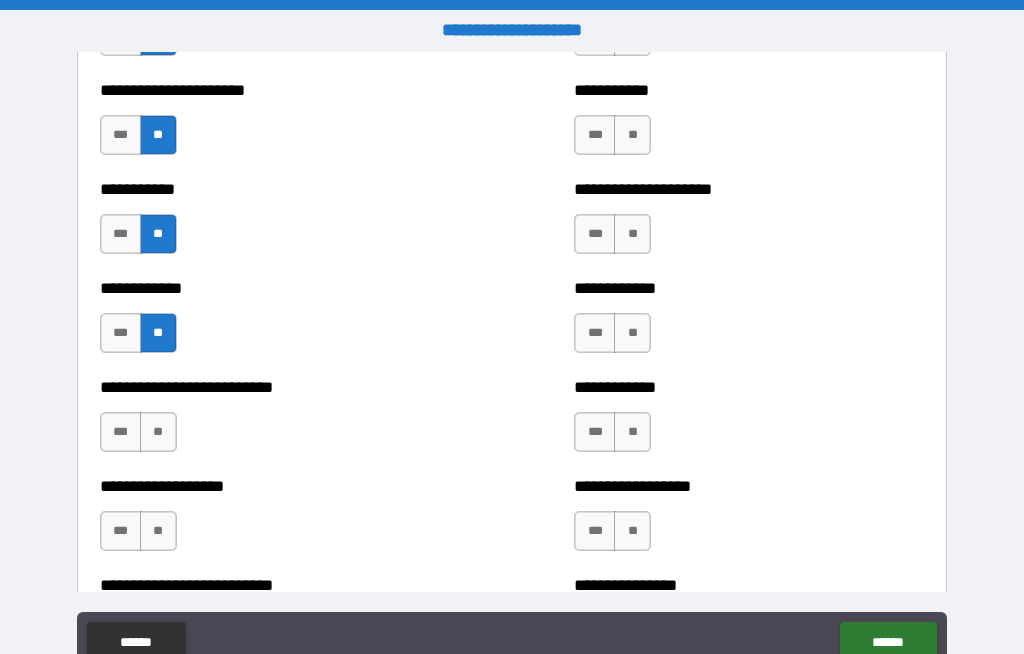 scroll, scrollTop: 5643, scrollLeft: 0, axis: vertical 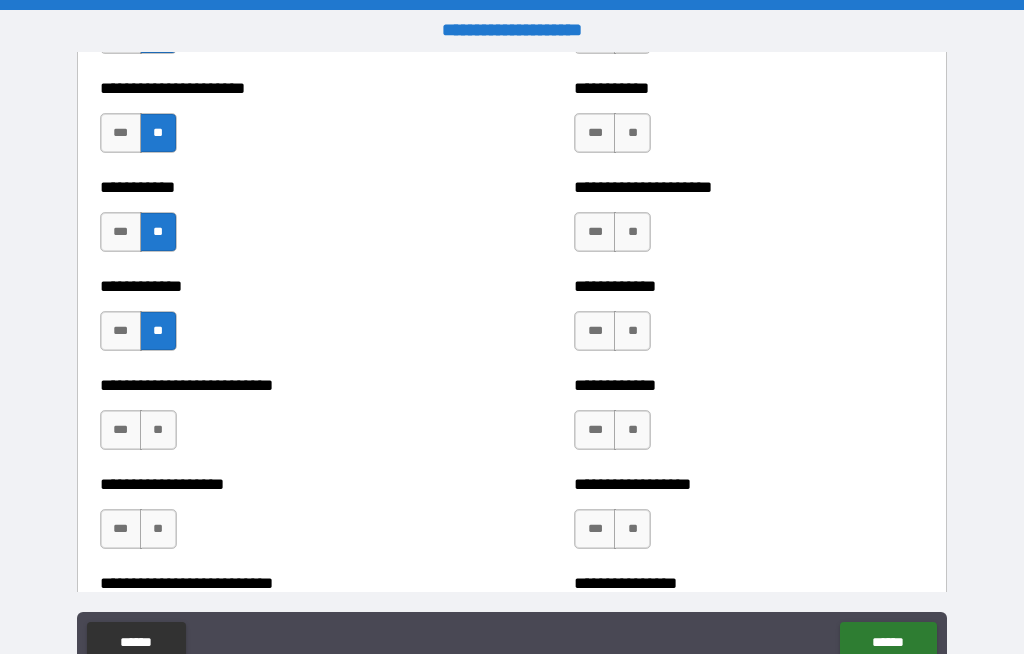 click on "**" at bounding box center (158, 430) 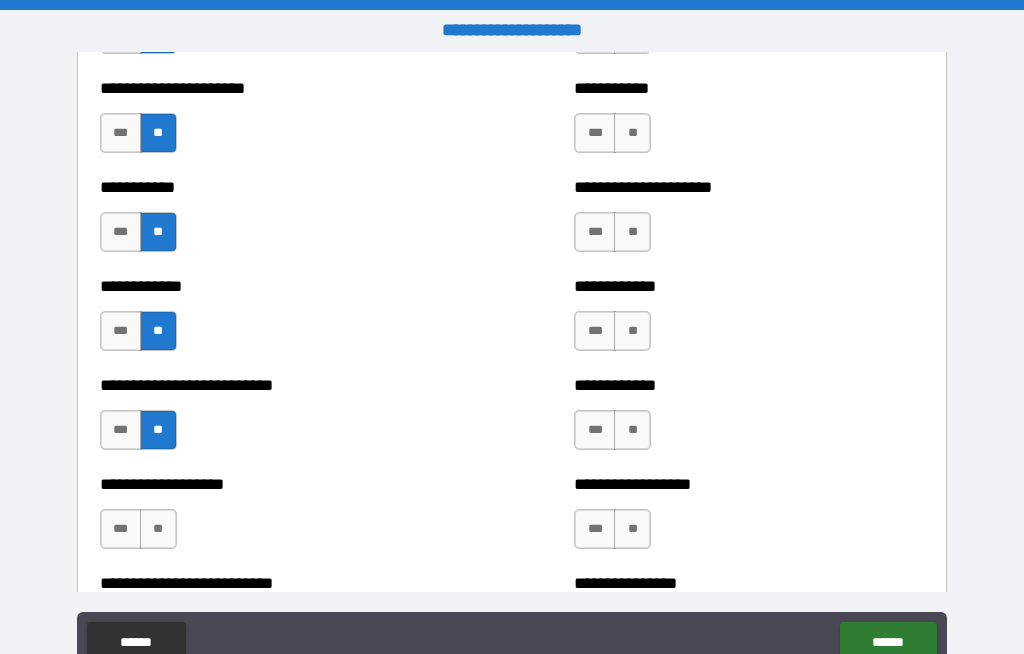 click on "**" at bounding box center [158, 529] 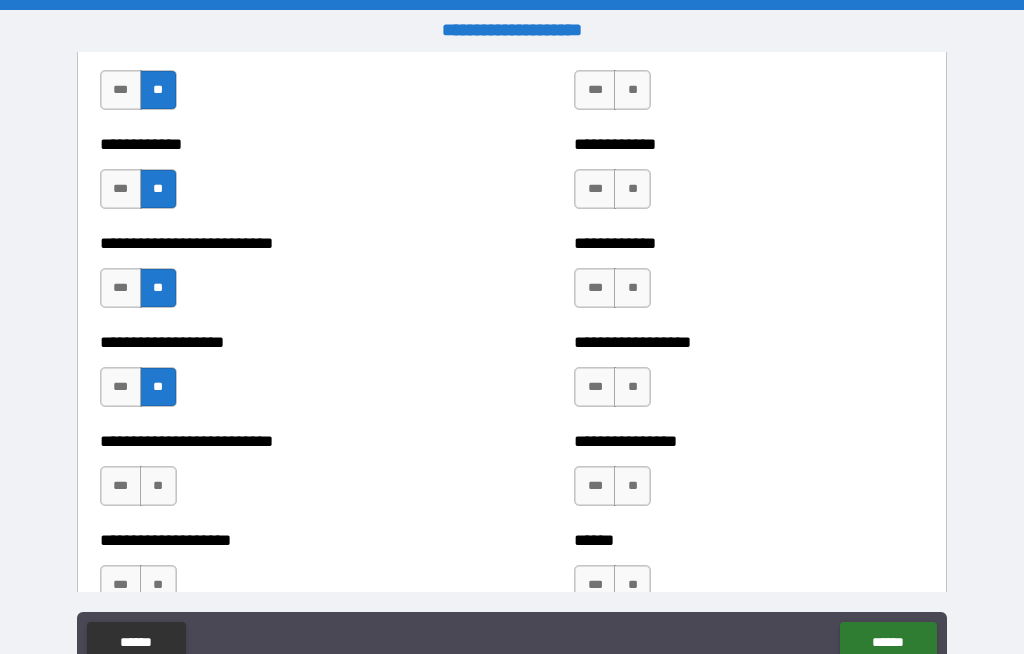scroll, scrollTop: 5800, scrollLeft: 0, axis: vertical 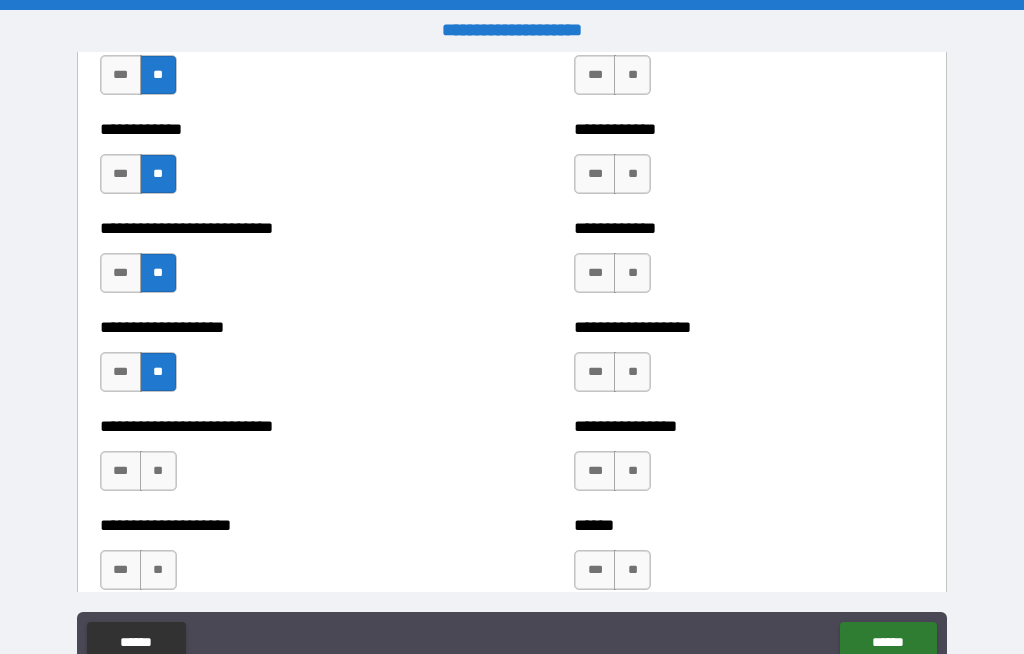 click on "**" at bounding box center (158, 471) 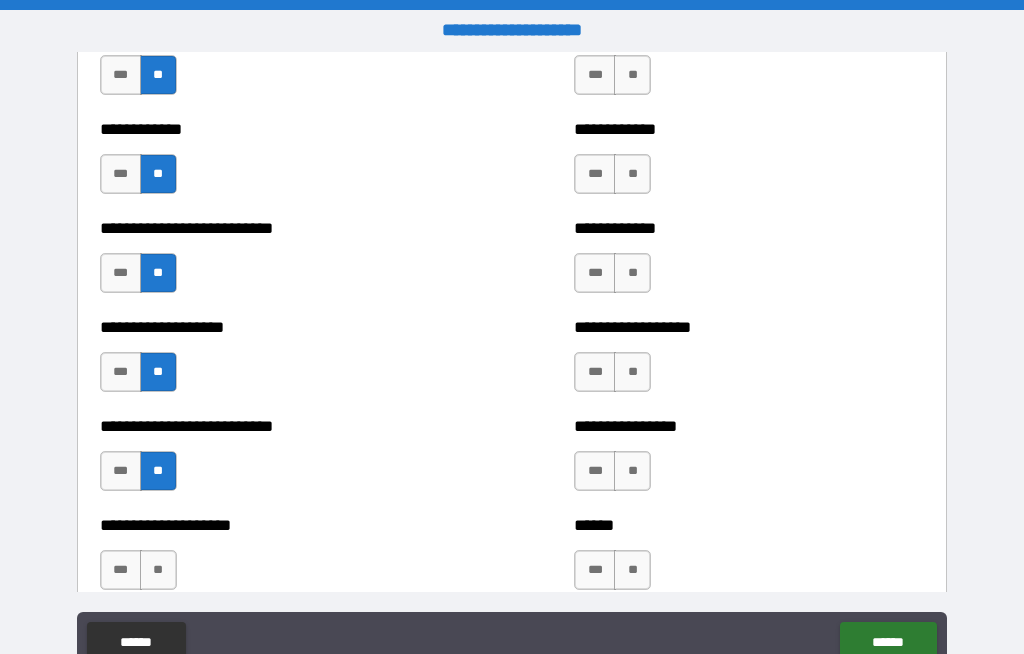 click on "**" at bounding box center (158, 570) 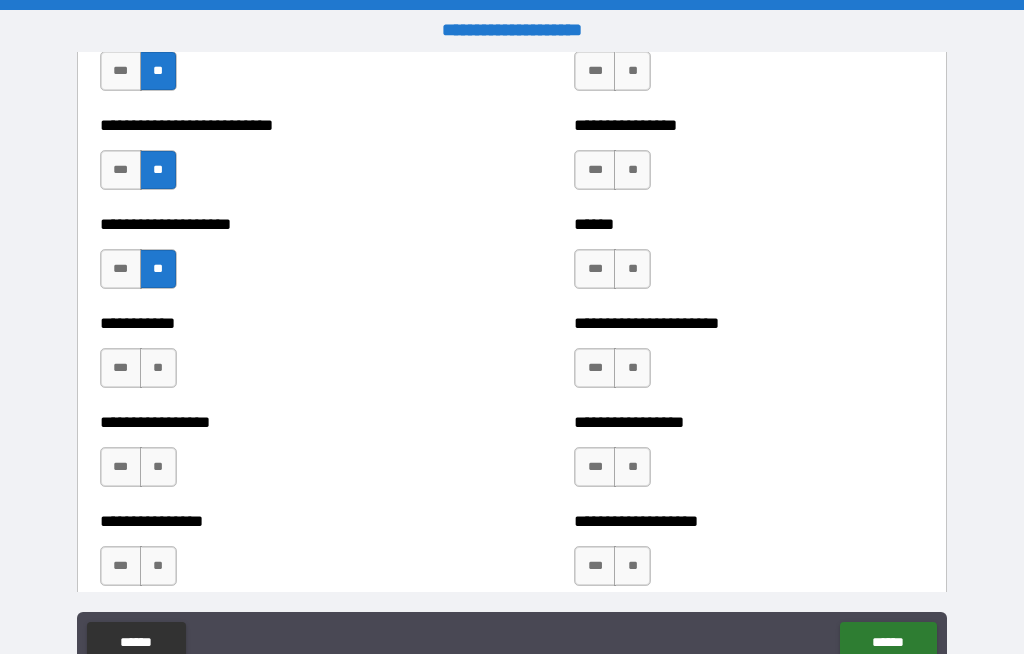 scroll, scrollTop: 6122, scrollLeft: 0, axis: vertical 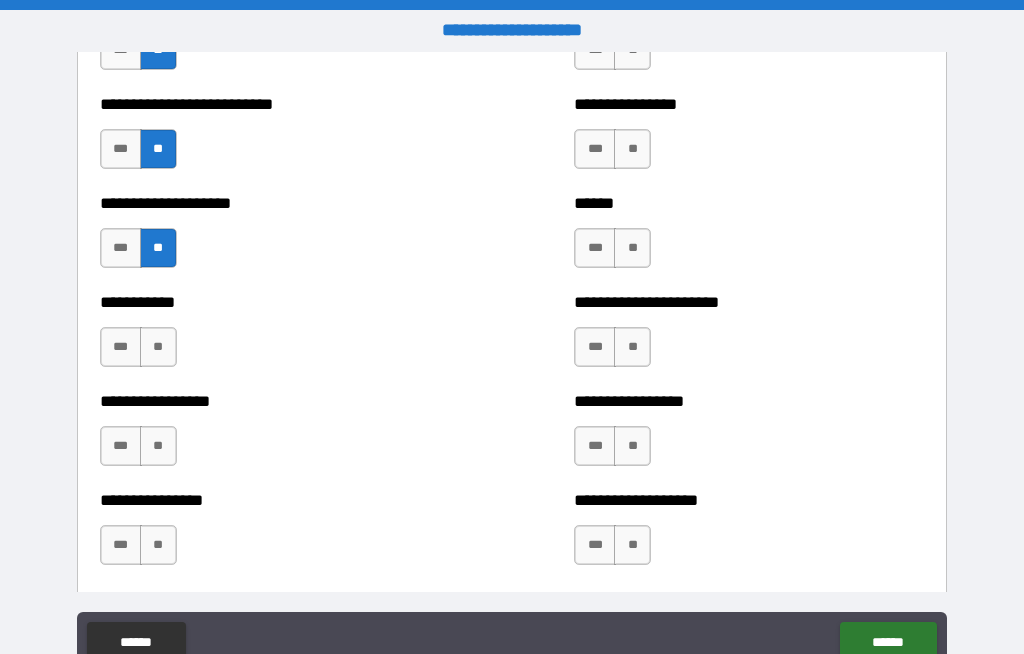 click on "**" at bounding box center [158, 347] 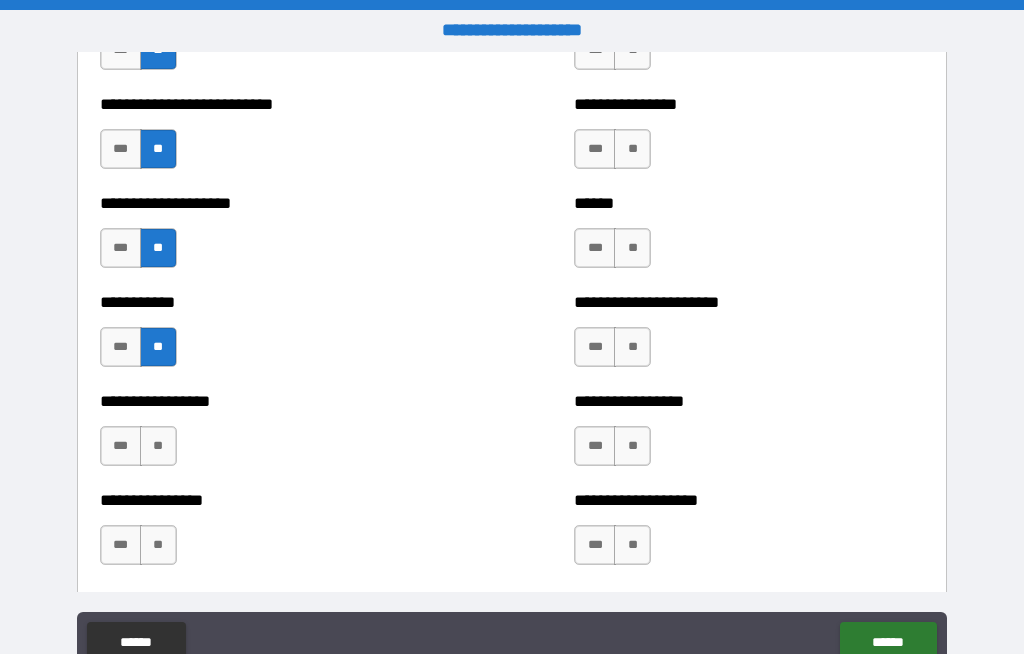 click on "**" at bounding box center [158, 446] 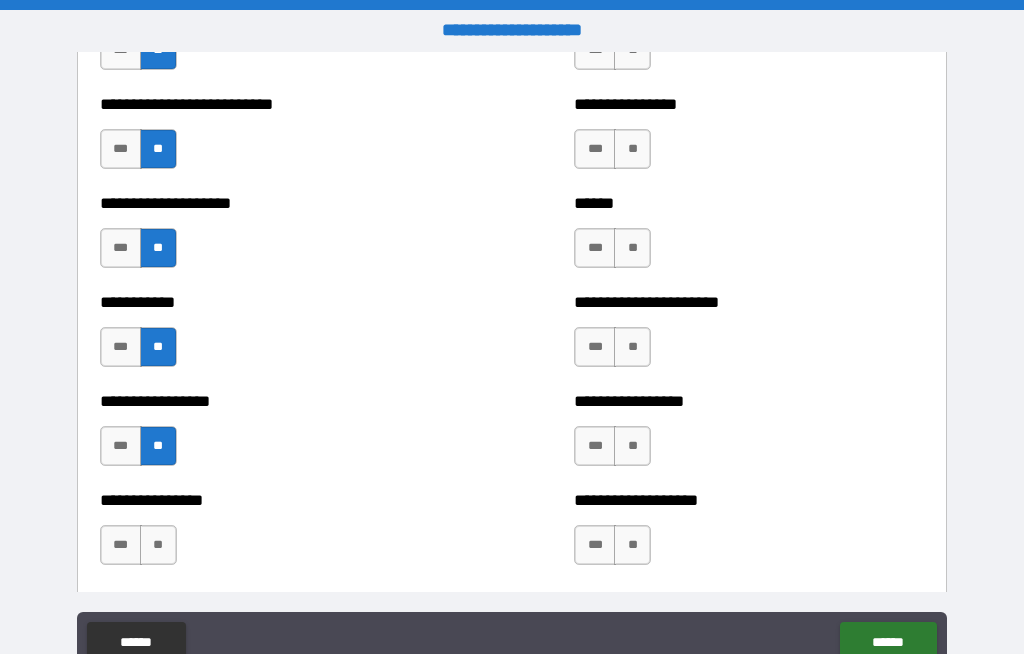 click on "**" at bounding box center (158, 545) 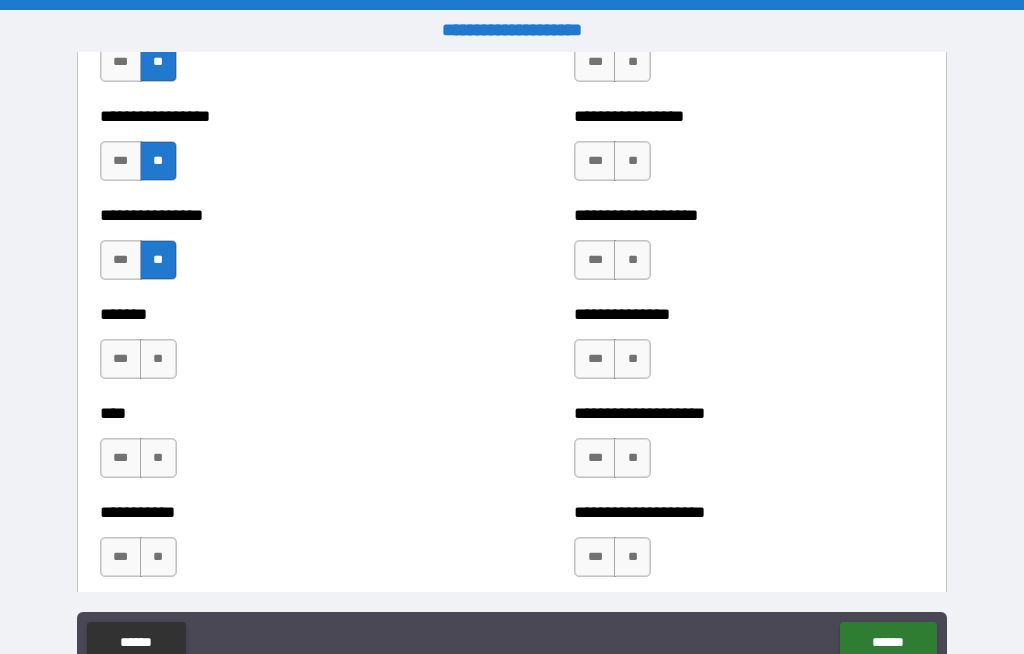 scroll, scrollTop: 6428, scrollLeft: 0, axis: vertical 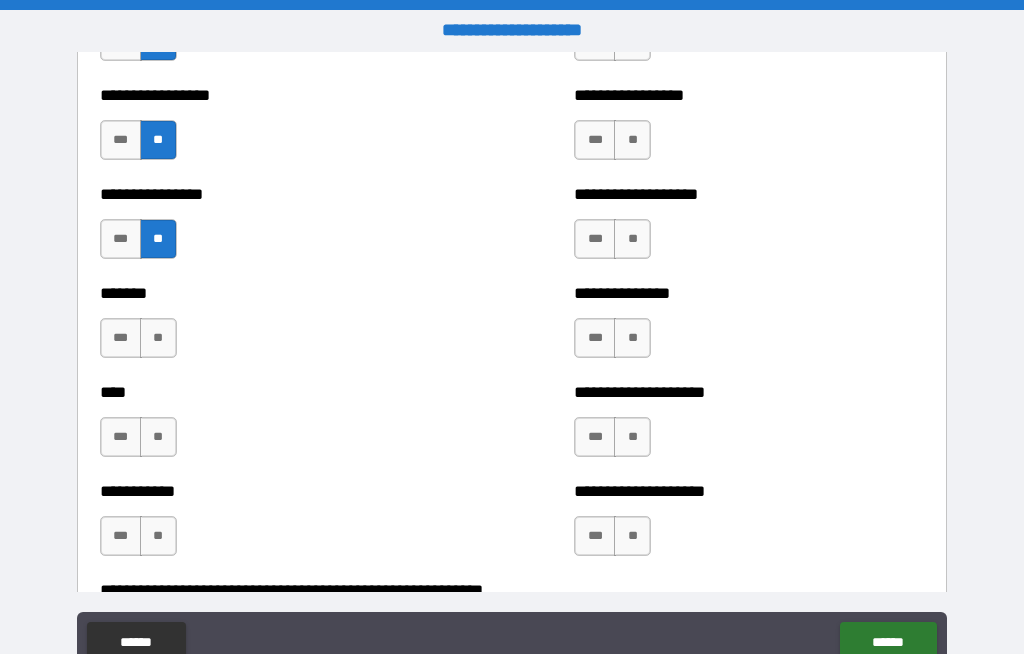click on "**" at bounding box center [158, 338] 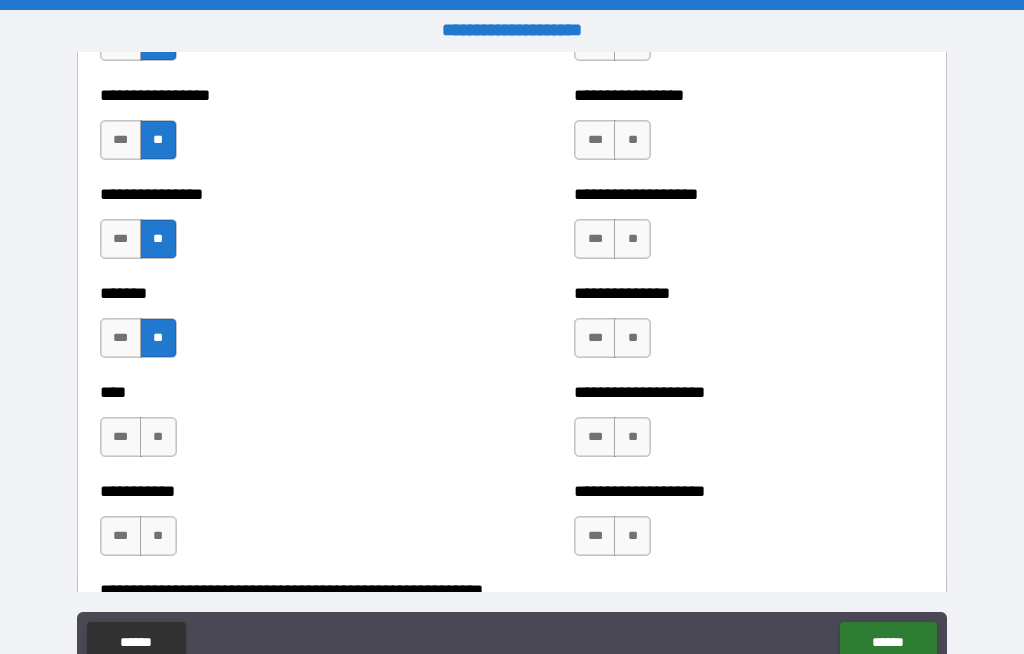 click on "**" at bounding box center (158, 437) 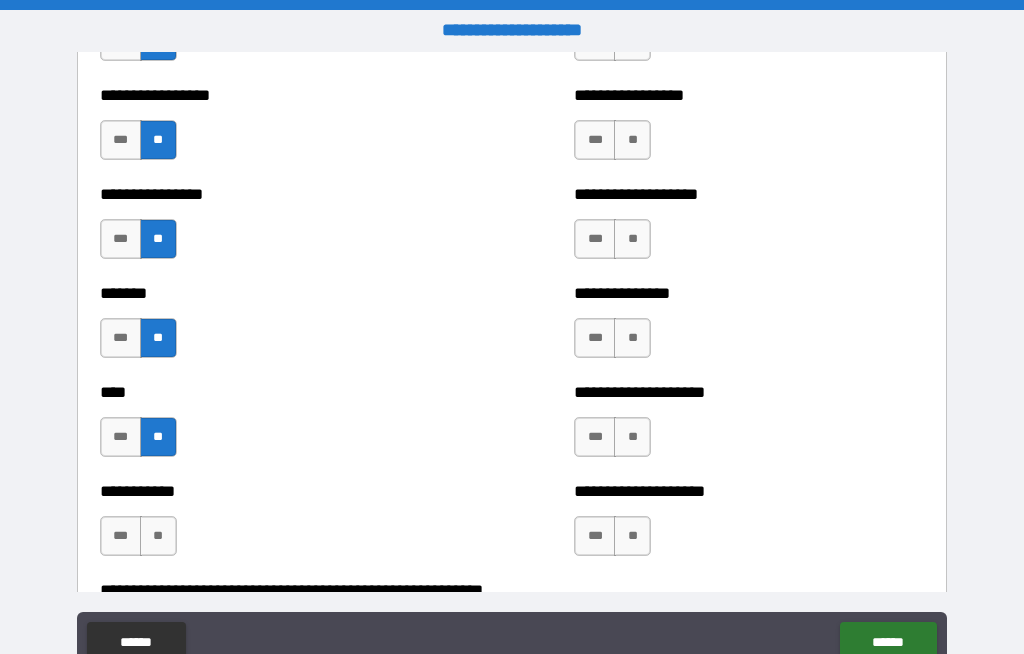 click on "**" at bounding box center (158, 536) 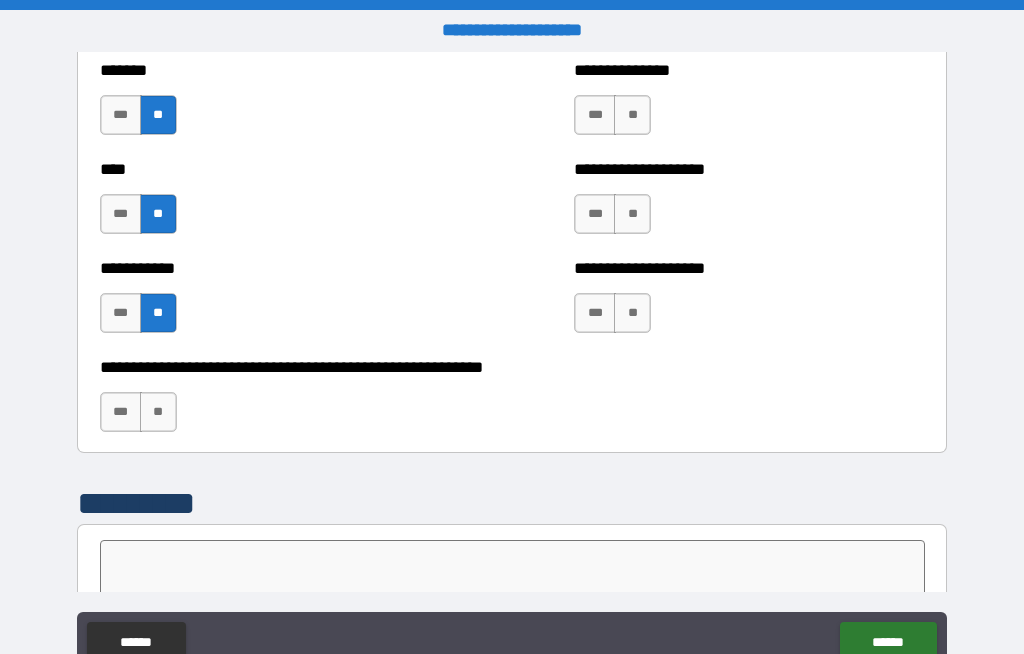 scroll, scrollTop: 6651, scrollLeft: 0, axis: vertical 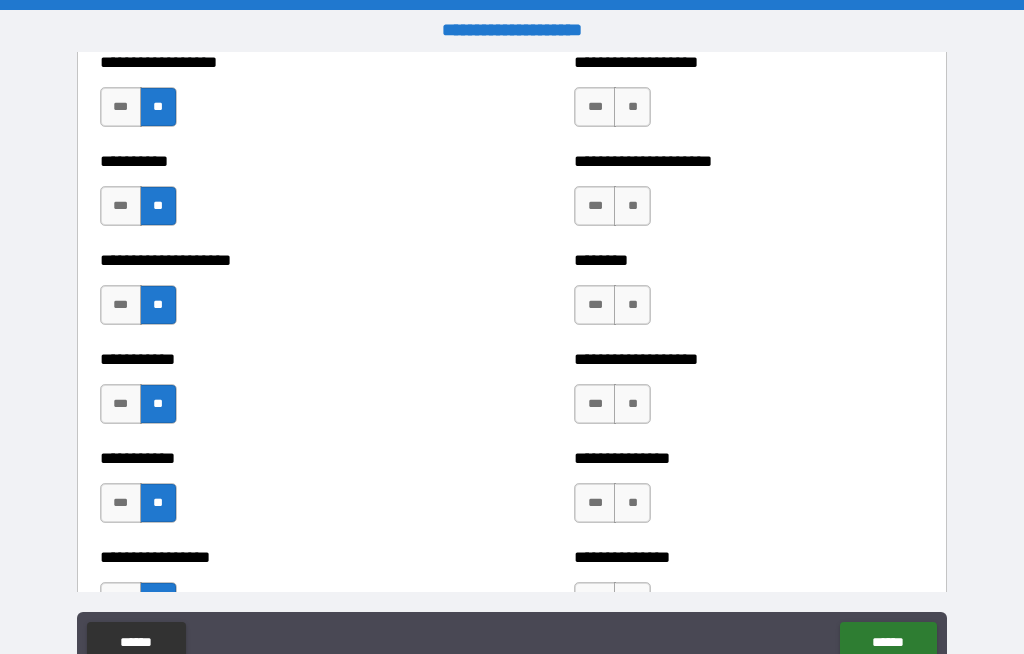 click on "**" at bounding box center (632, 107) 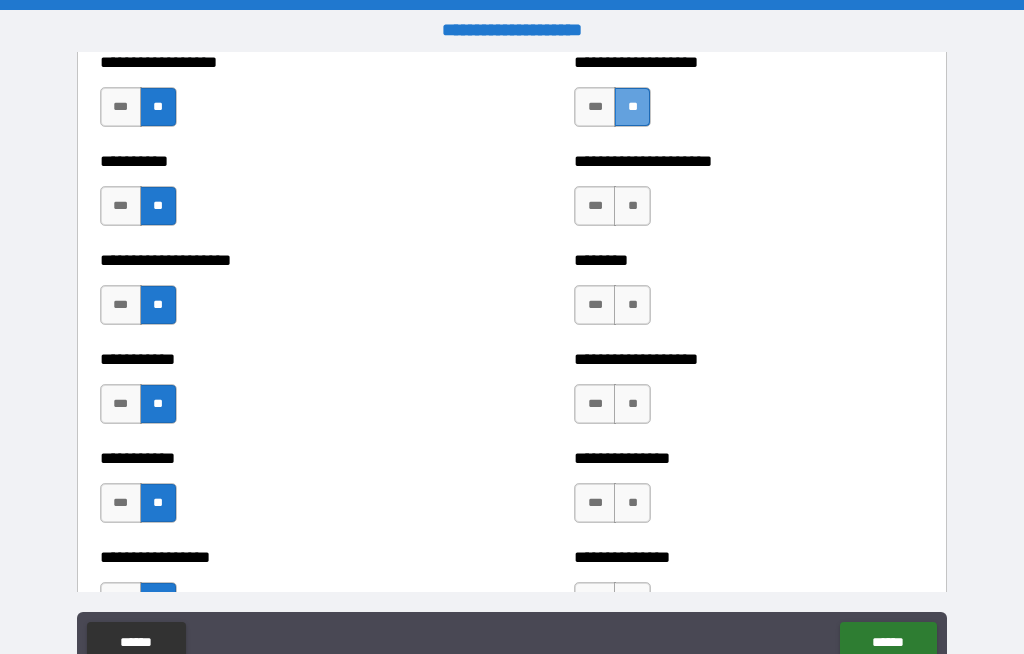 click on "**" at bounding box center (632, 107) 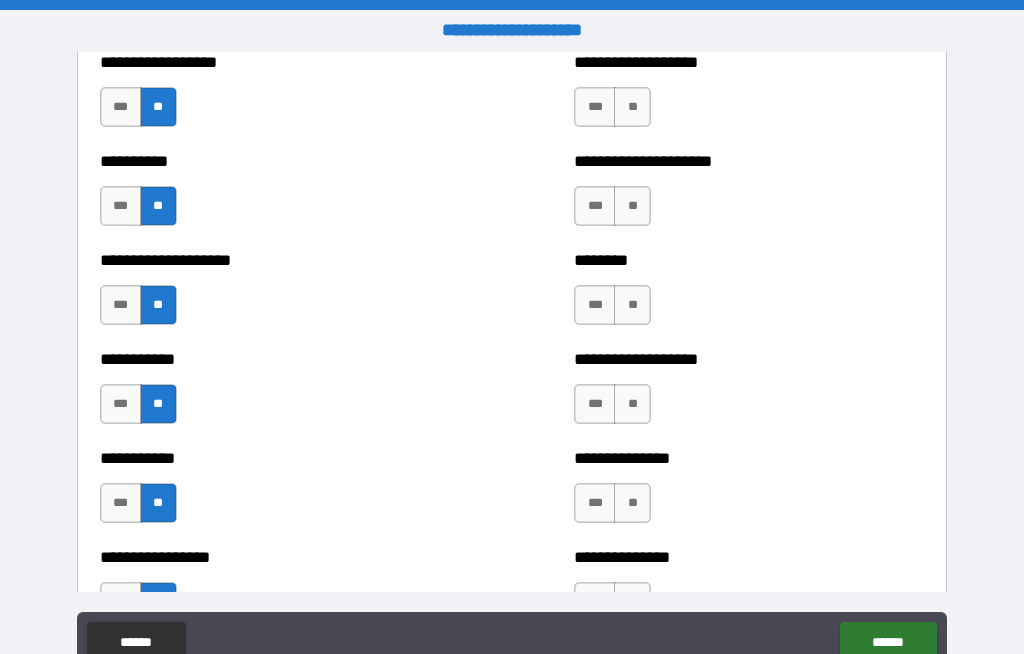 click on "**" at bounding box center (632, 206) 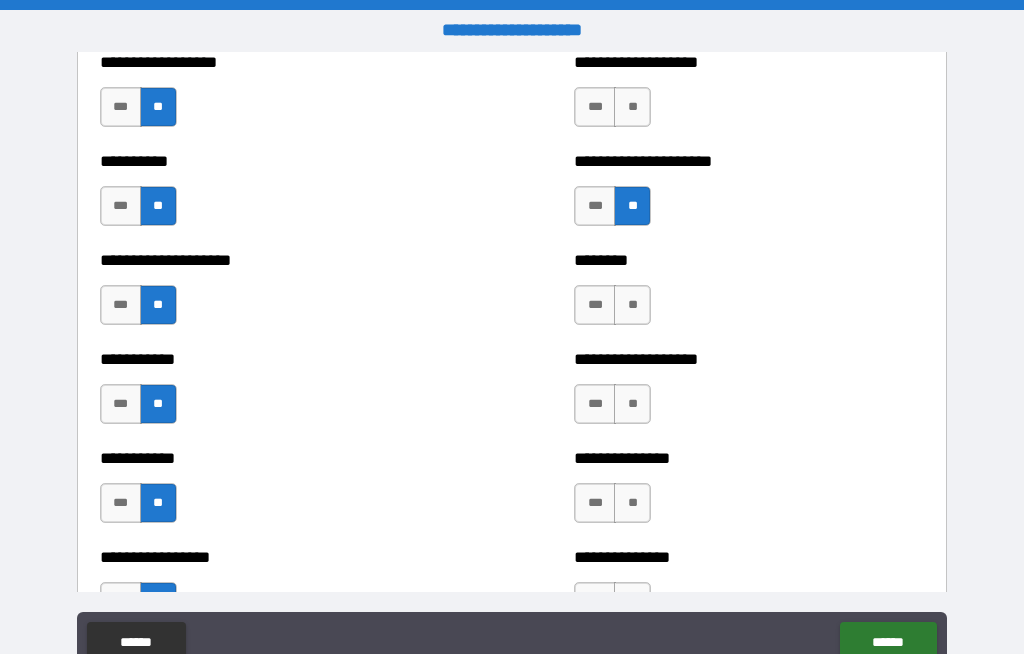click on "**" at bounding box center [632, 305] 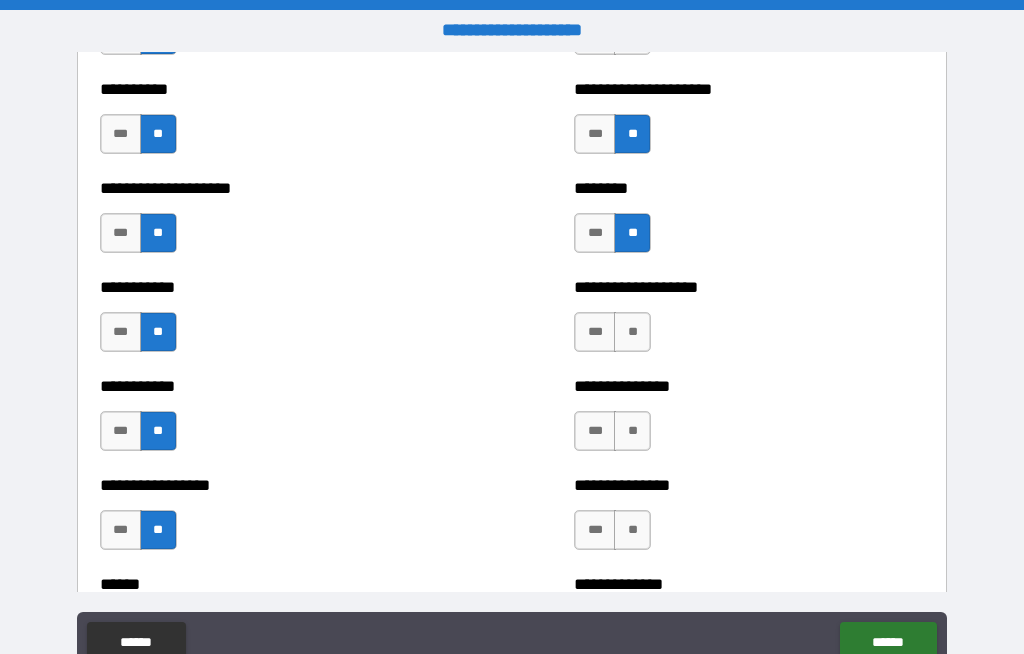 scroll, scrollTop: 2882, scrollLeft: 0, axis: vertical 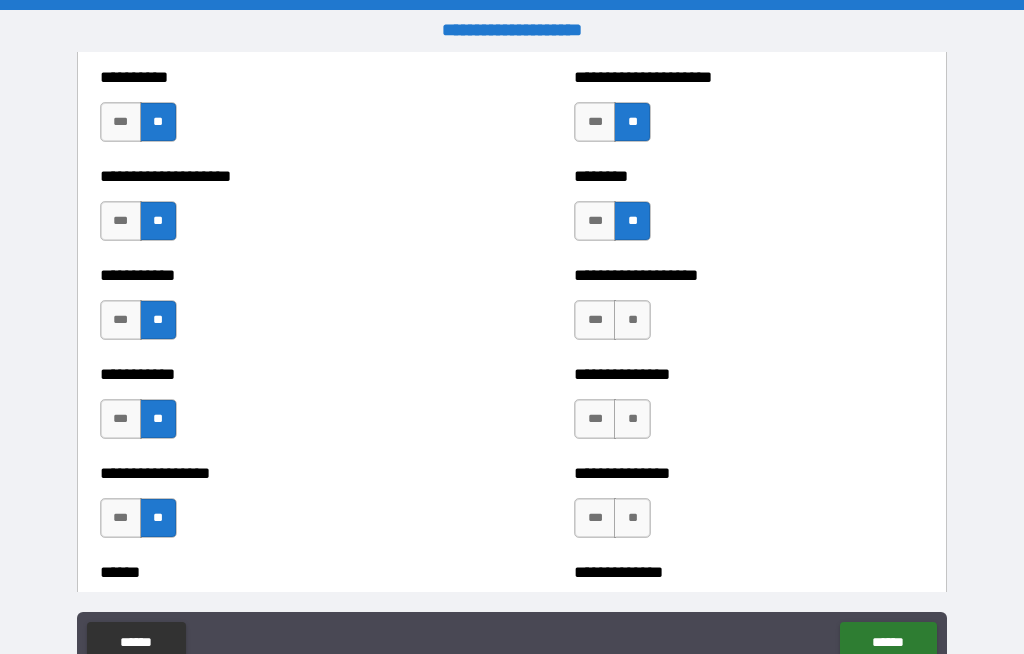 click on "**" at bounding box center (632, 320) 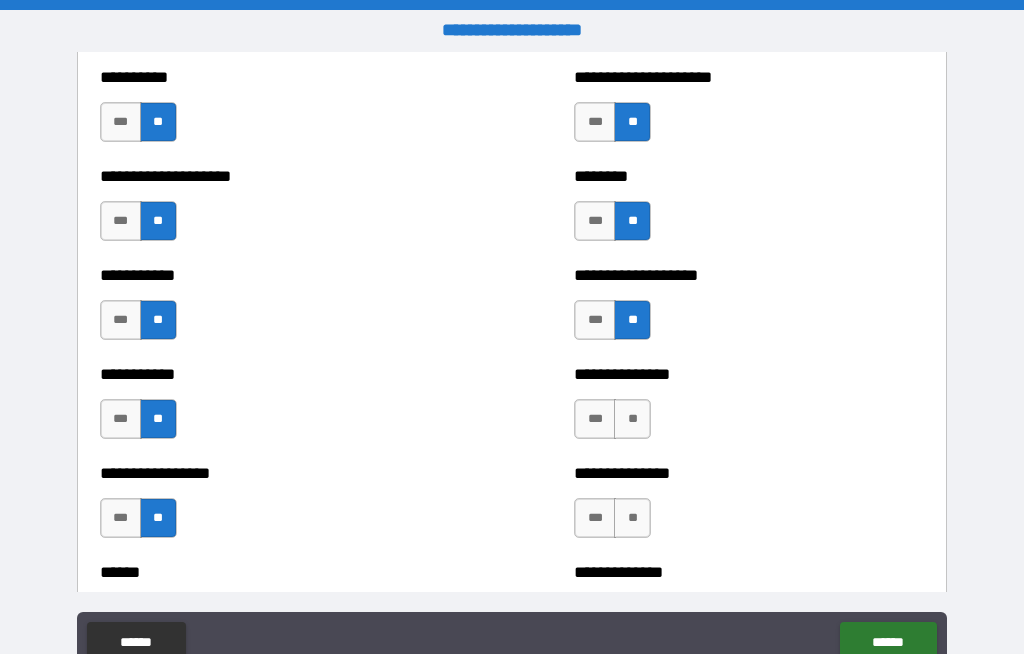 click on "**" at bounding box center [632, 419] 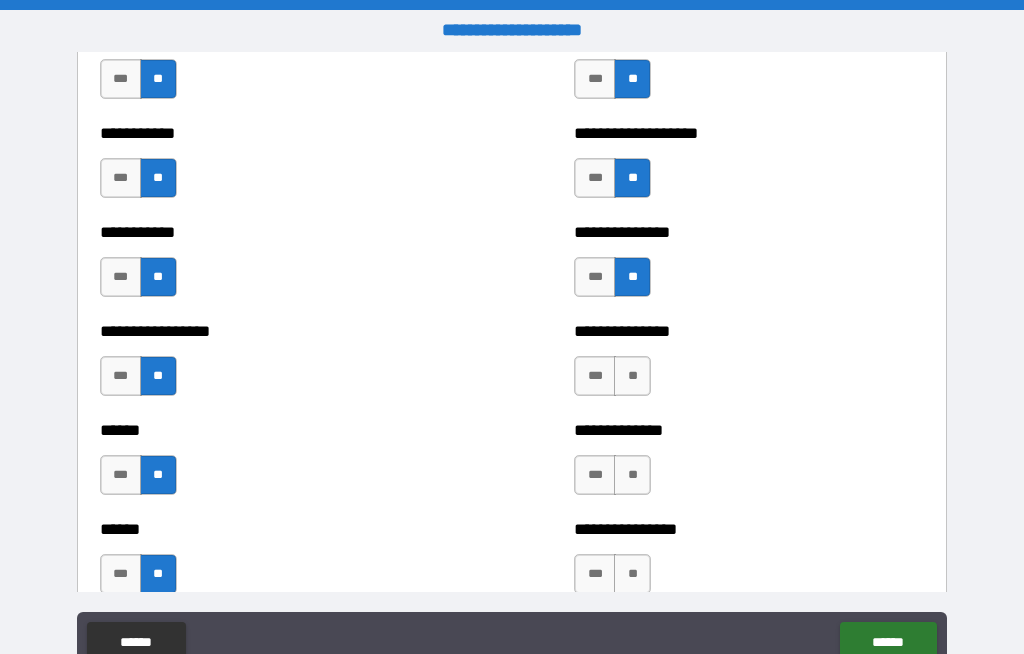 scroll, scrollTop: 3024, scrollLeft: 0, axis: vertical 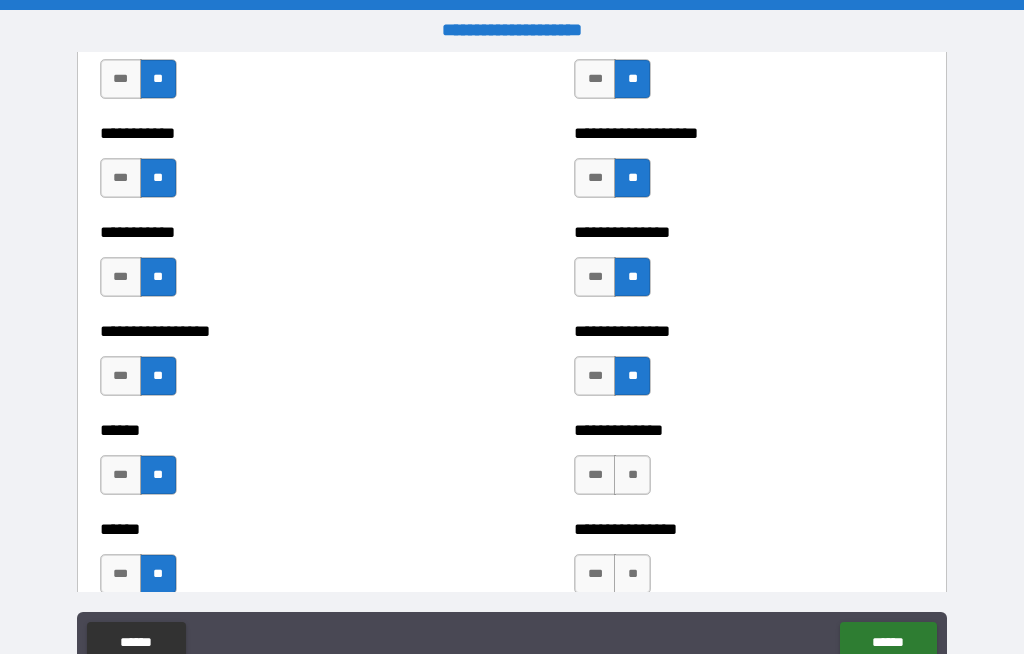 click on "**" at bounding box center [632, 475] 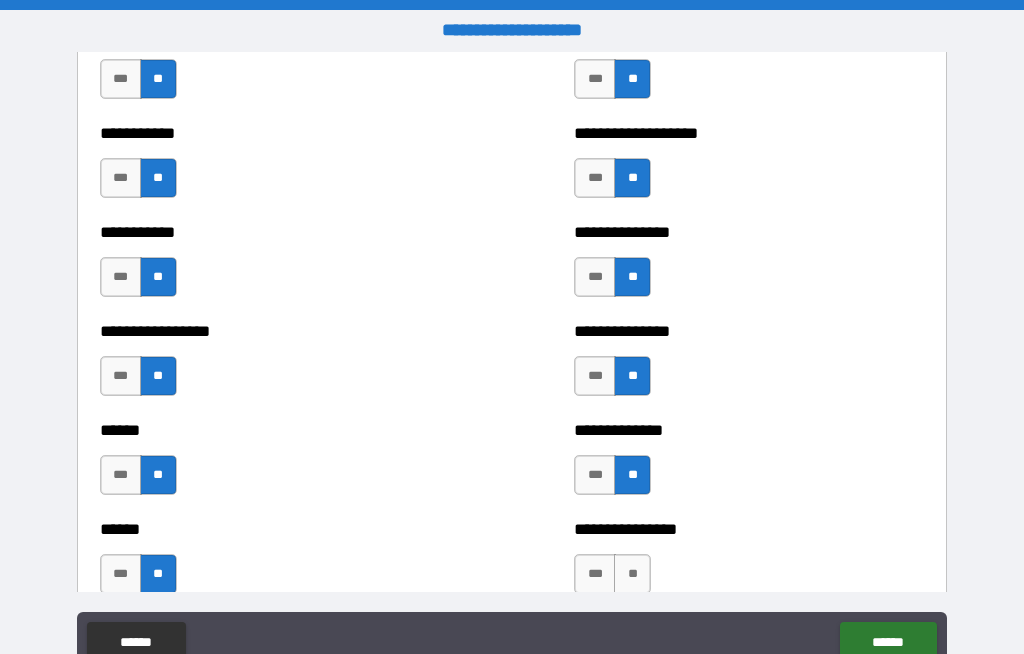 scroll, scrollTop: 3206, scrollLeft: 0, axis: vertical 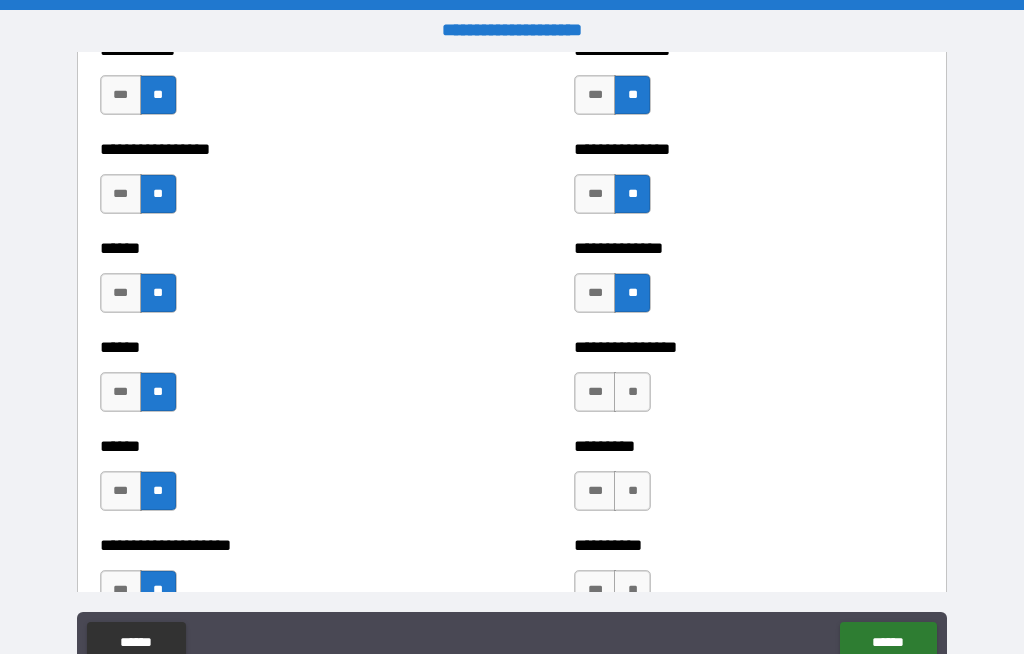 click on "**" at bounding box center (632, 392) 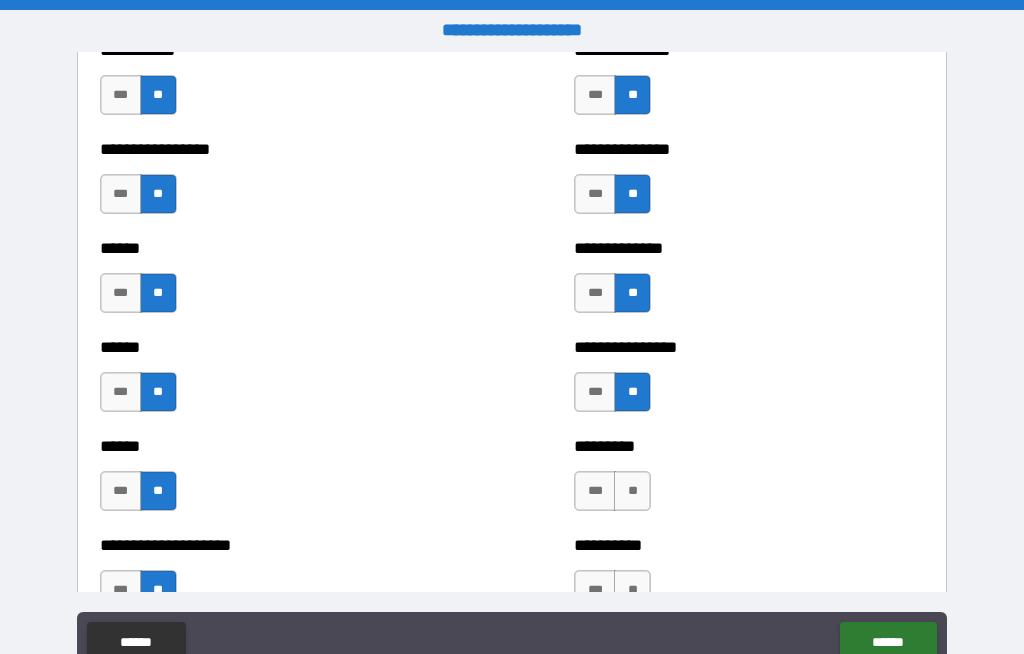 click on "**" at bounding box center (632, 491) 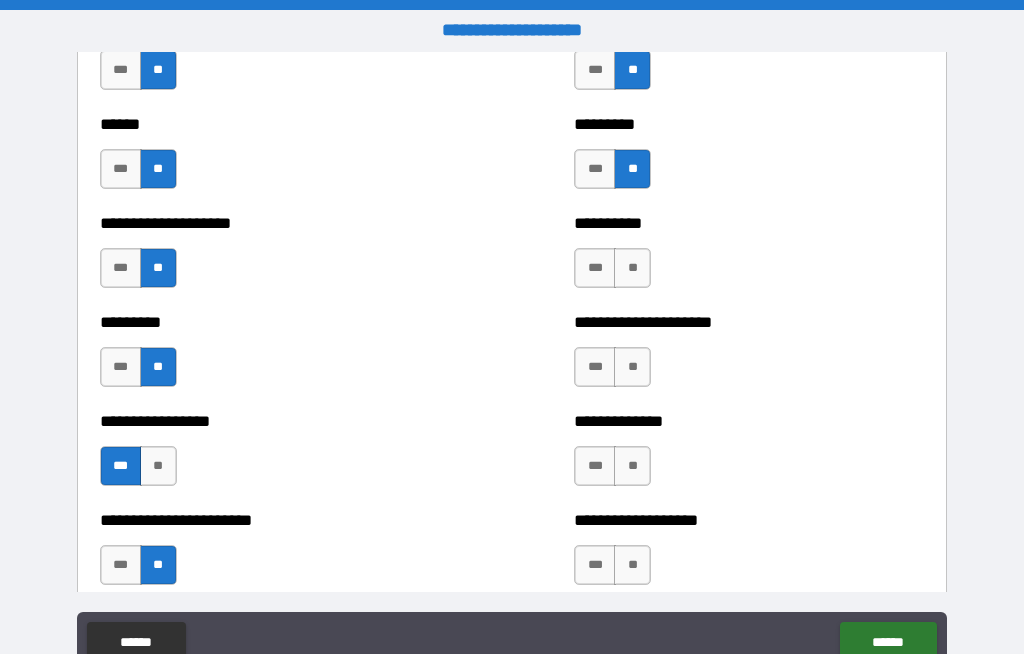 scroll, scrollTop: 3530, scrollLeft: 0, axis: vertical 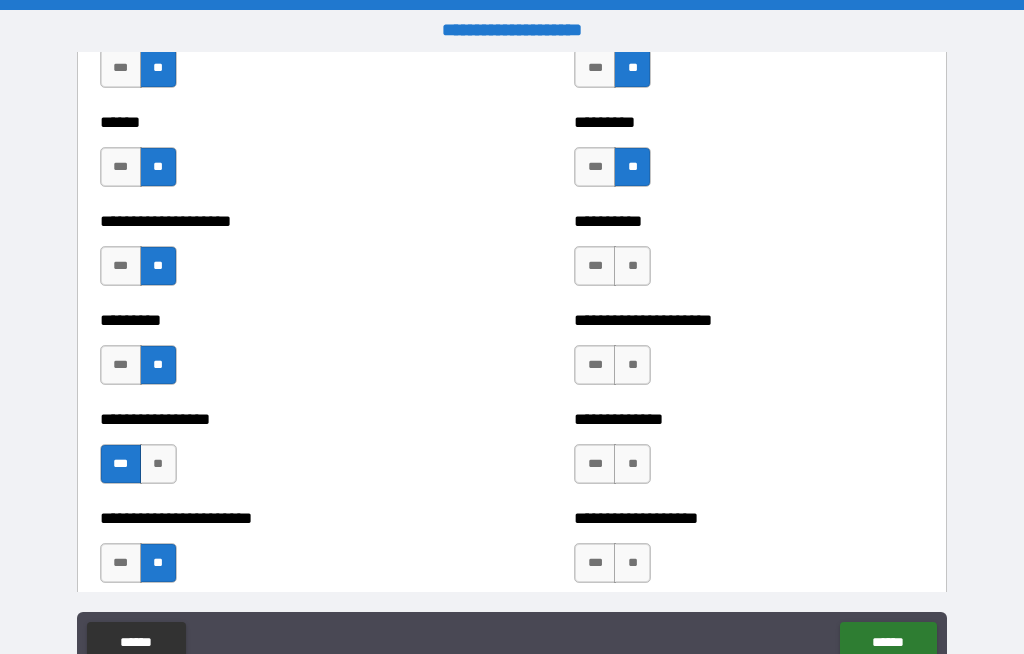click on "**" at bounding box center (632, 266) 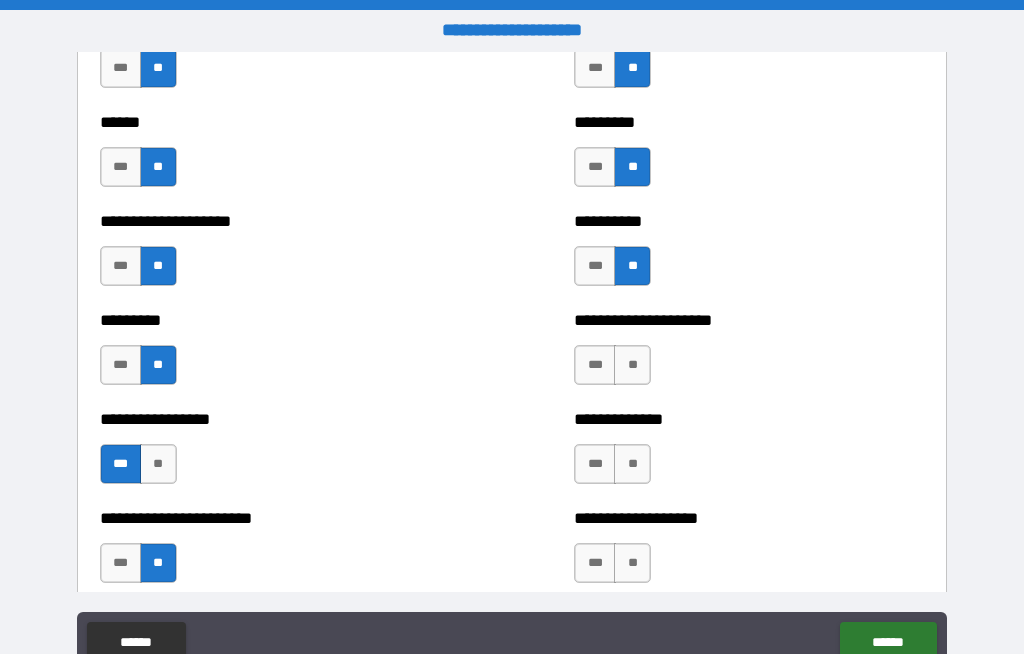 click on "**" at bounding box center (632, 365) 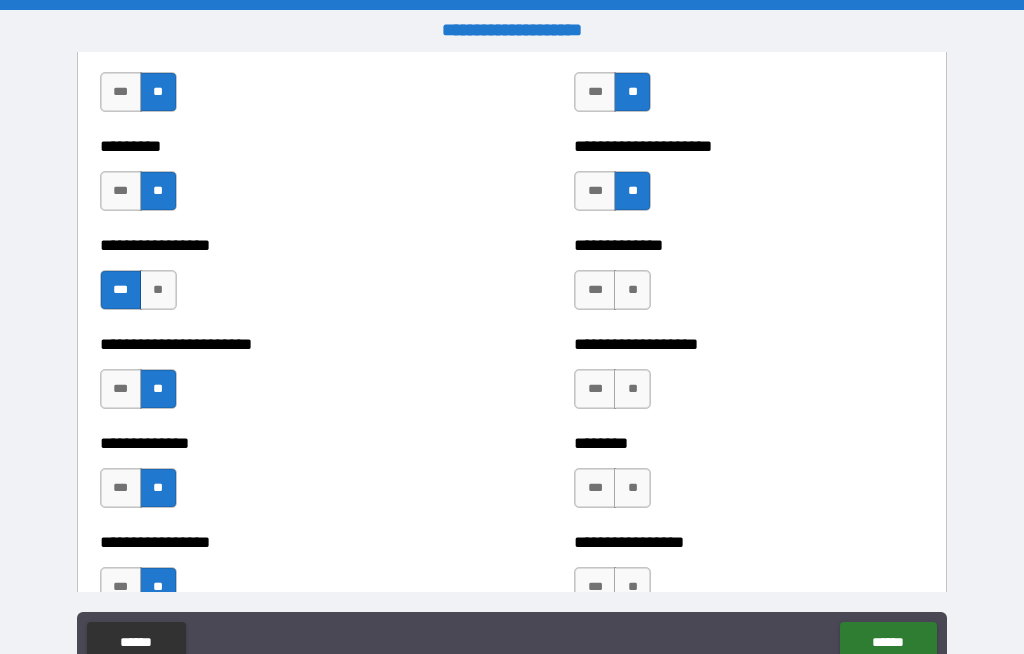 scroll, scrollTop: 3704, scrollLeft: 0, axis: vertical 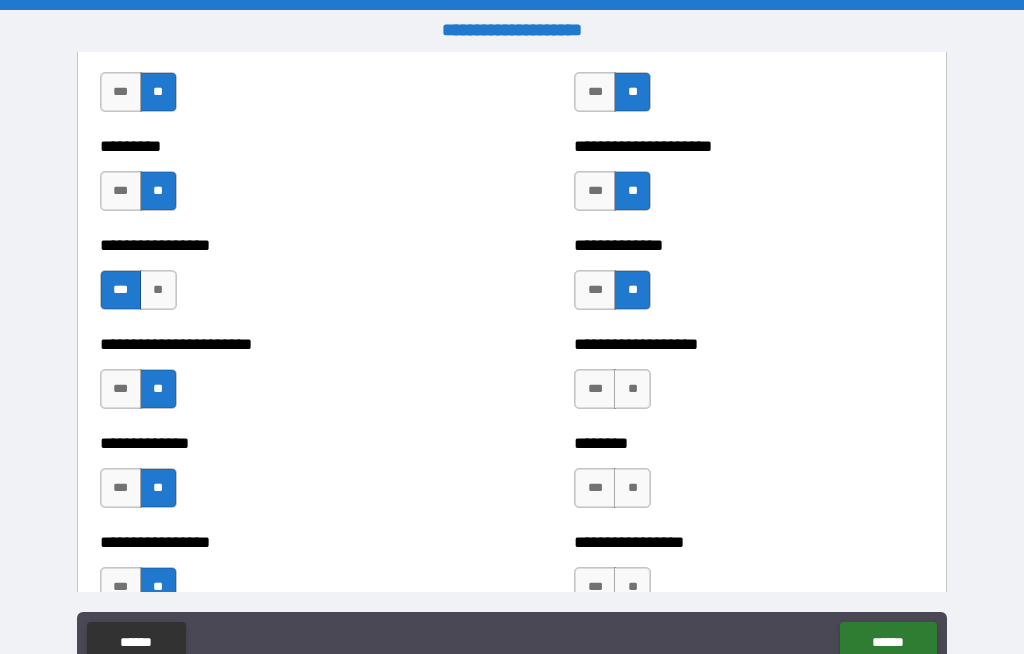 click on "**" at bounding box center (632, 389) 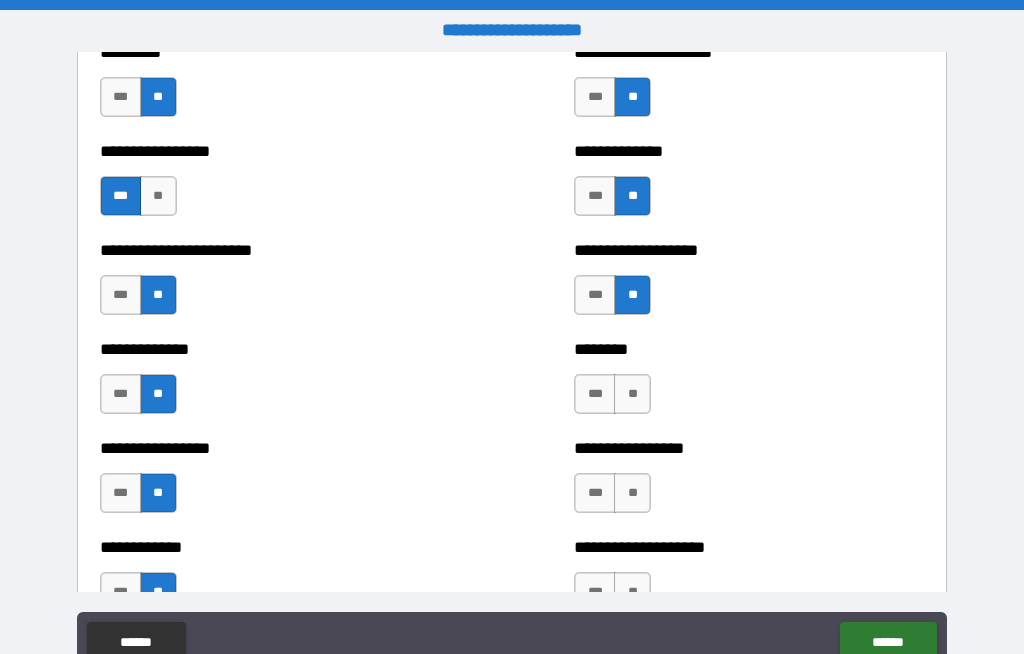 scroll, scrollTop: 3804, scrollLeft: 0, axis: vertical 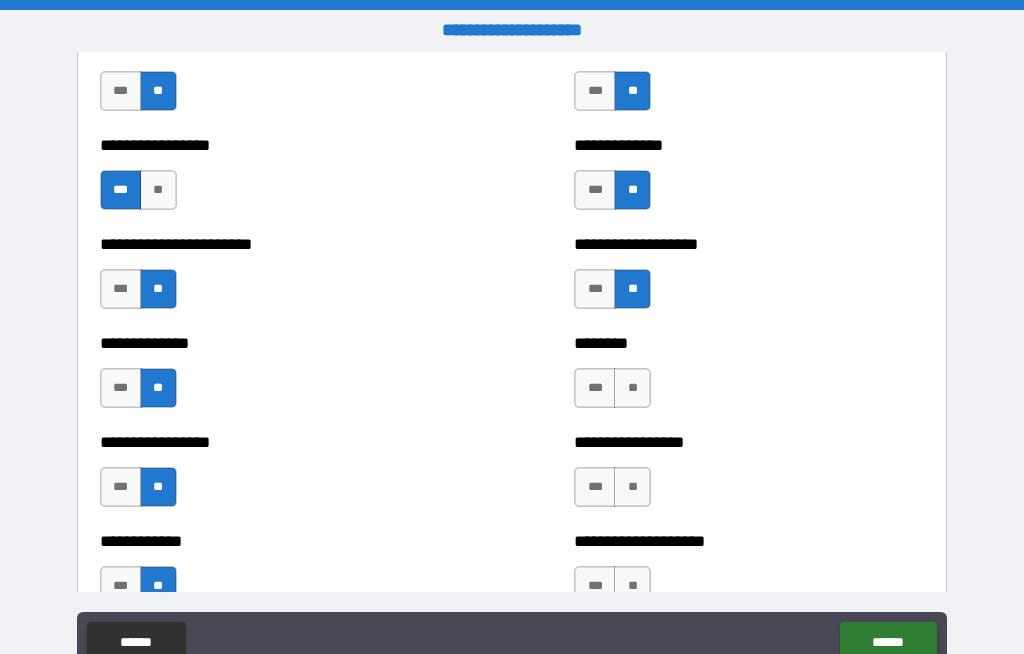 click on "**" at bounding box center (632, 388) 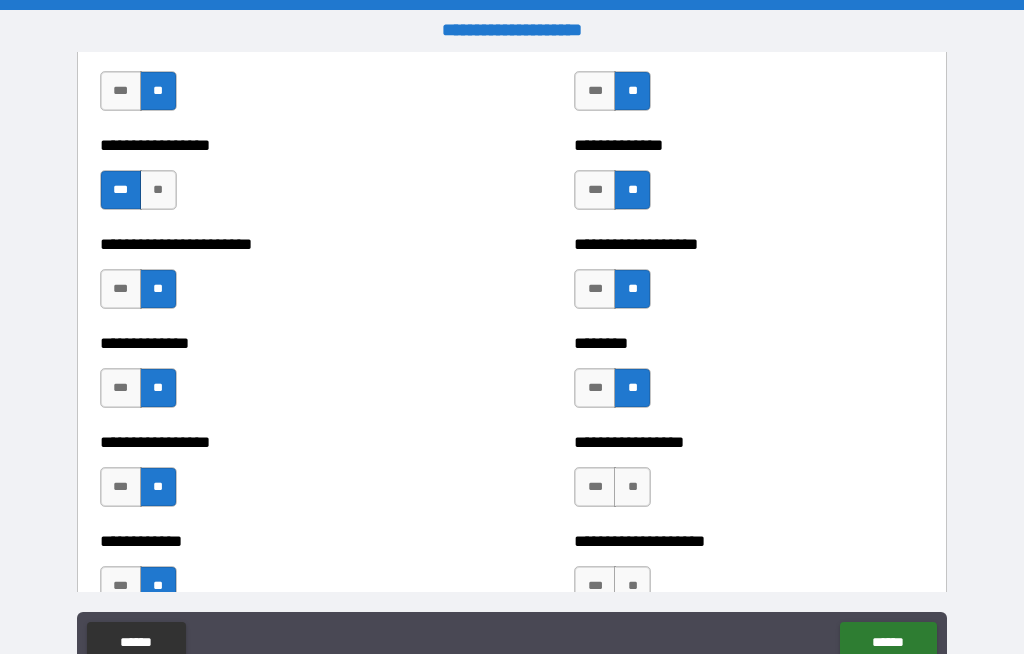 click on "**" at bounding box center [632, 487] 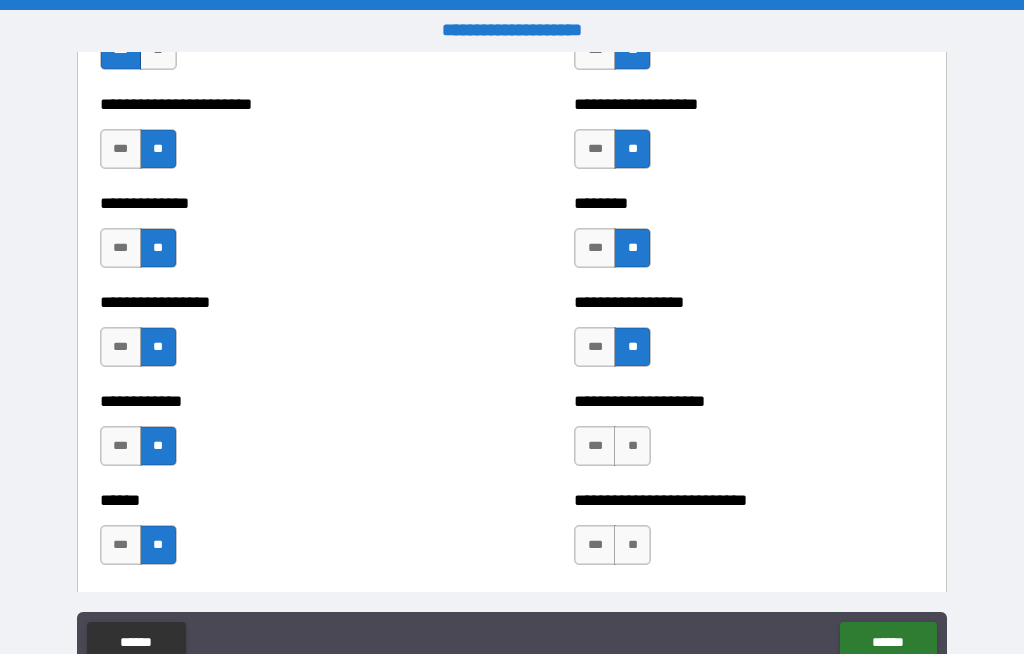 scroll, scrollTop: 3945, scrollLeft: 0, axis: vertical 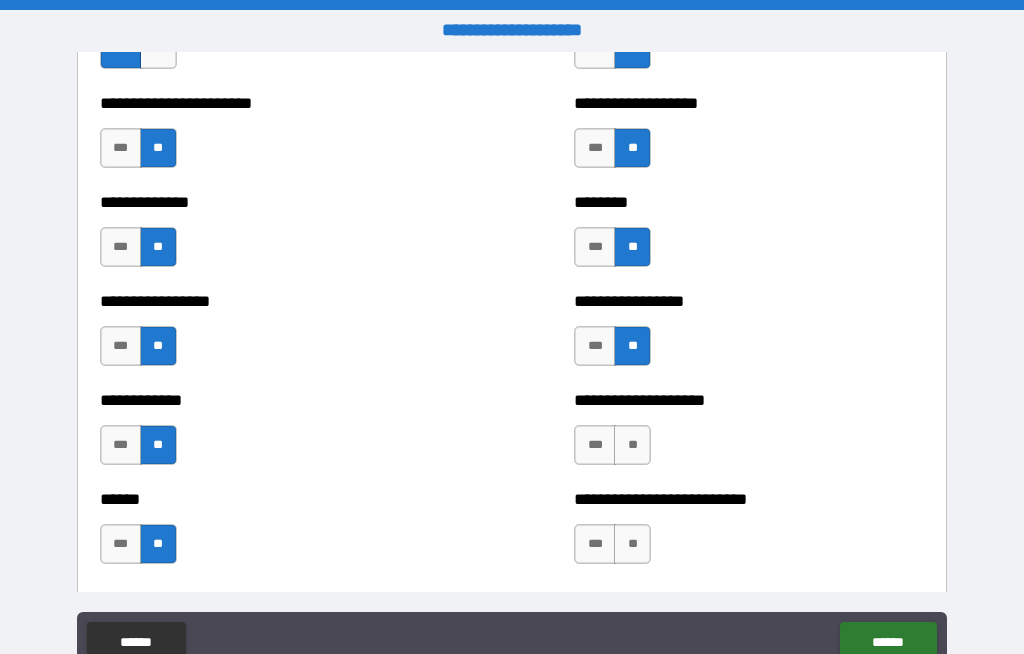 click on "**" at bounding box center (632, 445) 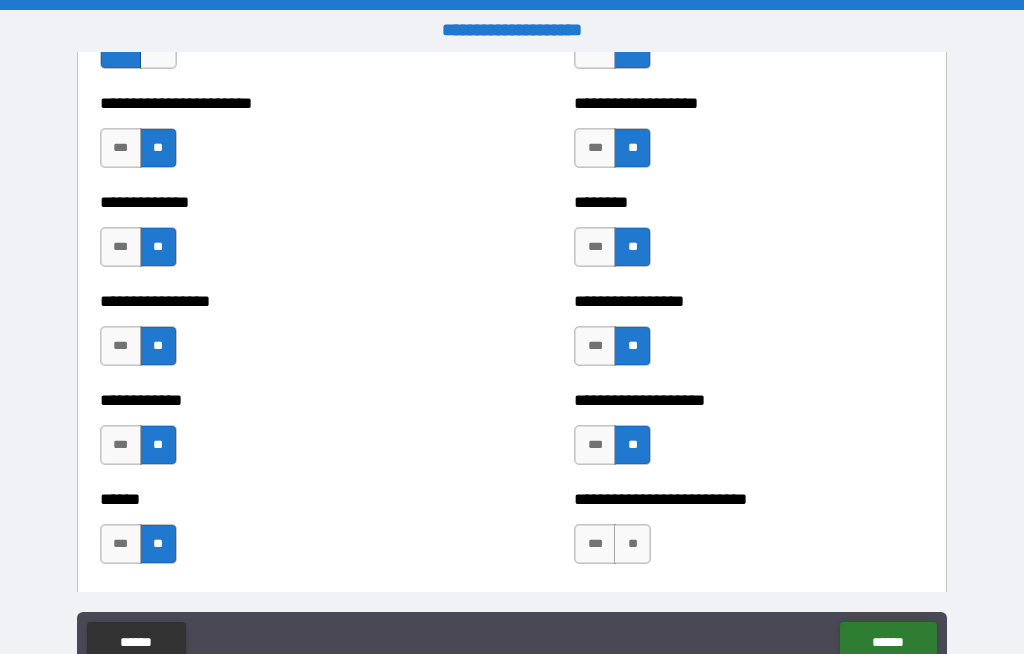 click on "**" at bounding box center (632, 544) 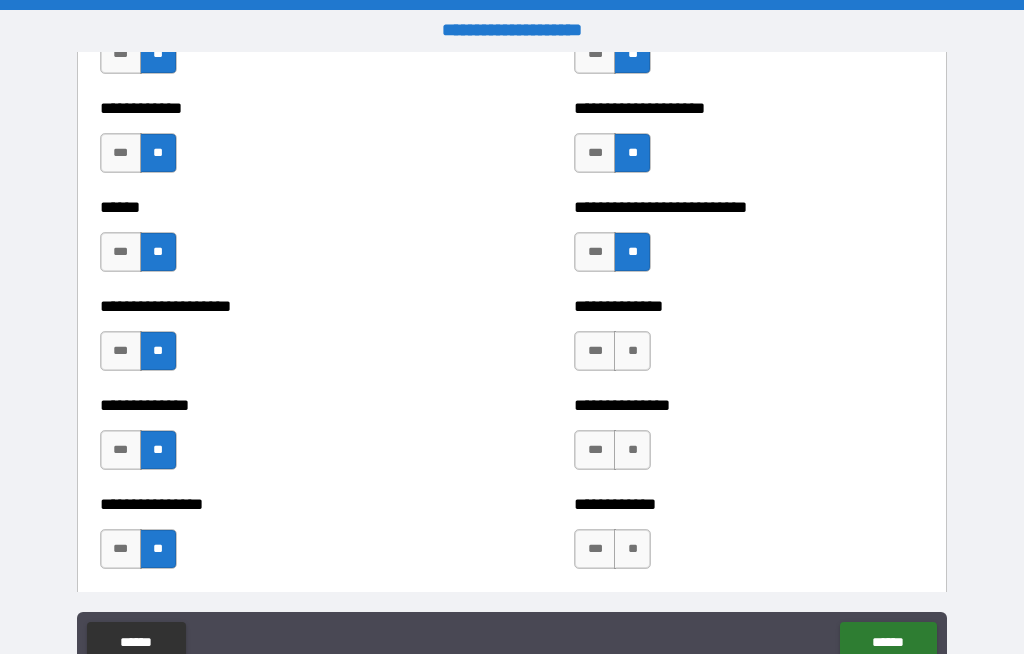 scroll, scrollTop: 4245, scrollLeft: 0, axis: vertical 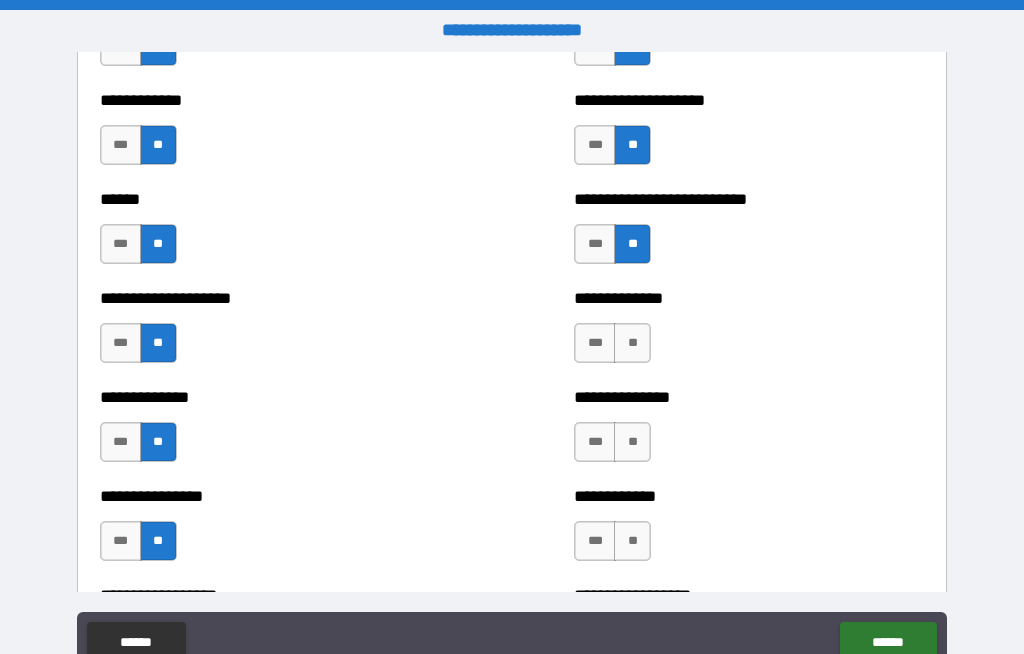 click on "**" at bounding box center [632, 343] 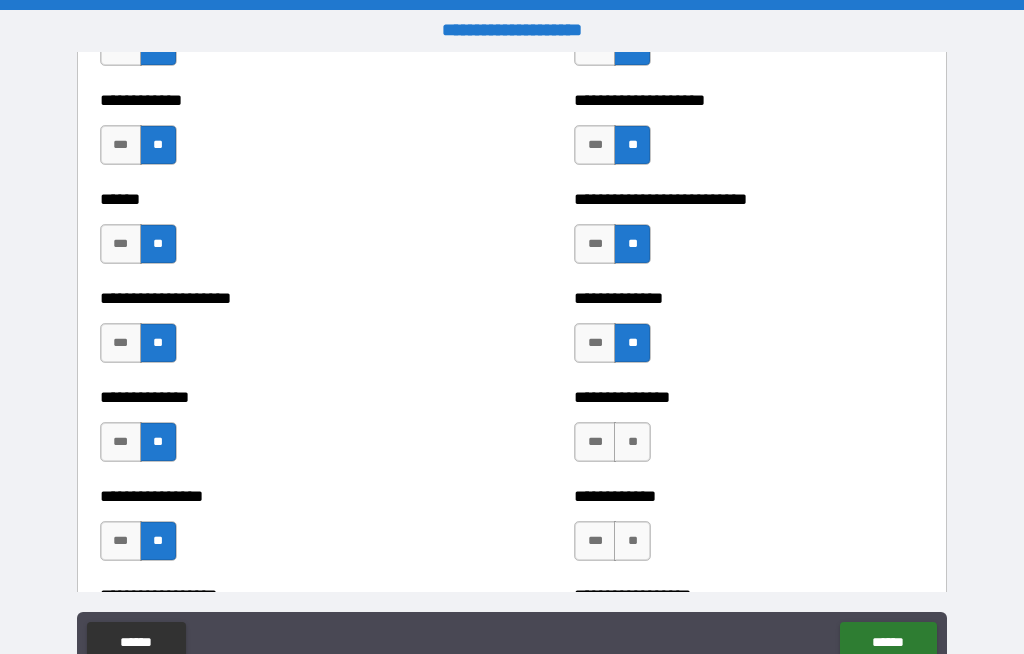 click on "**" at bounding box center (632, 442) 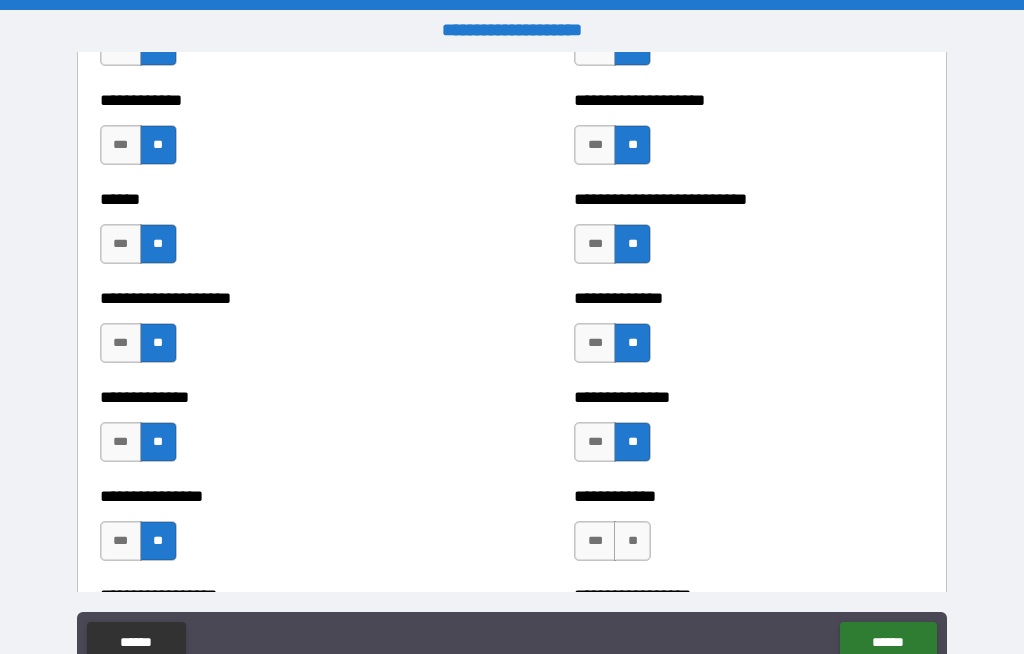 click on "**" at bounding box center [632, 541] 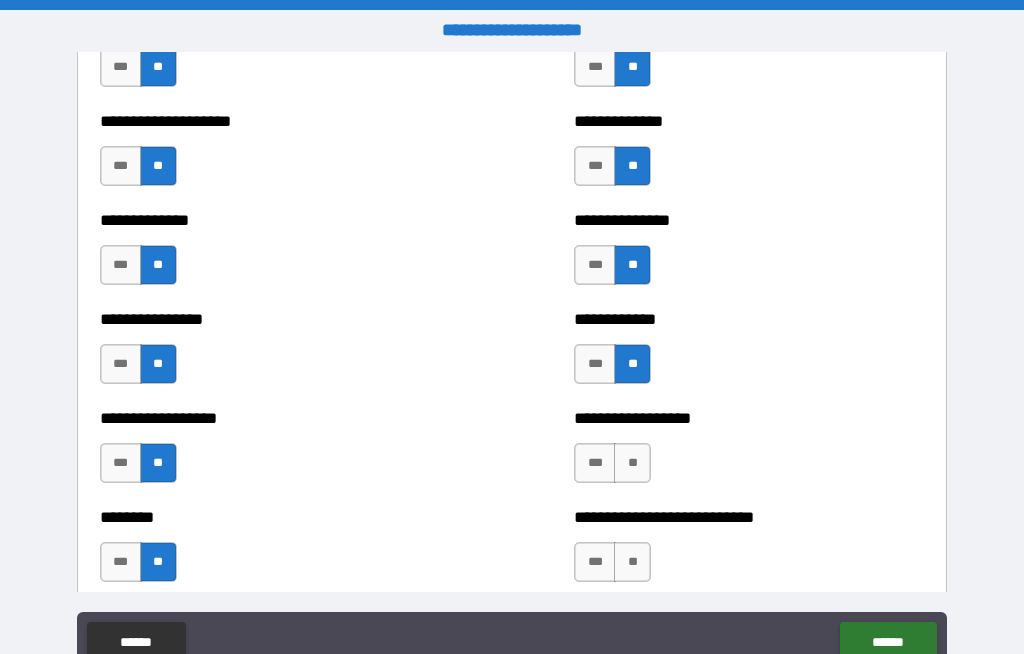 scroll, scrollTop: 4440, scrollLeft: 0, axis: vertical 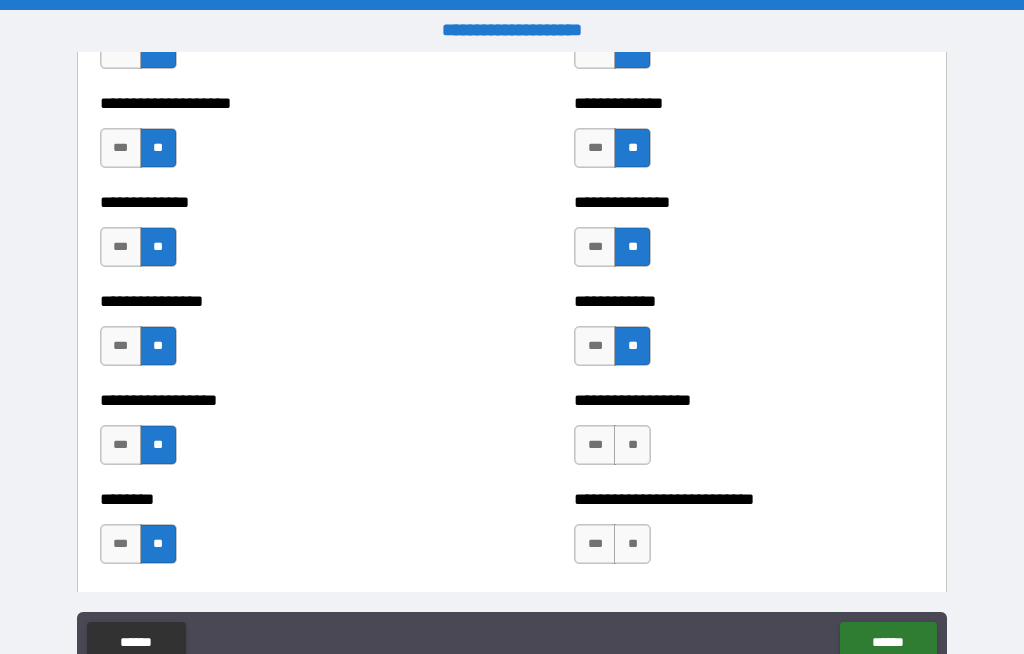 click on "**" at bounding box center (632, 445) 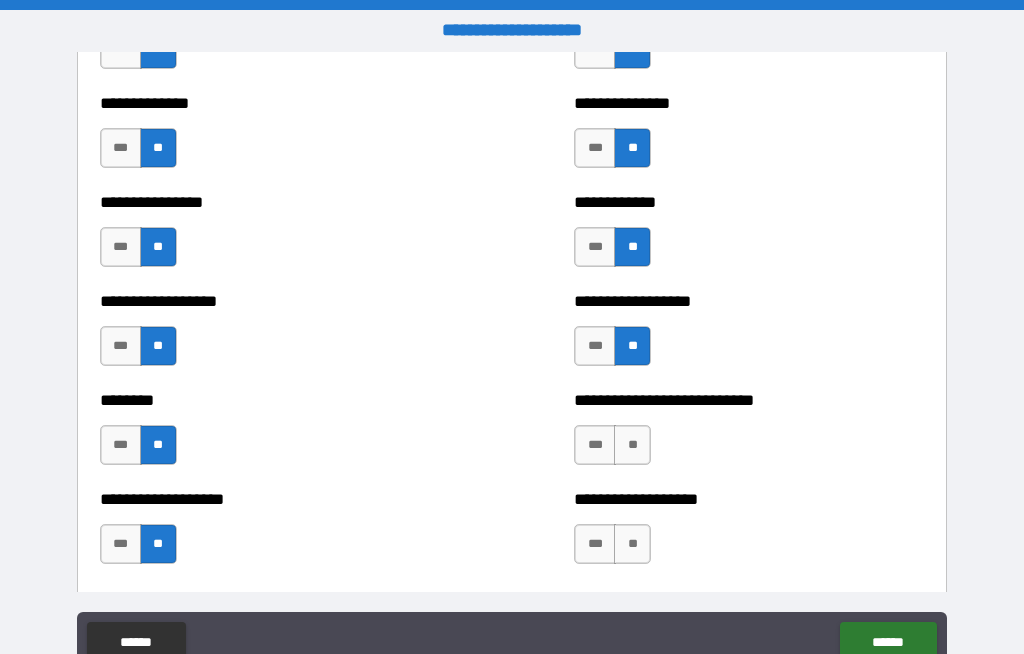 scroll, scrollTop: 4556, scrollLeft: 0, axis: vertical 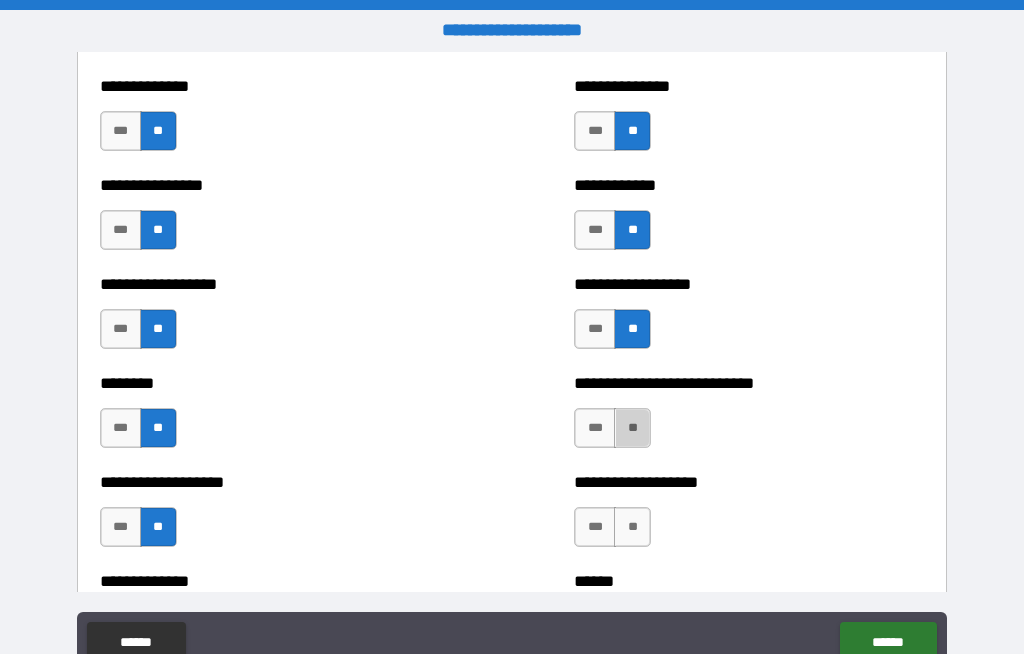 click on "**" at bounding box center (632, 428) 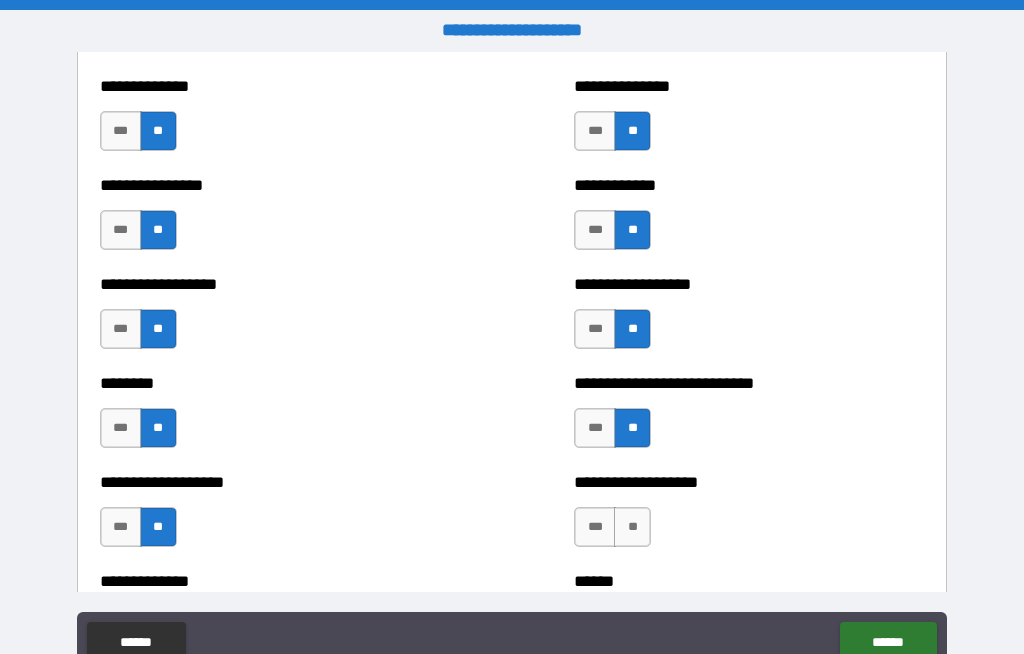 click on "**" at bounding box center [632, 527] 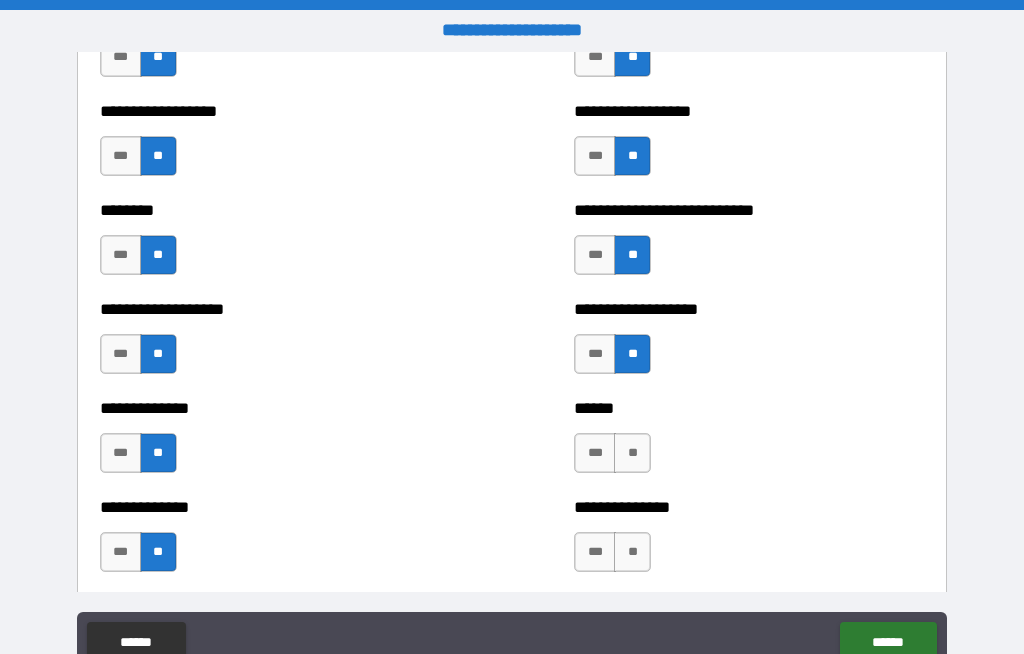 scroll, scrollTop: 4745, scrollLeft: 0, axis: vertical 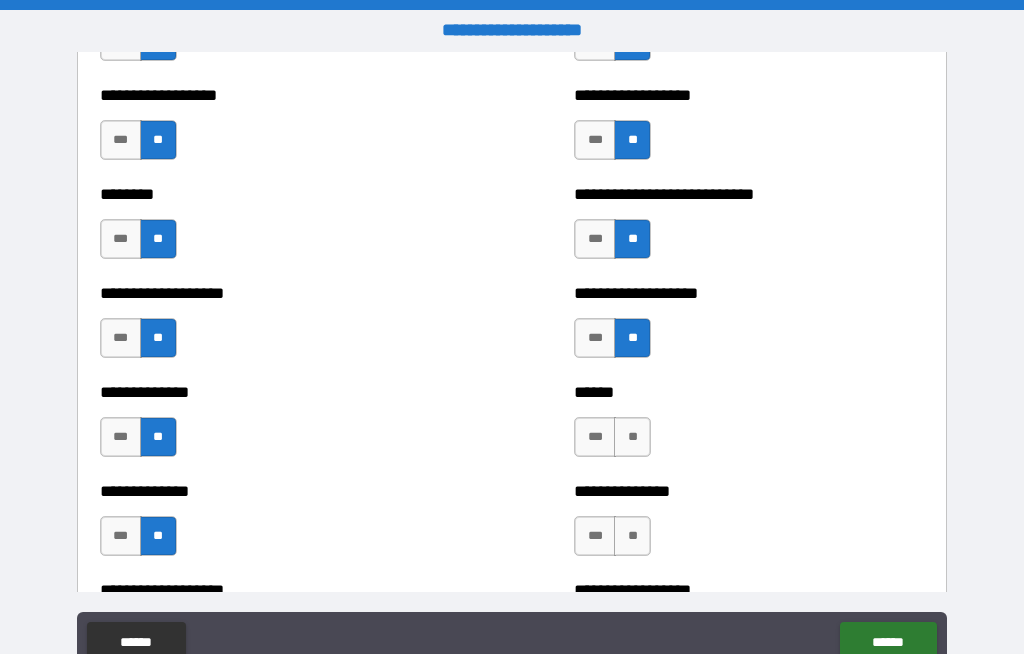click on "**" at bounding box center [632, 437] 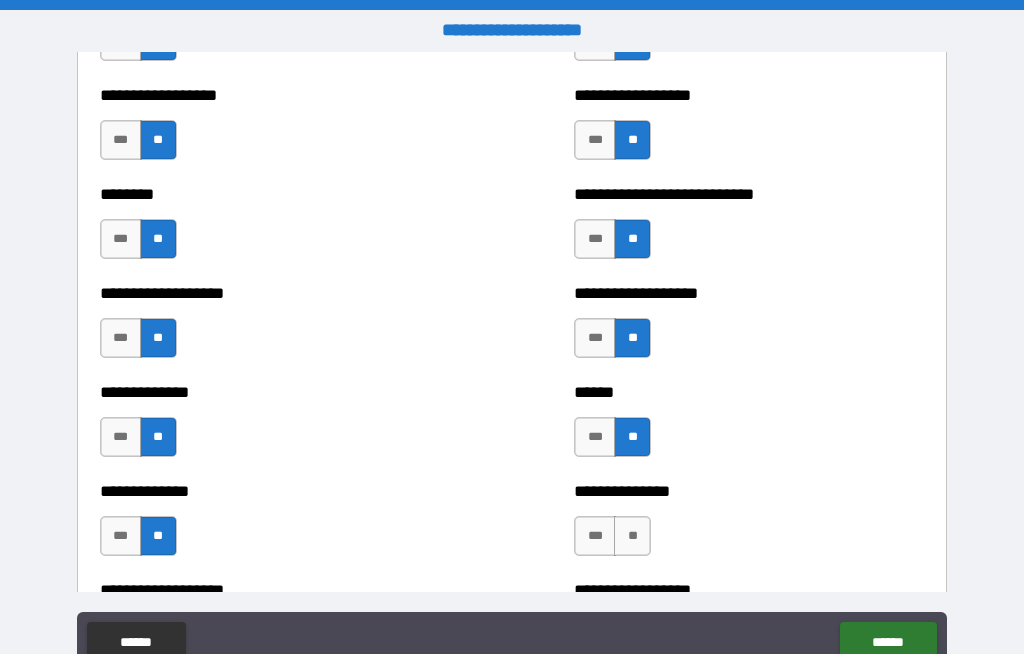 click on "**" at bounding box center (632, 536) 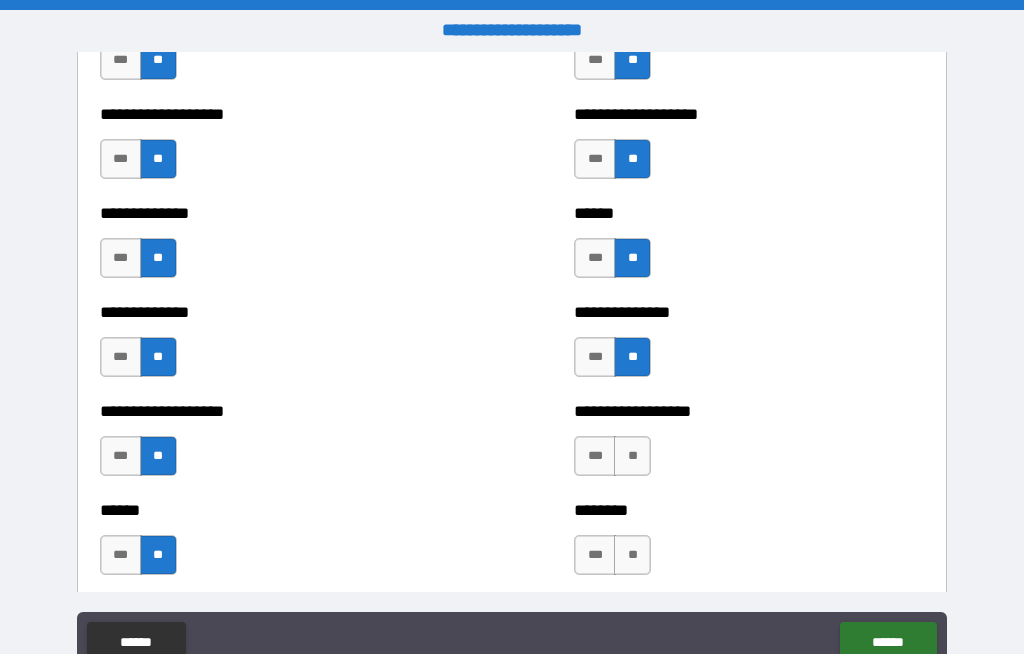 scroll, scrollTop: 4928, scrollLeft: 0, axis: vertical 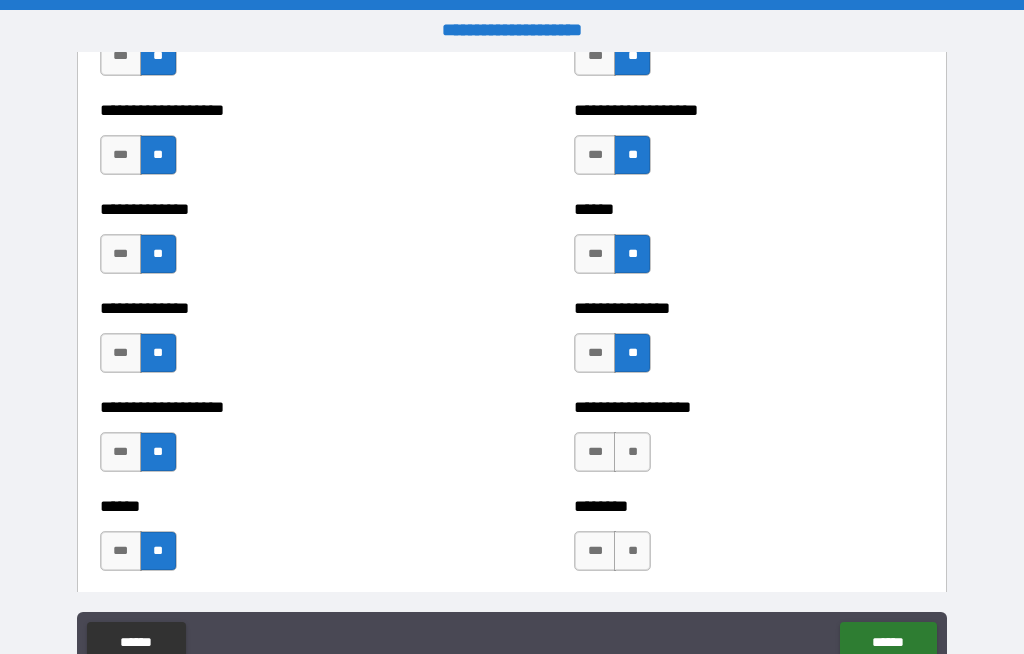 click on "**" at bounding box center (632, 452) 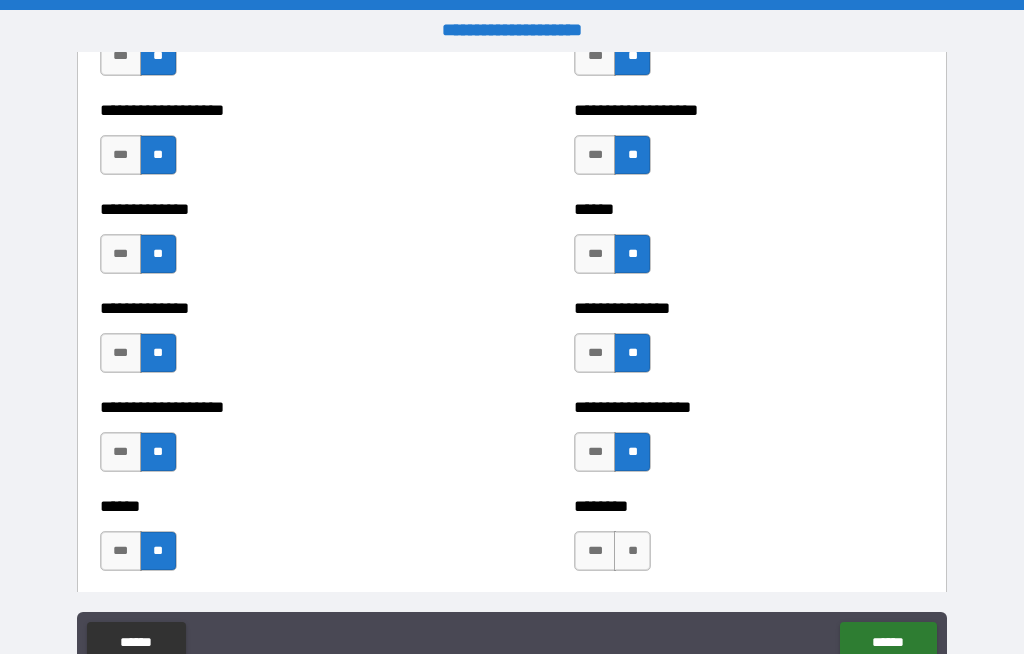click on "**" at bounding box center (632, 551) 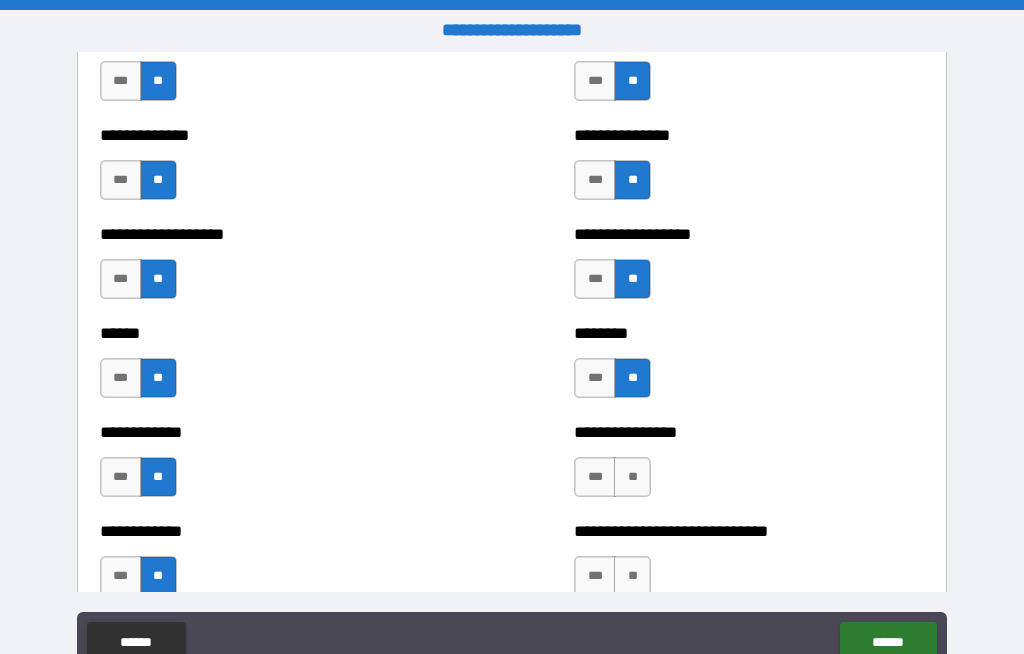 scroll, scrollTop: 5101, scrollLeft: 0, axis: vertical 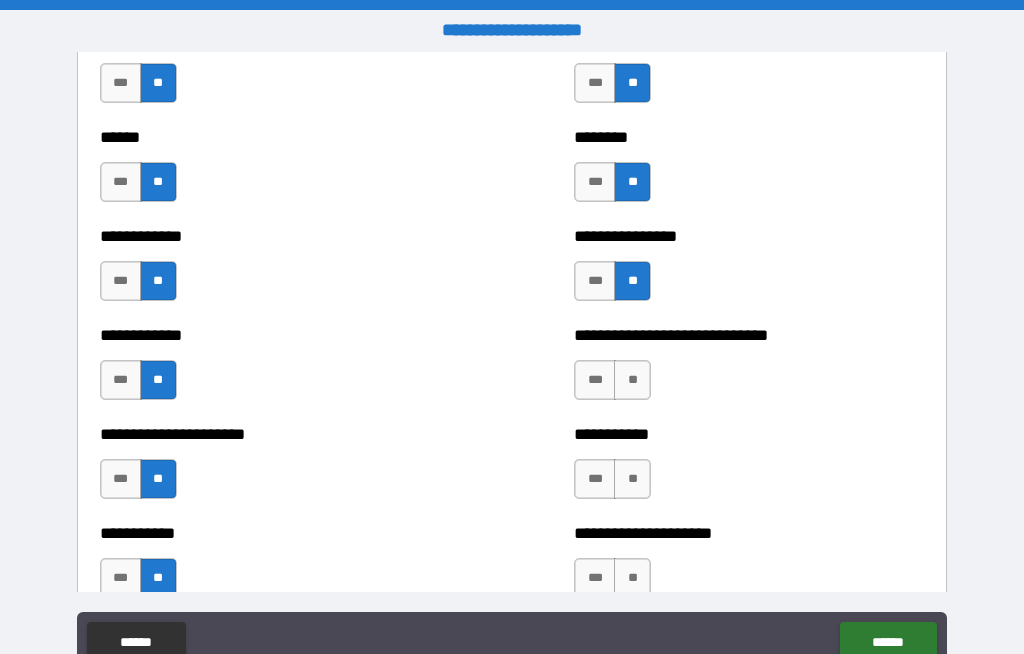 click on "**" at bounding box center [632, 380] 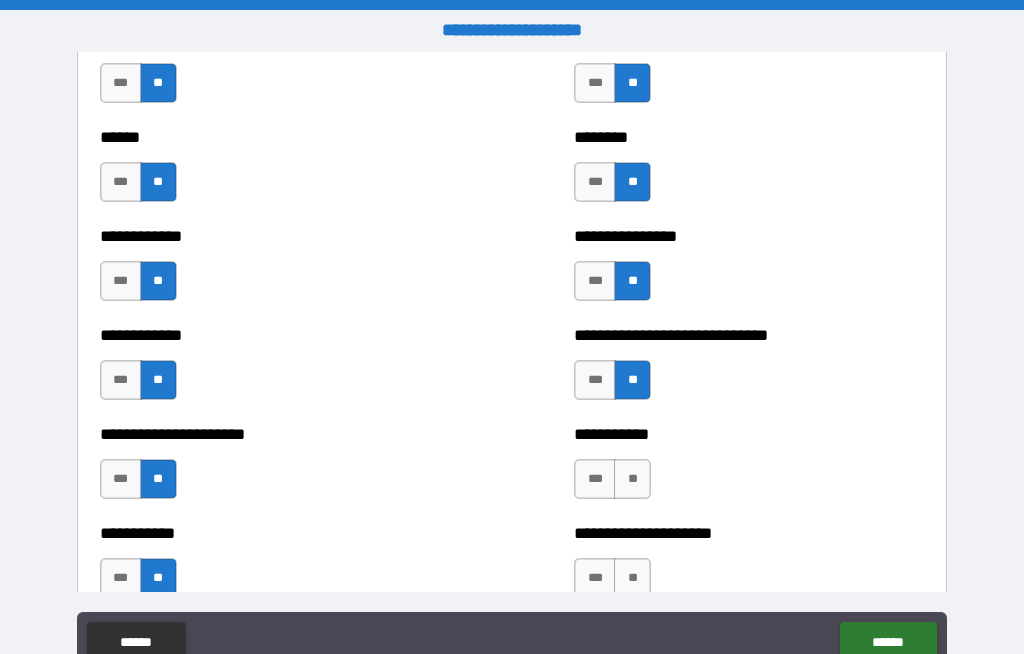 click on "**" at bounding box center [632, 479] 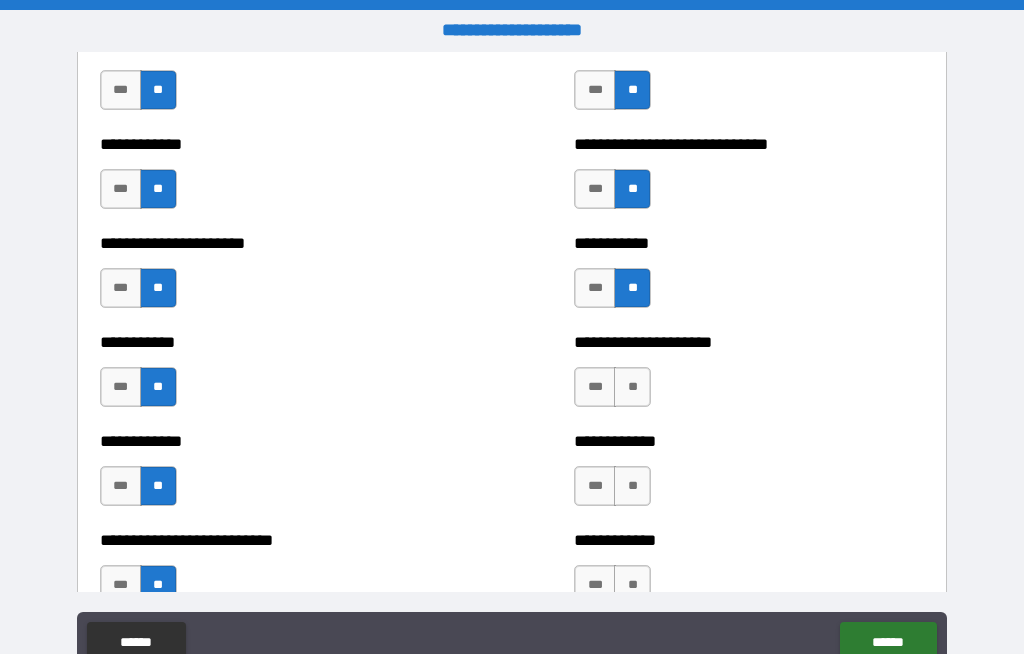 scroll, scrollTop: 5489, scrollLeft: 0, axis: vertical 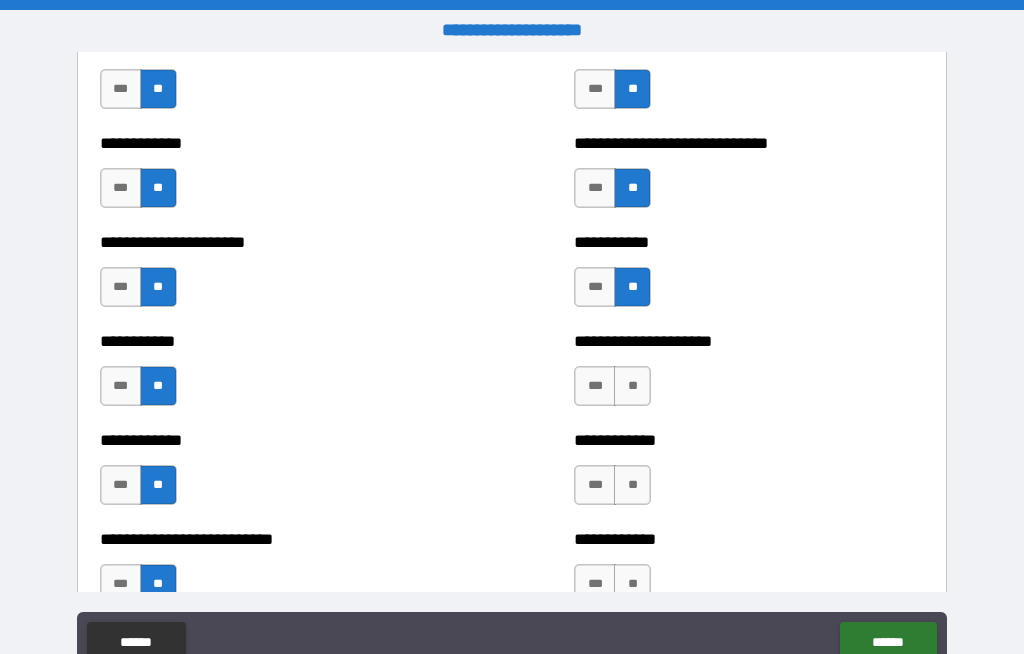 click on "**" at bounding box center (632, 386) 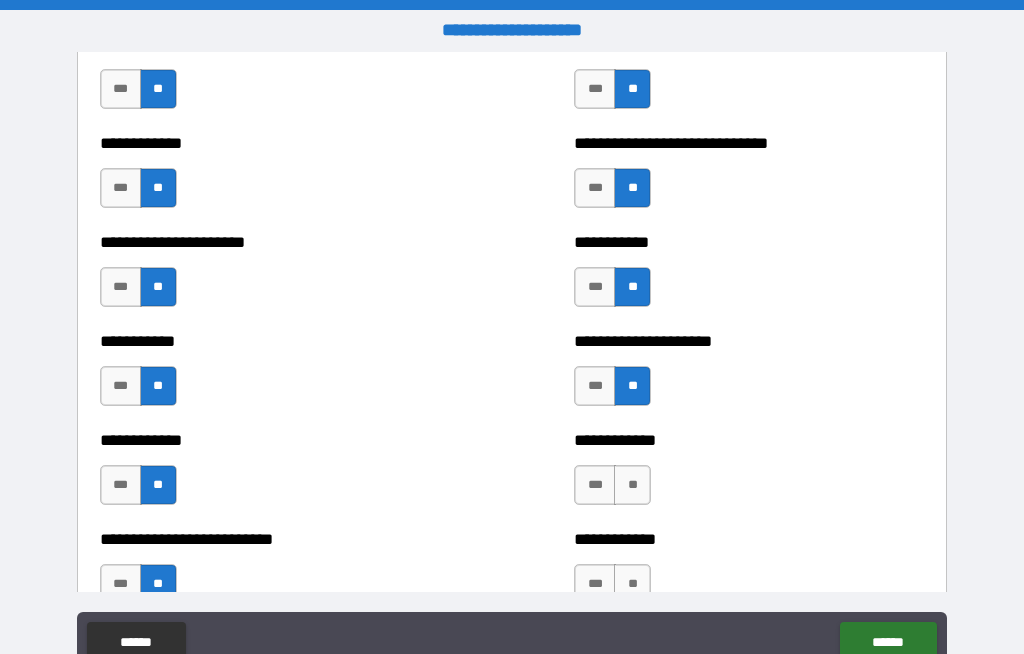 click on "**" at bounding box center [632, 485] 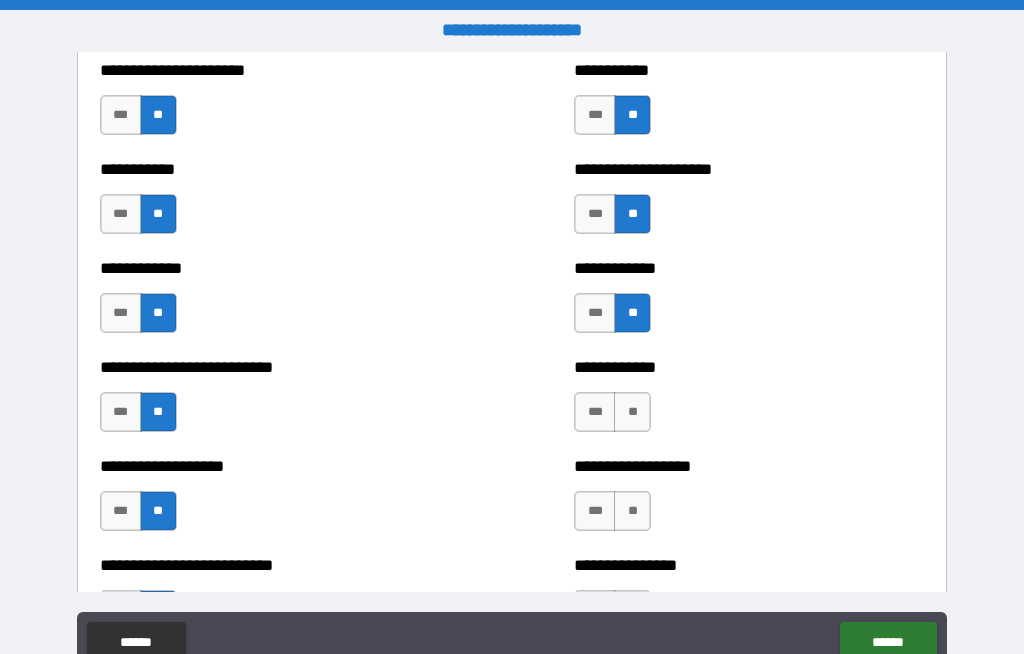 scroll, scrollTop: 5669, scrollLeft: 0, axis: vertical 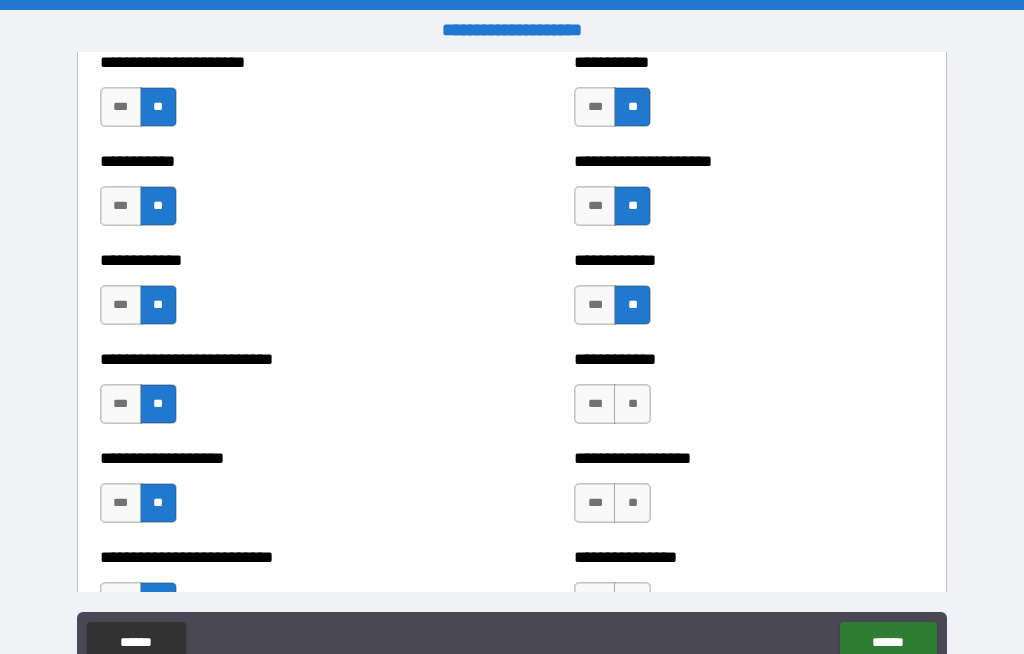 click on "**" at bounding box center (632, 404) 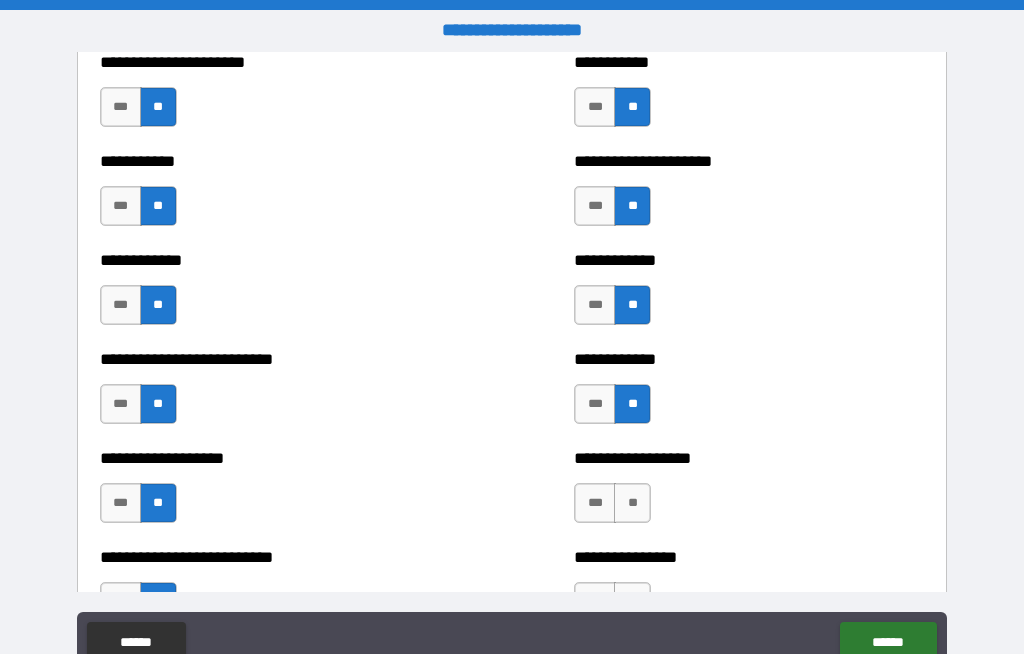 click on "**" at bounding box center [632, 503] 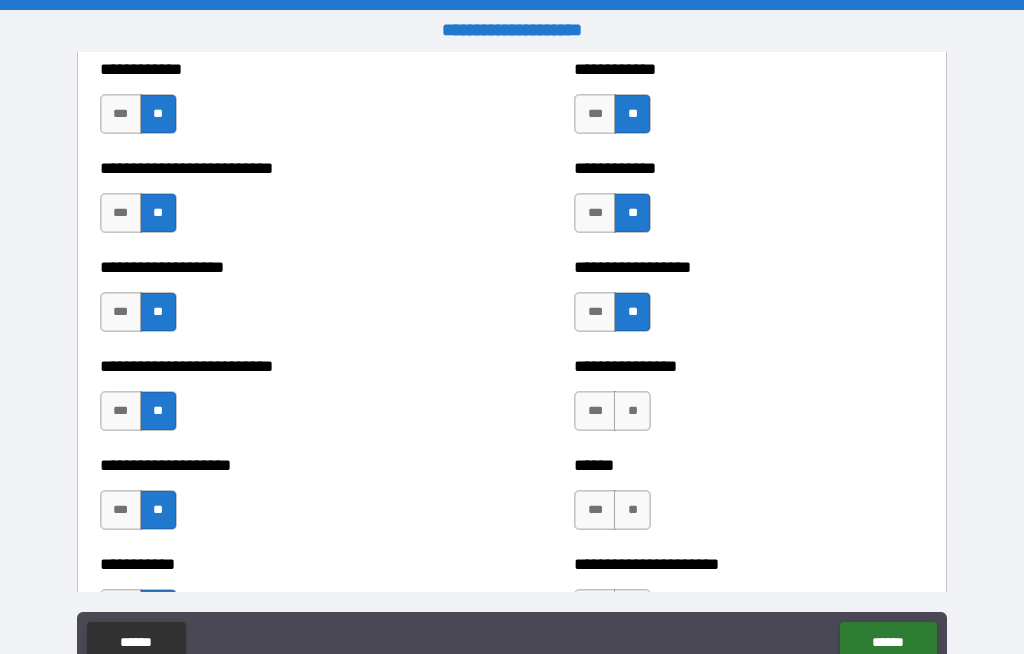 scroll, scrollTop: 5861, scrollLeft: 0, axis: vertical 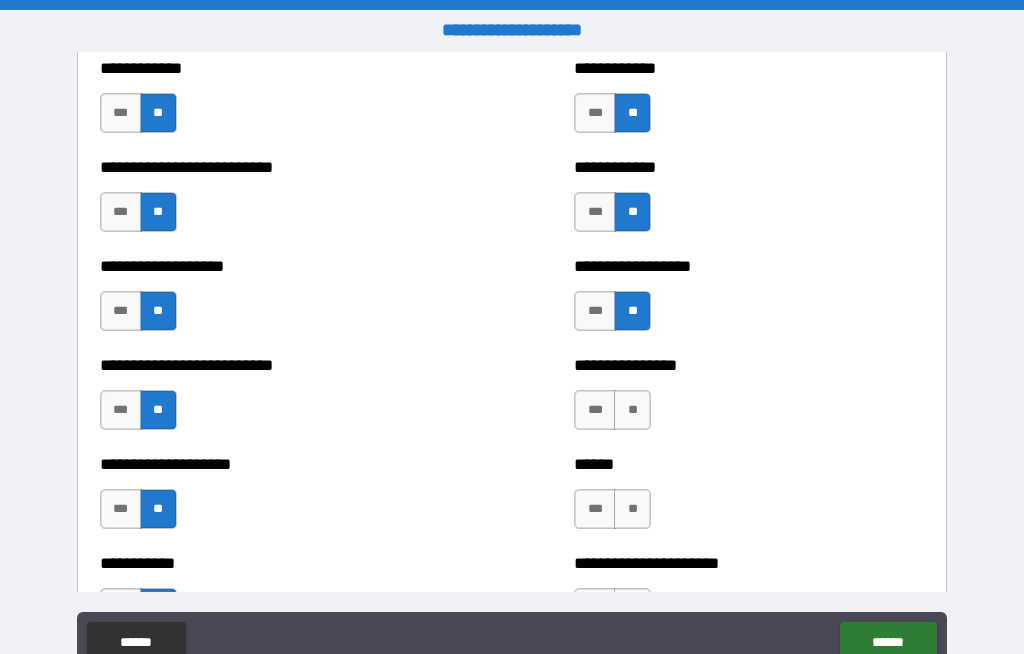 click on "**" at bounding box center [632, 410] 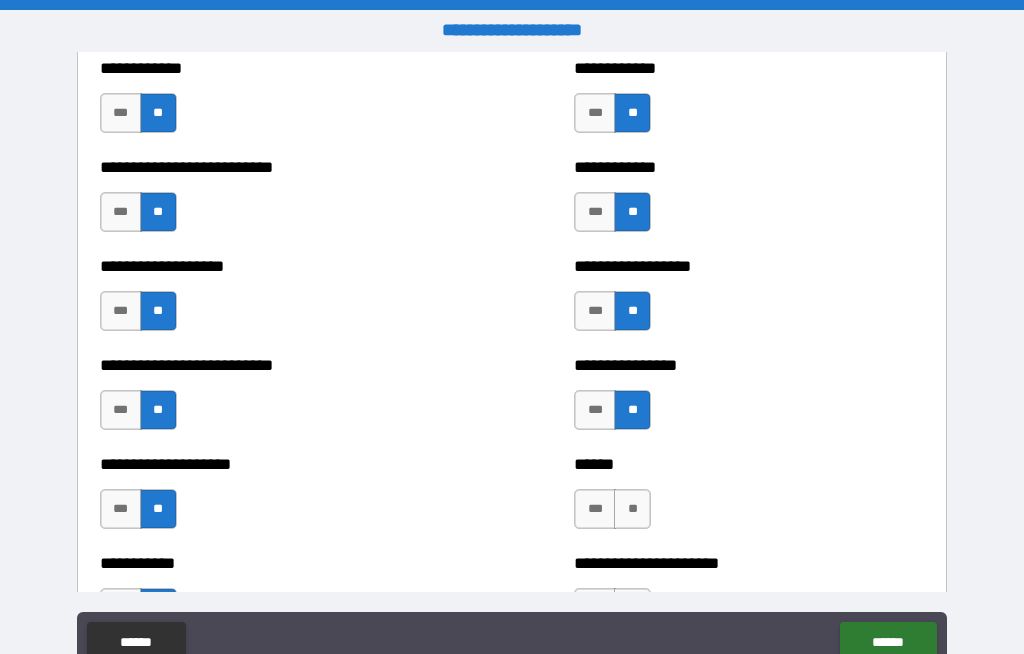 click on "**" at bounding box center [632, 509] 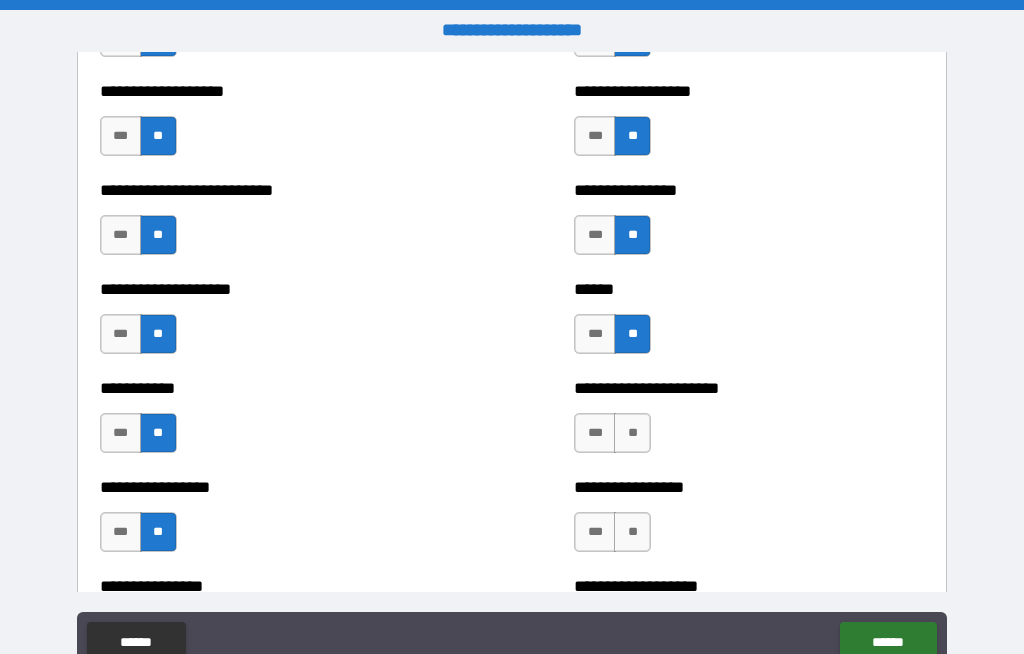 scroll, scrollTop: 6076, scrollLeft: 0, axis: vertical 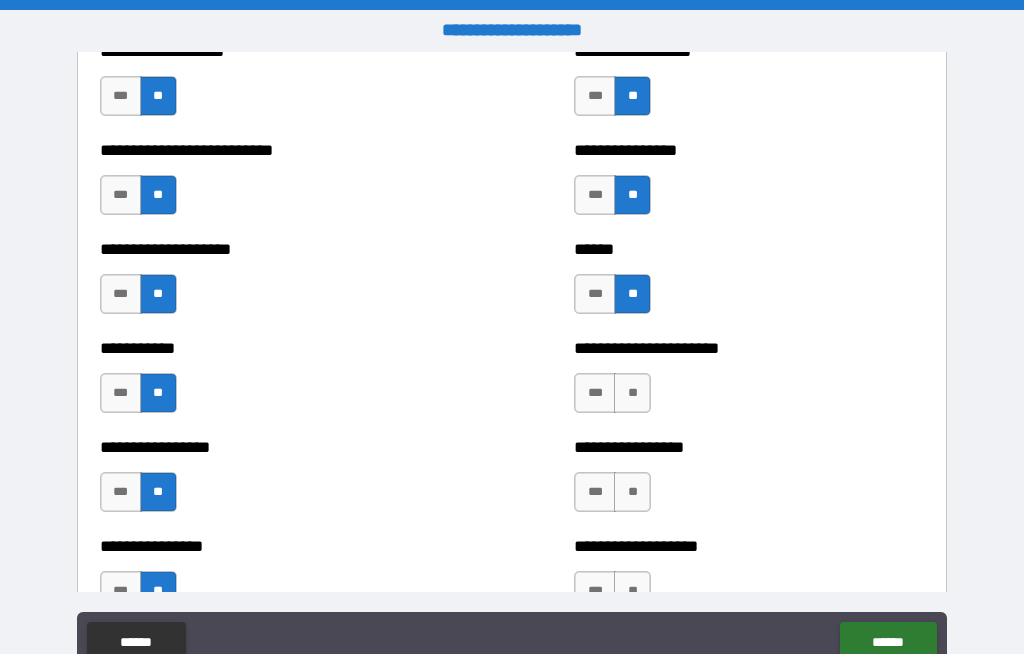 click on "**" at bounding box center (632, 393) 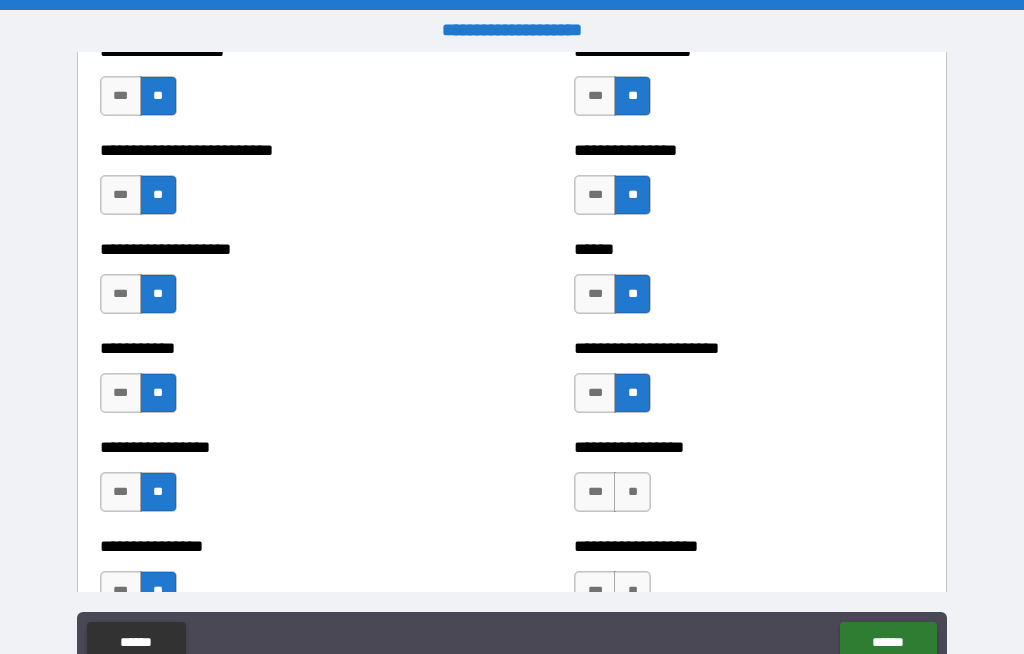click on "**" at bounding box center [632, 492] 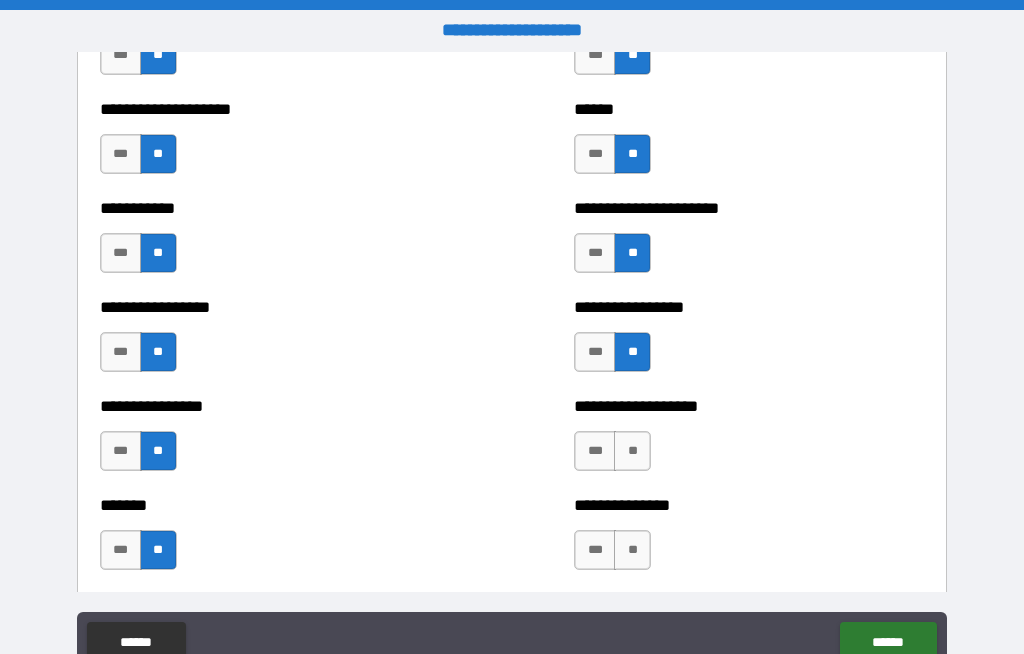scroll, scrollTop: 6218, scrollLeft: 0, axis: vertical 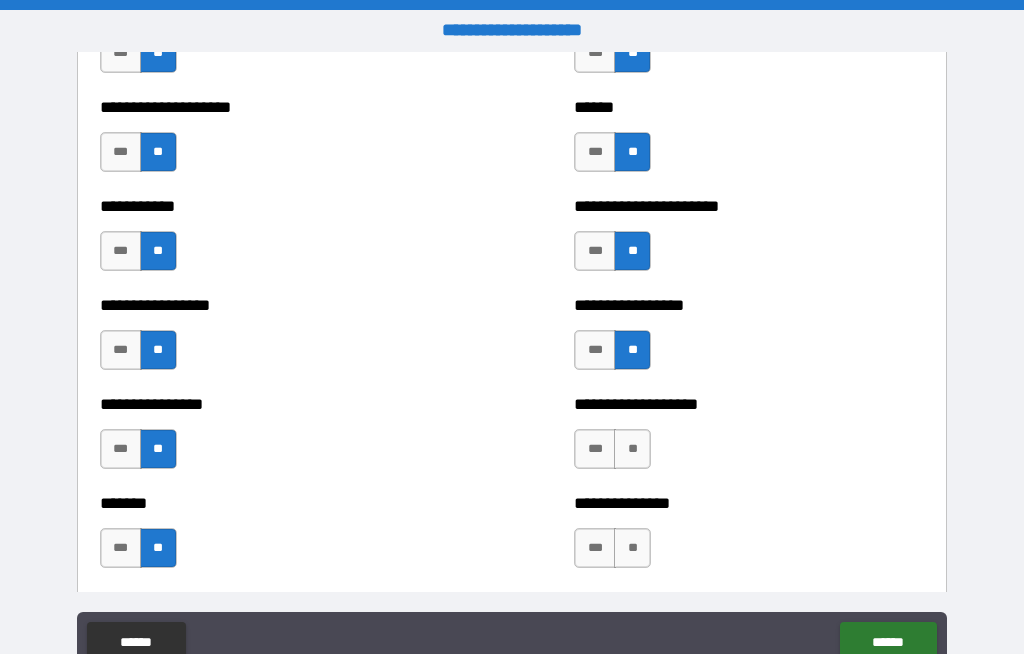 click on "**" at bounding box center (632, 449) 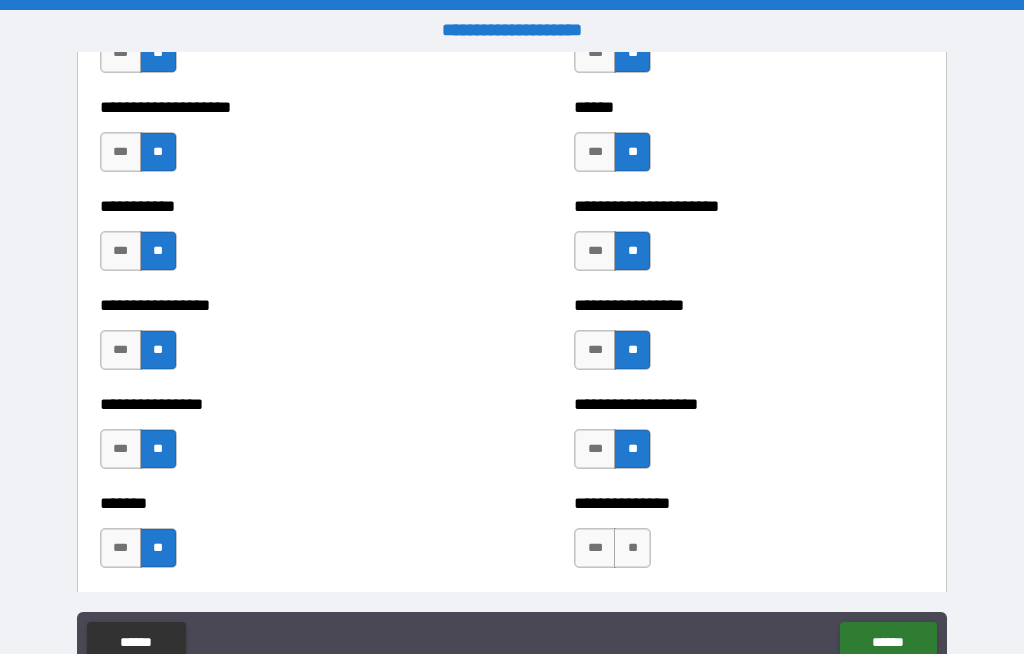 click on "***" at bounding box center (595, 449) 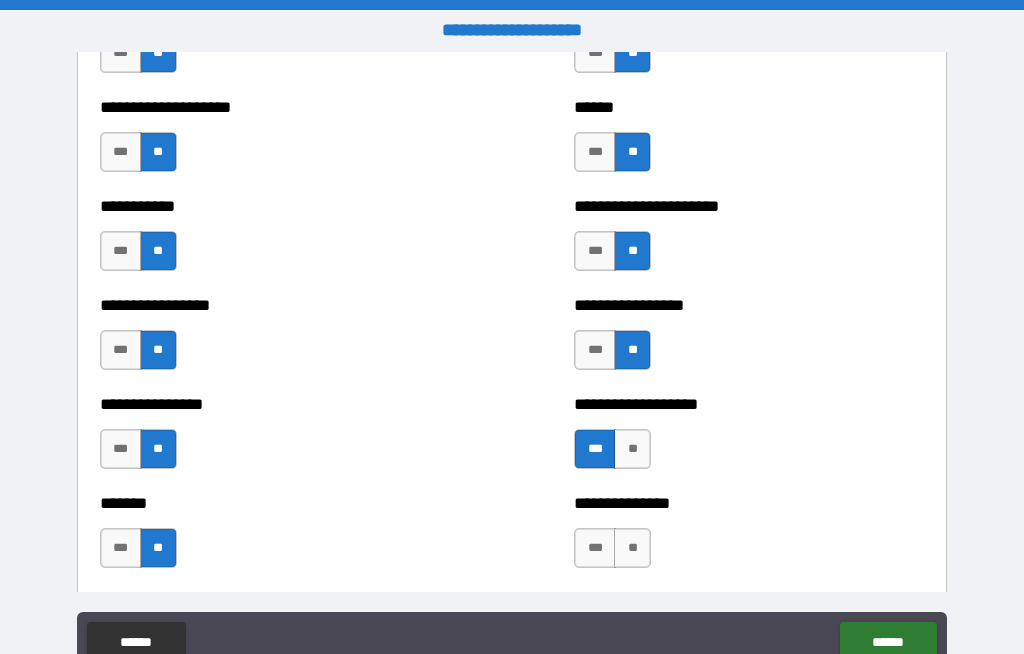 click on "**" at bounding box center [632, 548] 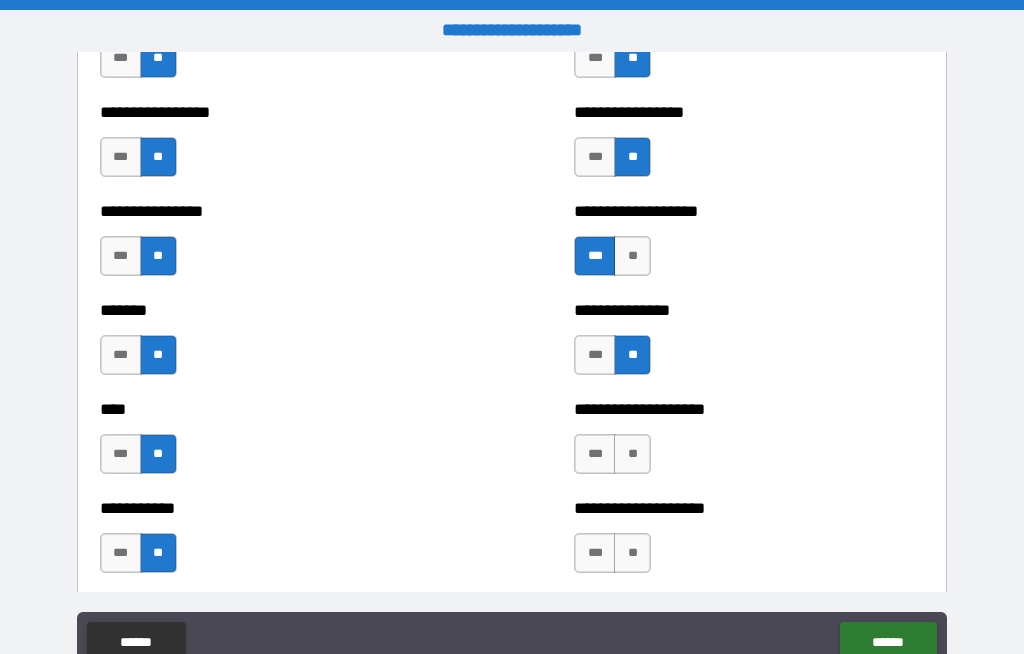 scroll, scrollTop: 6421, scrollLeft: 0, axis: vertical 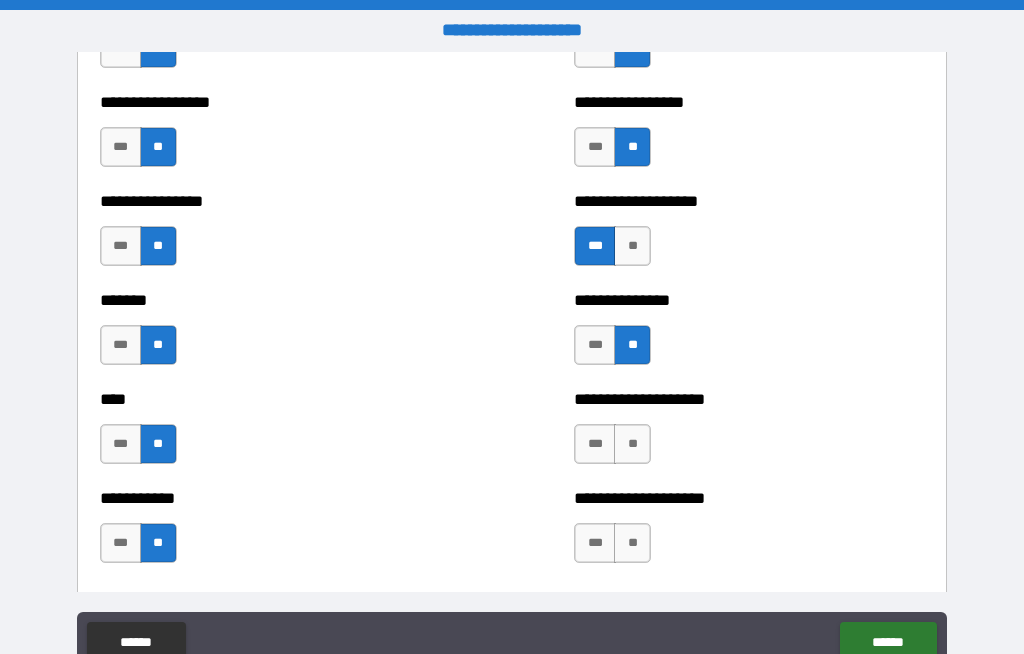 click on "**" at bounding box center [632, 444] 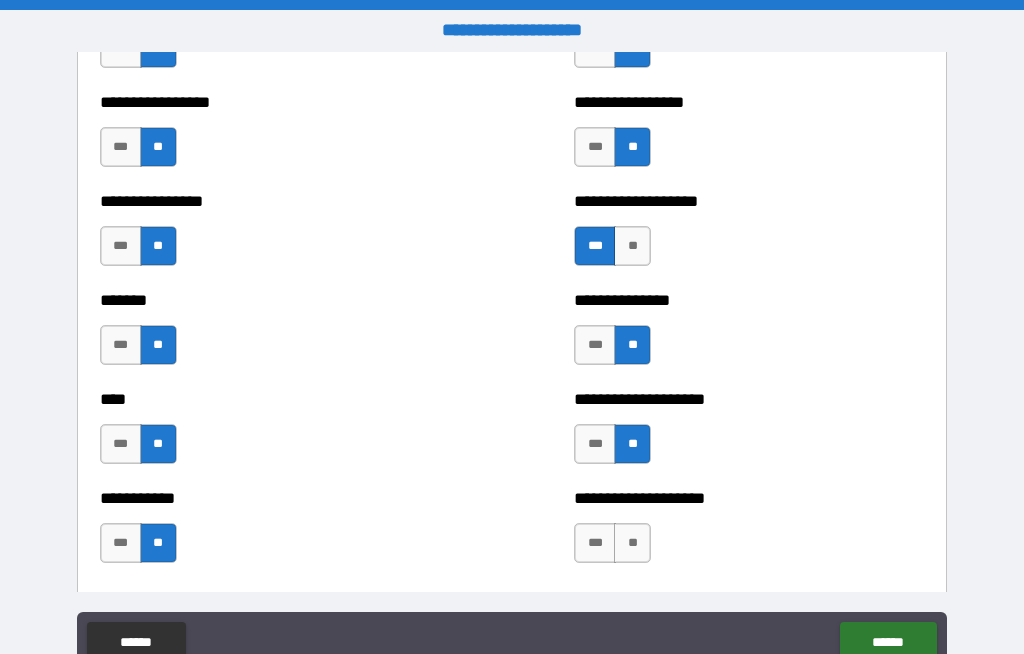 click on "**********" at bounding box center [749, 533] 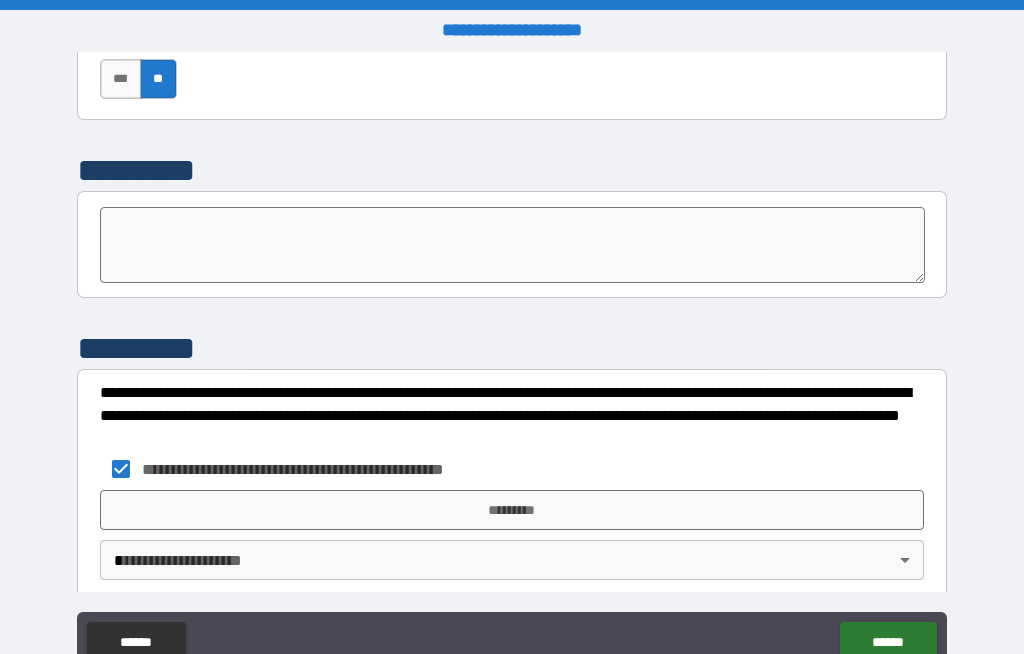 scroll, scrollTop: 6989, scrollLeft: 0, axis: vertical 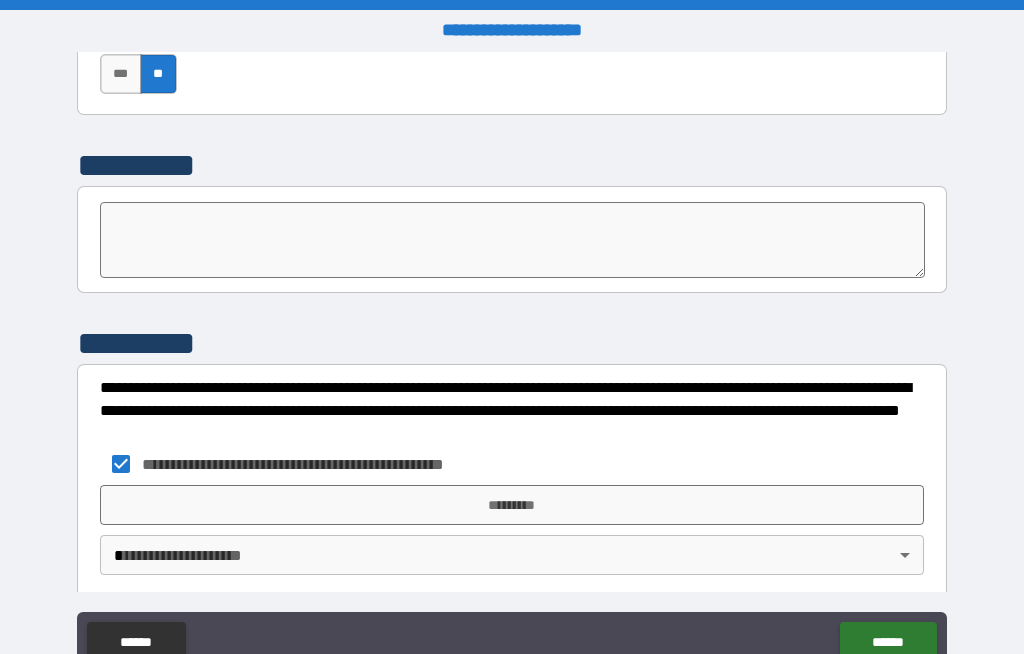 click on "*********" at bounding box center (512, 505) 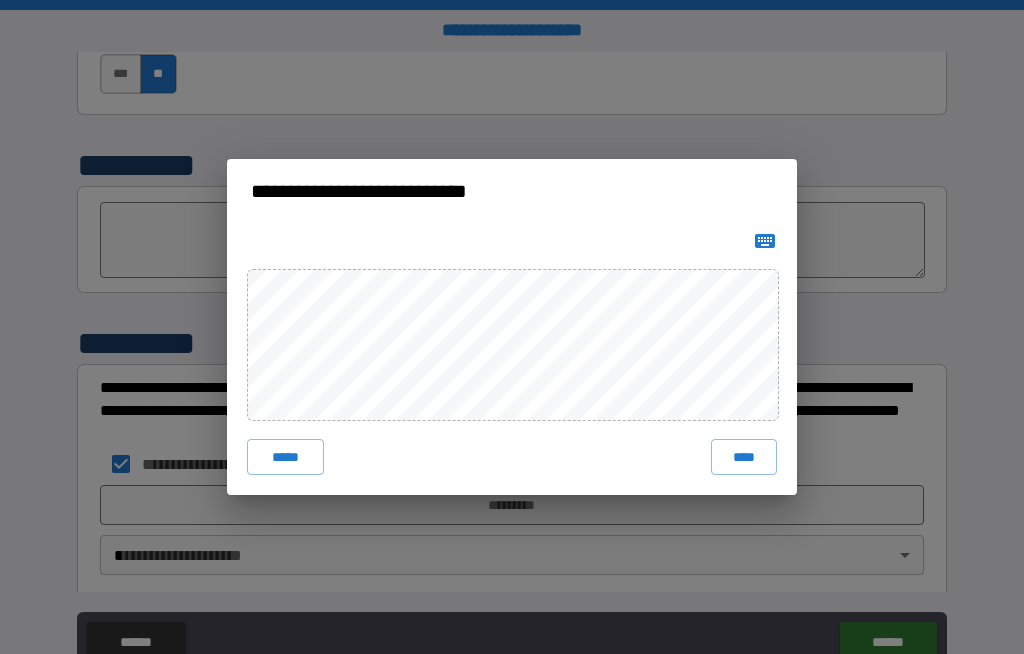 click on "****" at bounding box center [744, 457] 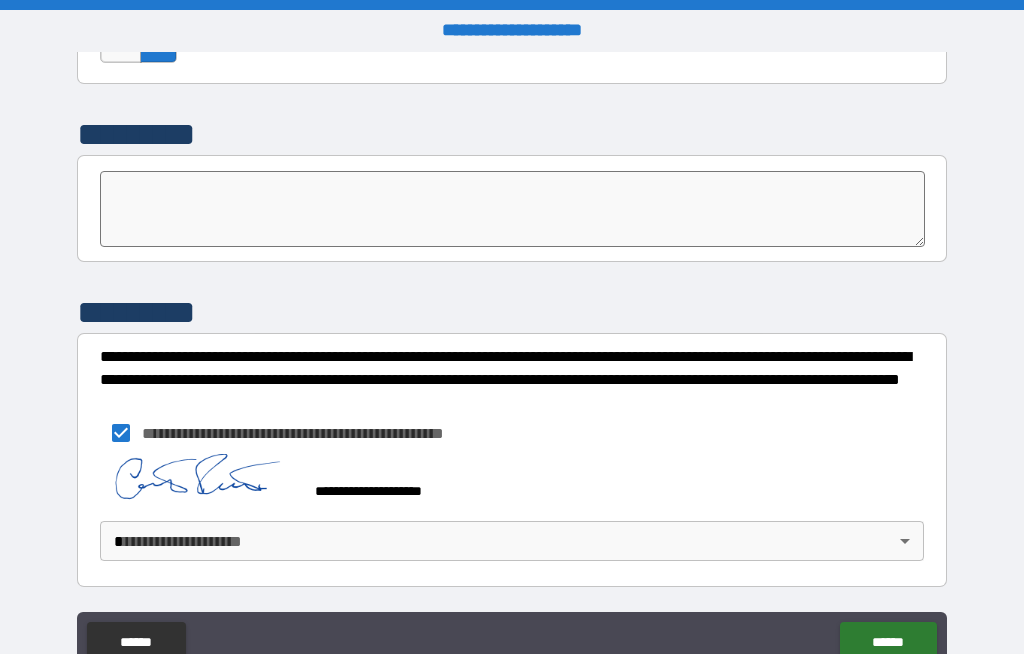 scroll, scrollTop: 7020, scrollLeft: 0, axis: vertical 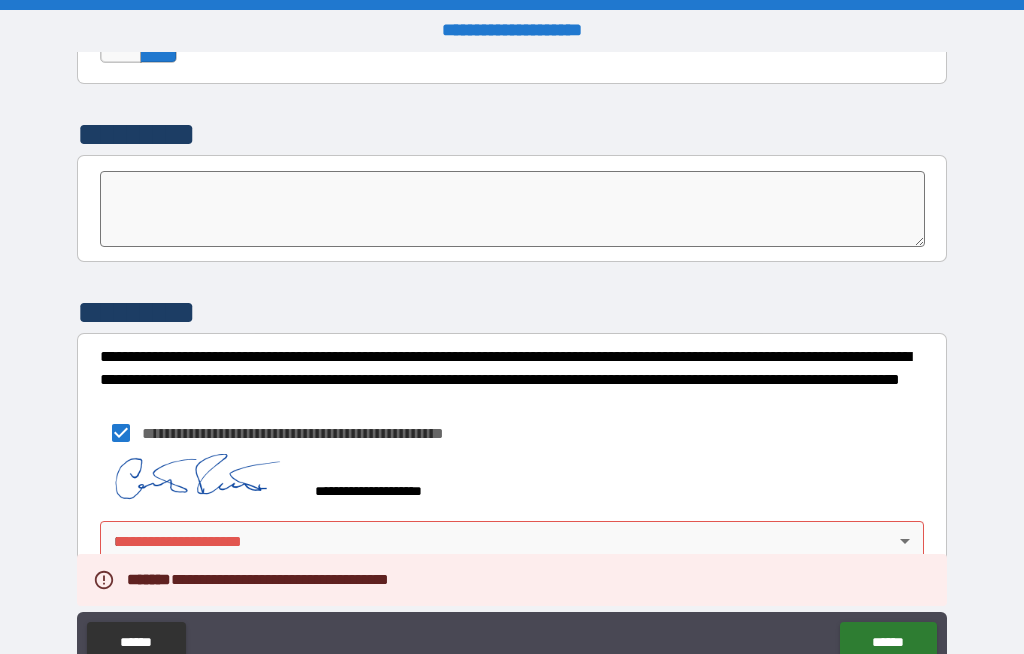 click on "**********" at bounding box center [512, 361] 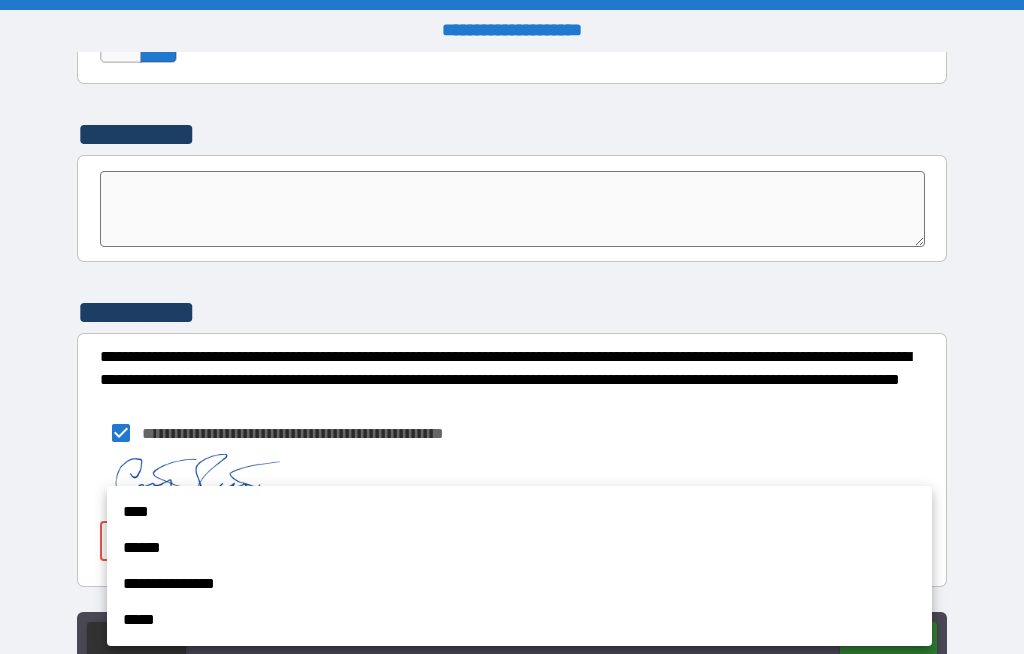 click at bounding box center (512, 327) 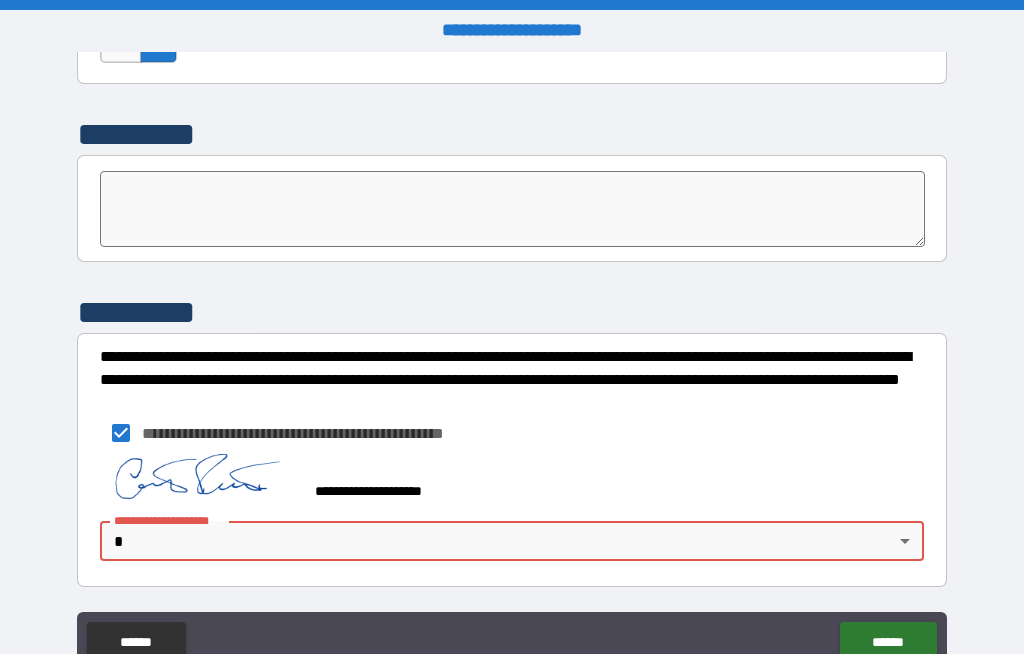 click on "**********" at bounding box center [512, 361] 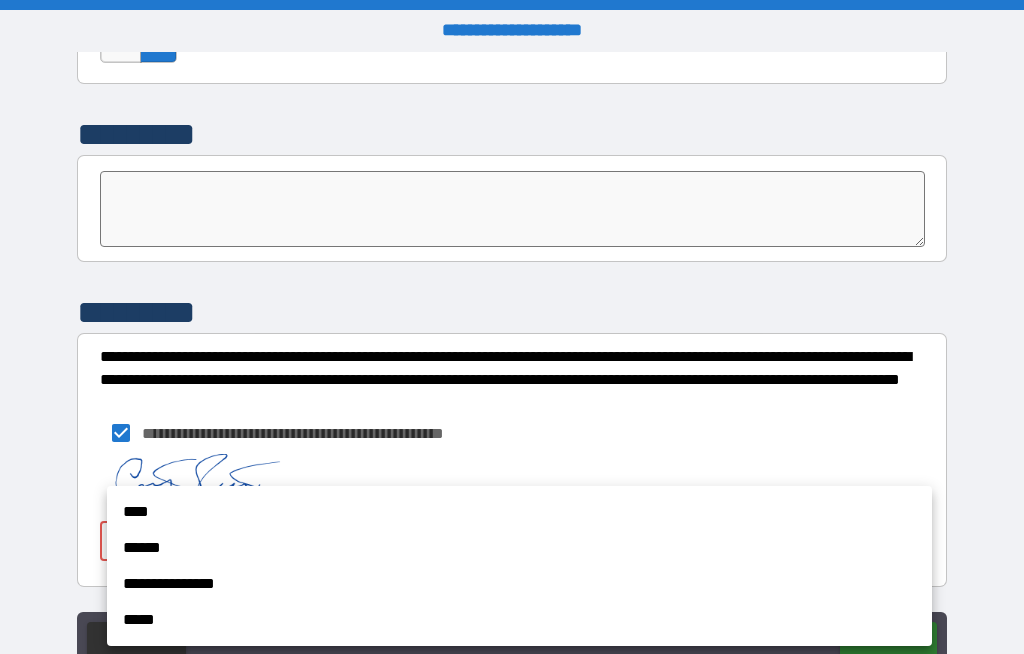 click on "****" at bounding box center (519, 512) 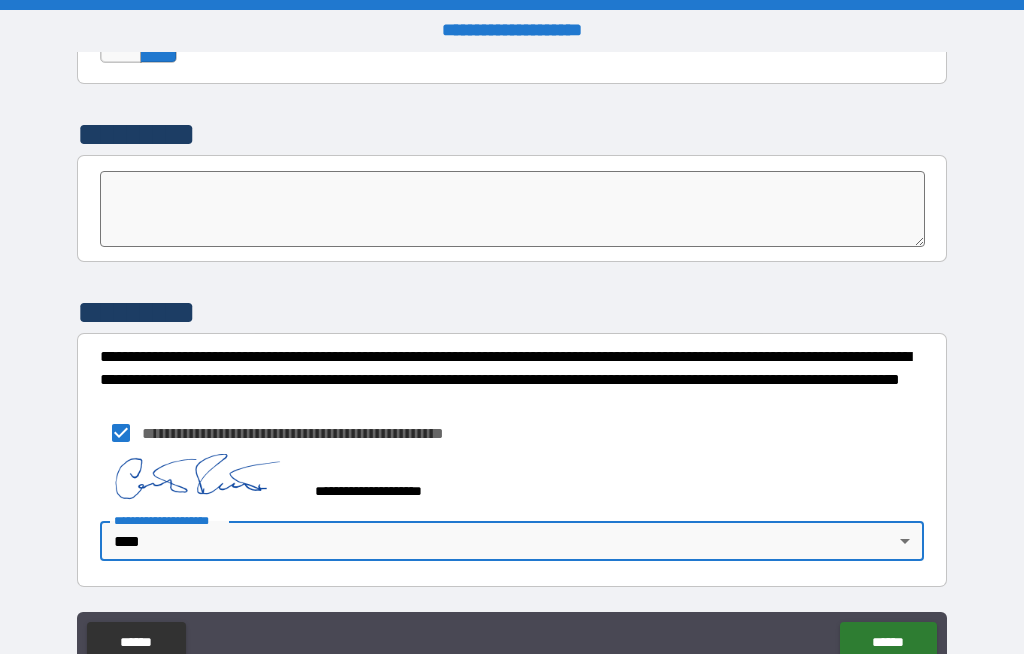 type on "****" 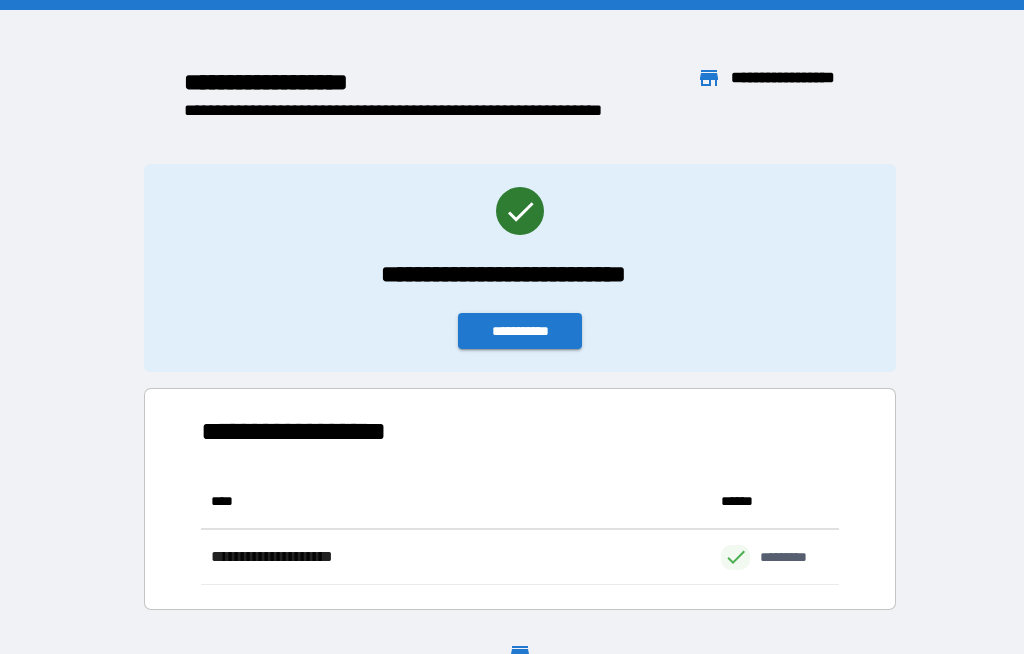 scroll, scrollTop: 111, scrollLeft: 638, axis: both 